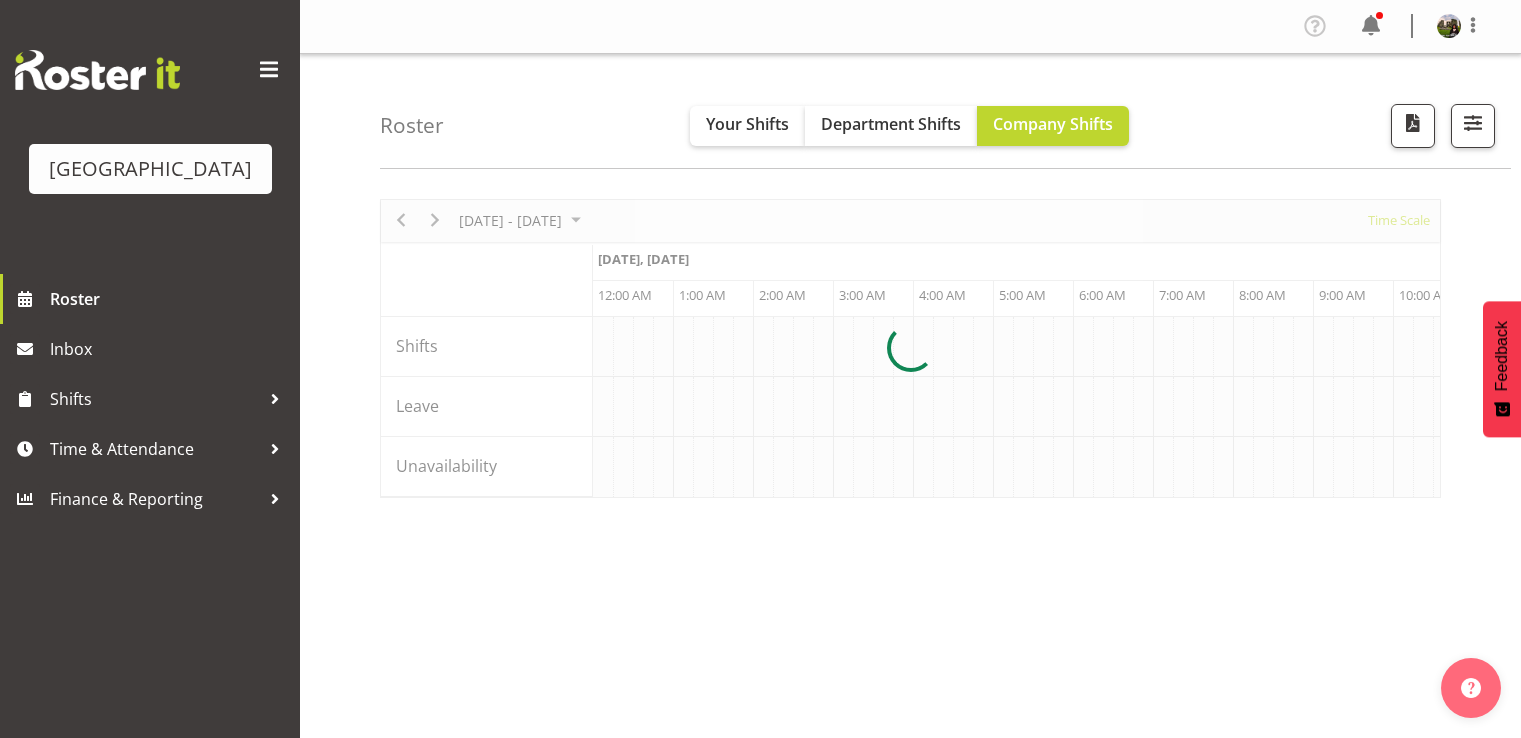 scroll, scrollTop: 0, scrollLeft: 0, axis: both 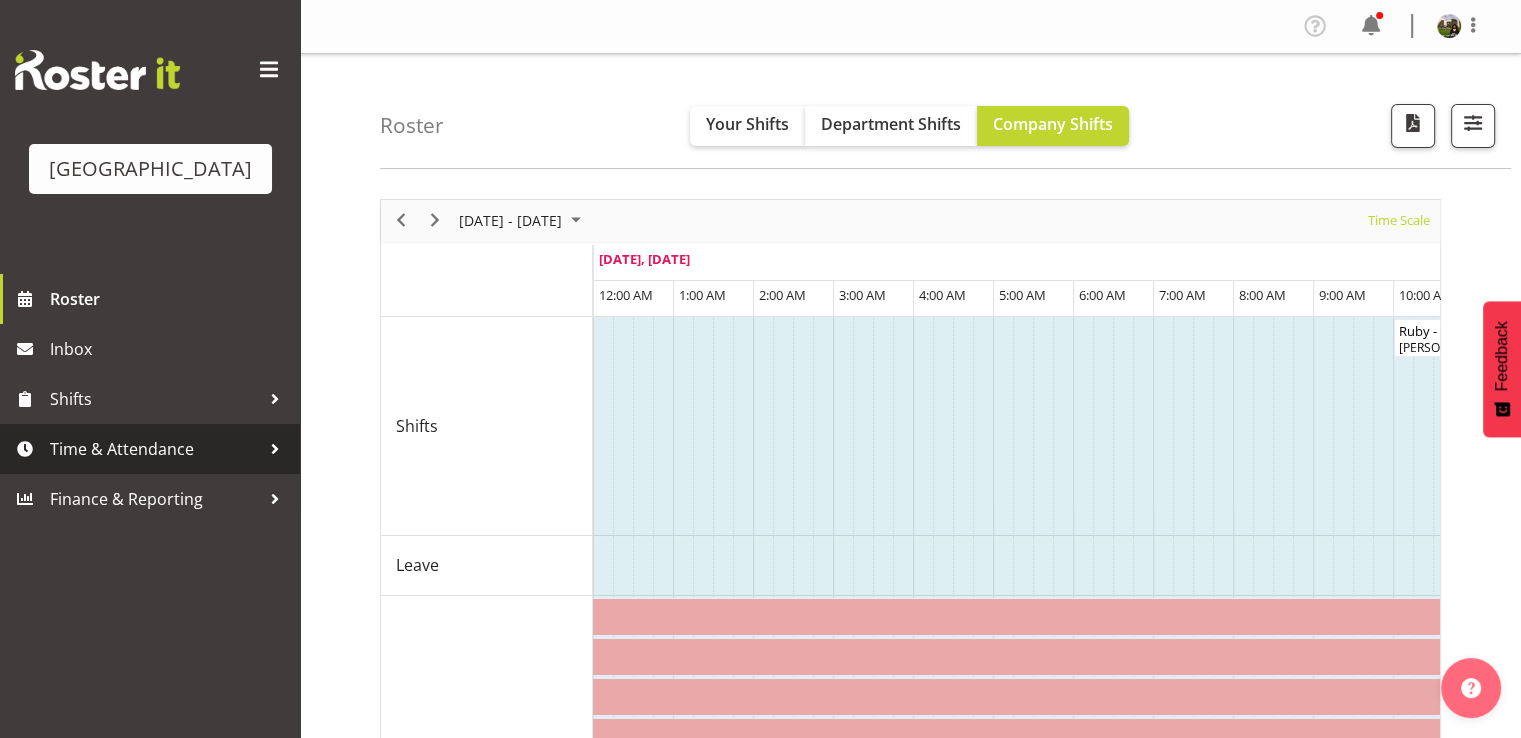 click on "Time & Attendance" at bounding box center (155, 449) 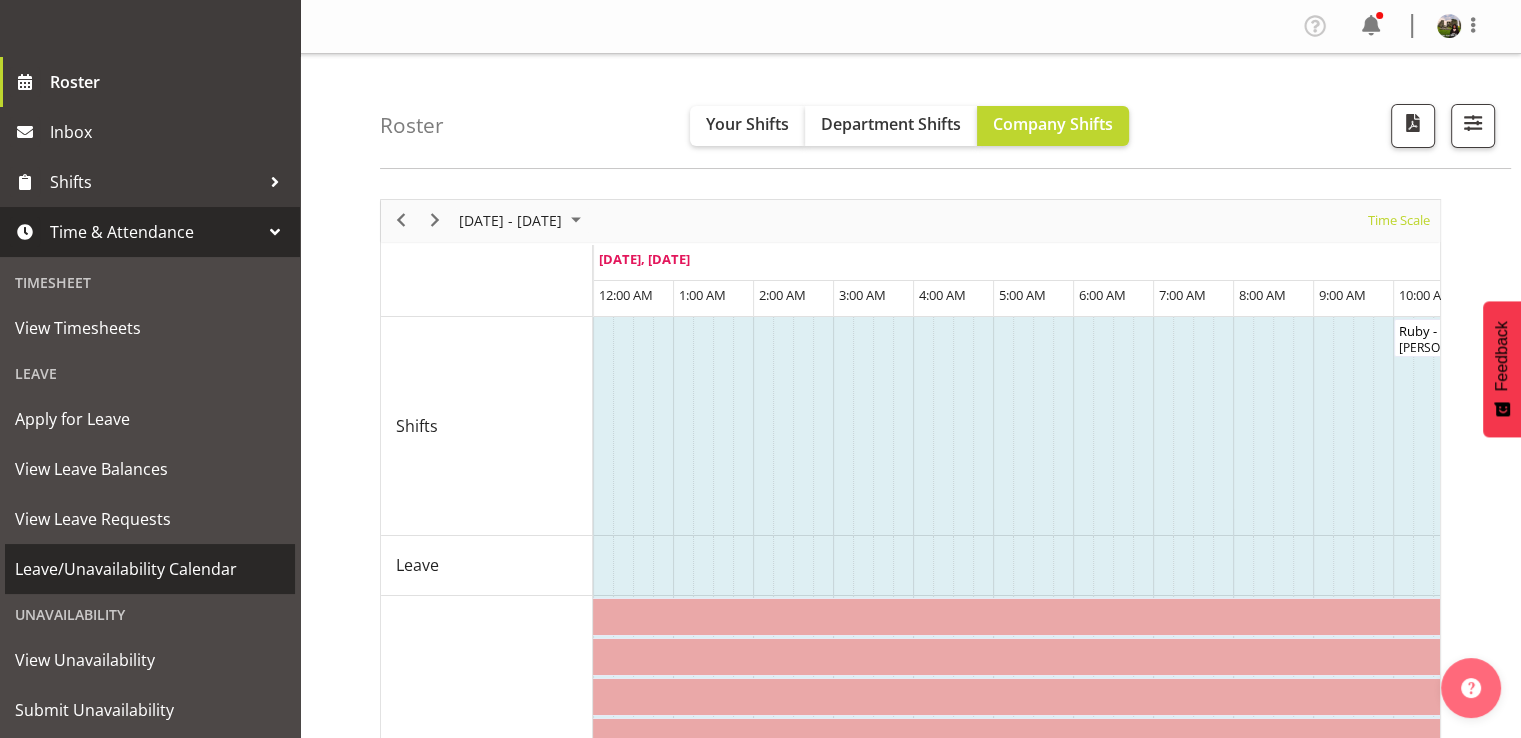 scroll, scrollTop: 299, scrollLeft: 0, axis: vertical 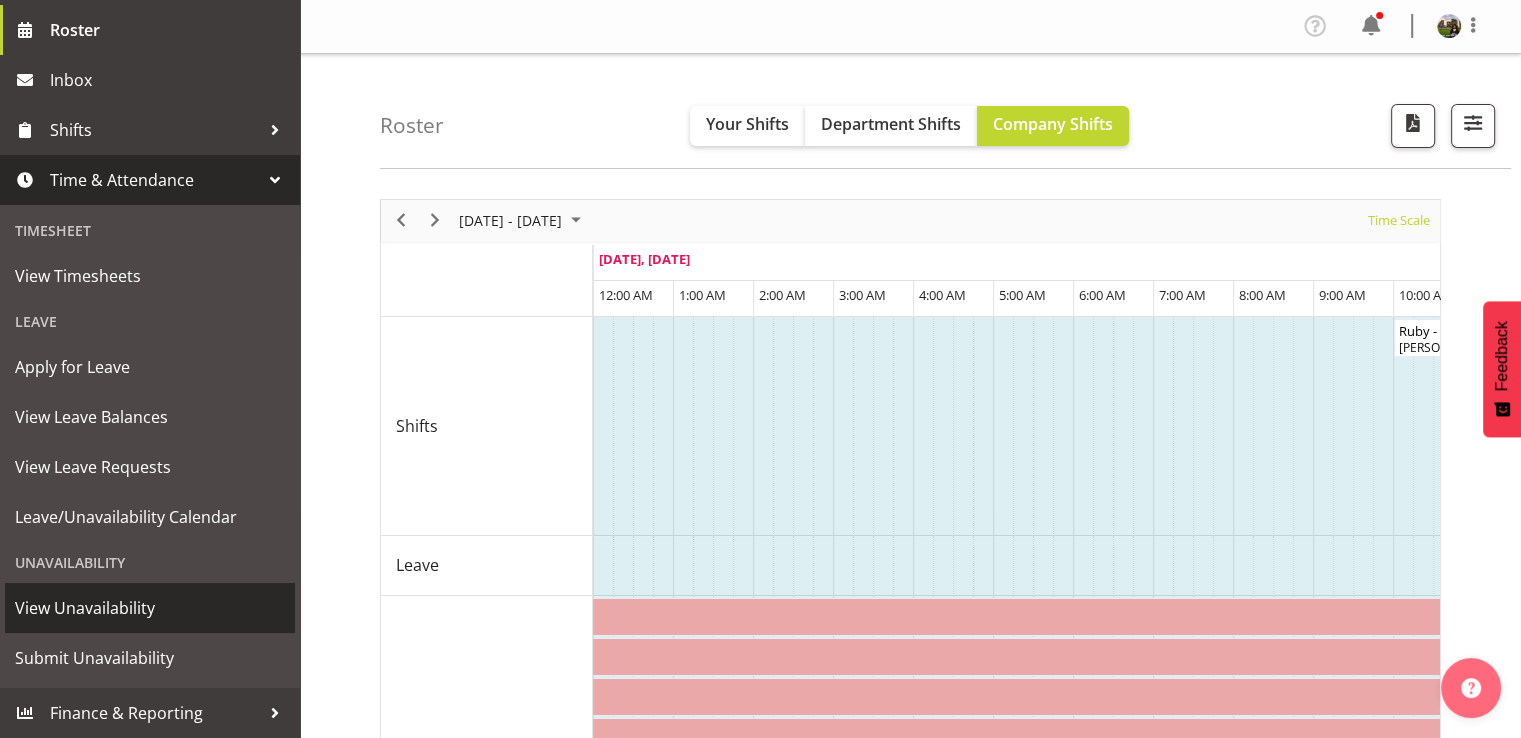 click on "View Unavailability" at bounding box center [150, 608] 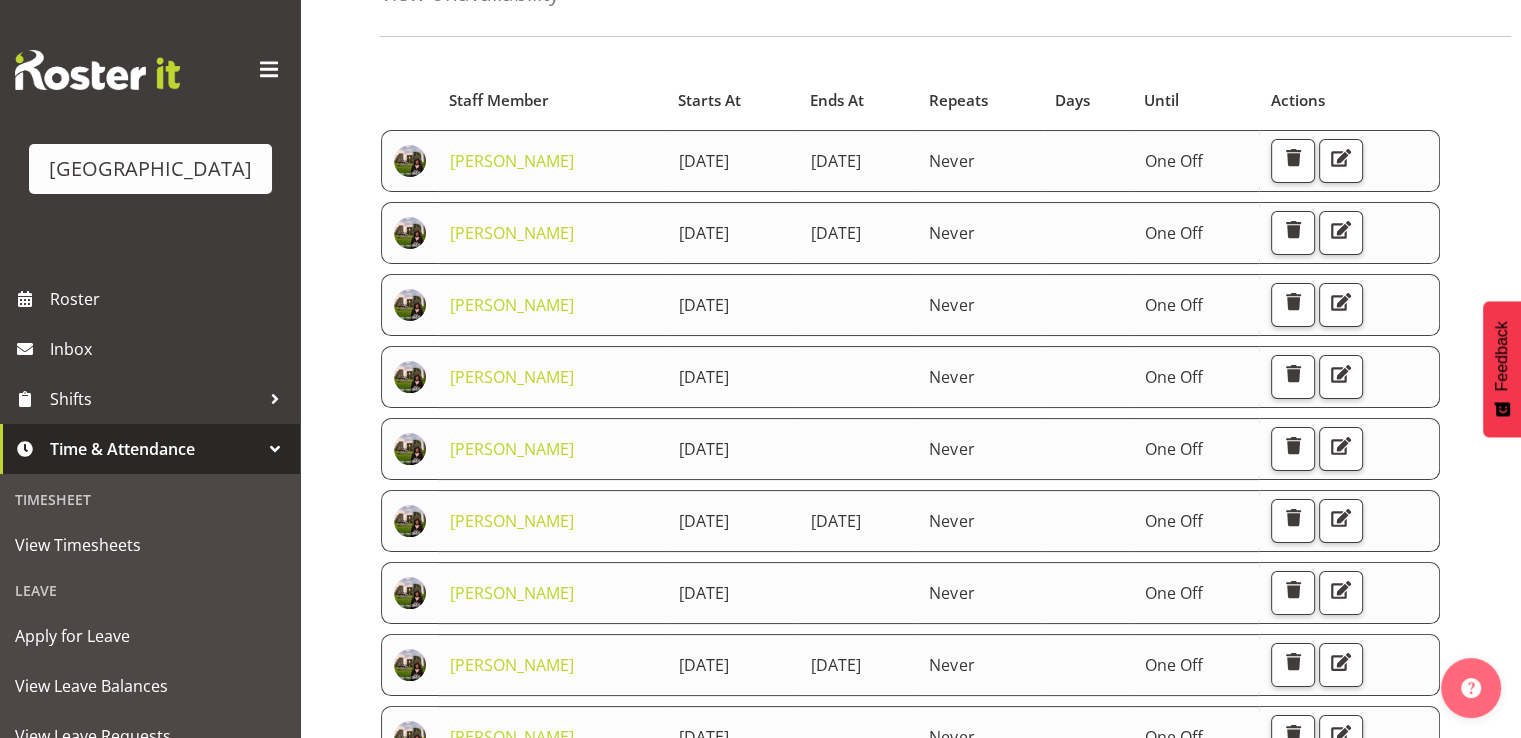 scroll, scrollTop: 200, scrollLeft: 0, axis: vertical 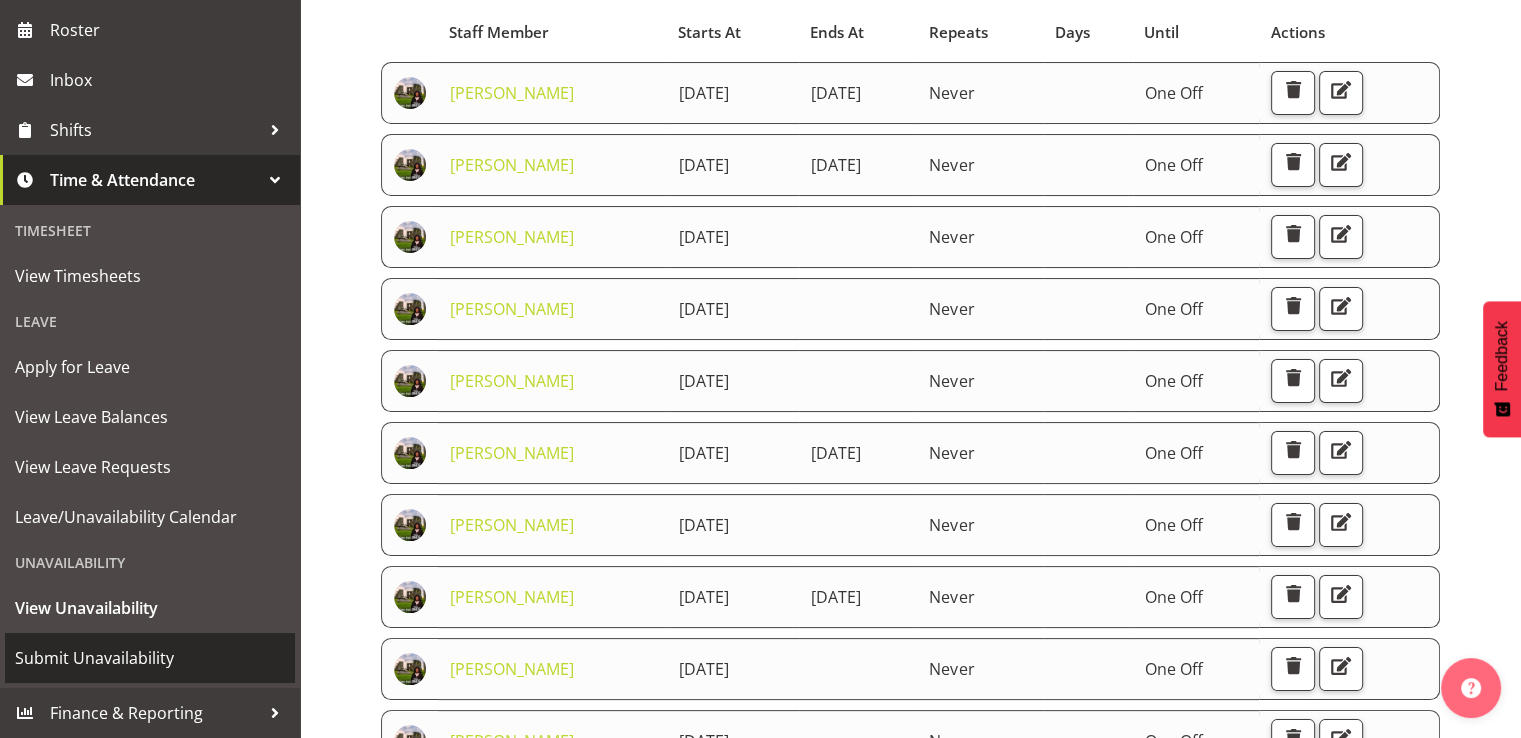 click on "Submit Unavailability" at bounding box center [150, 658] 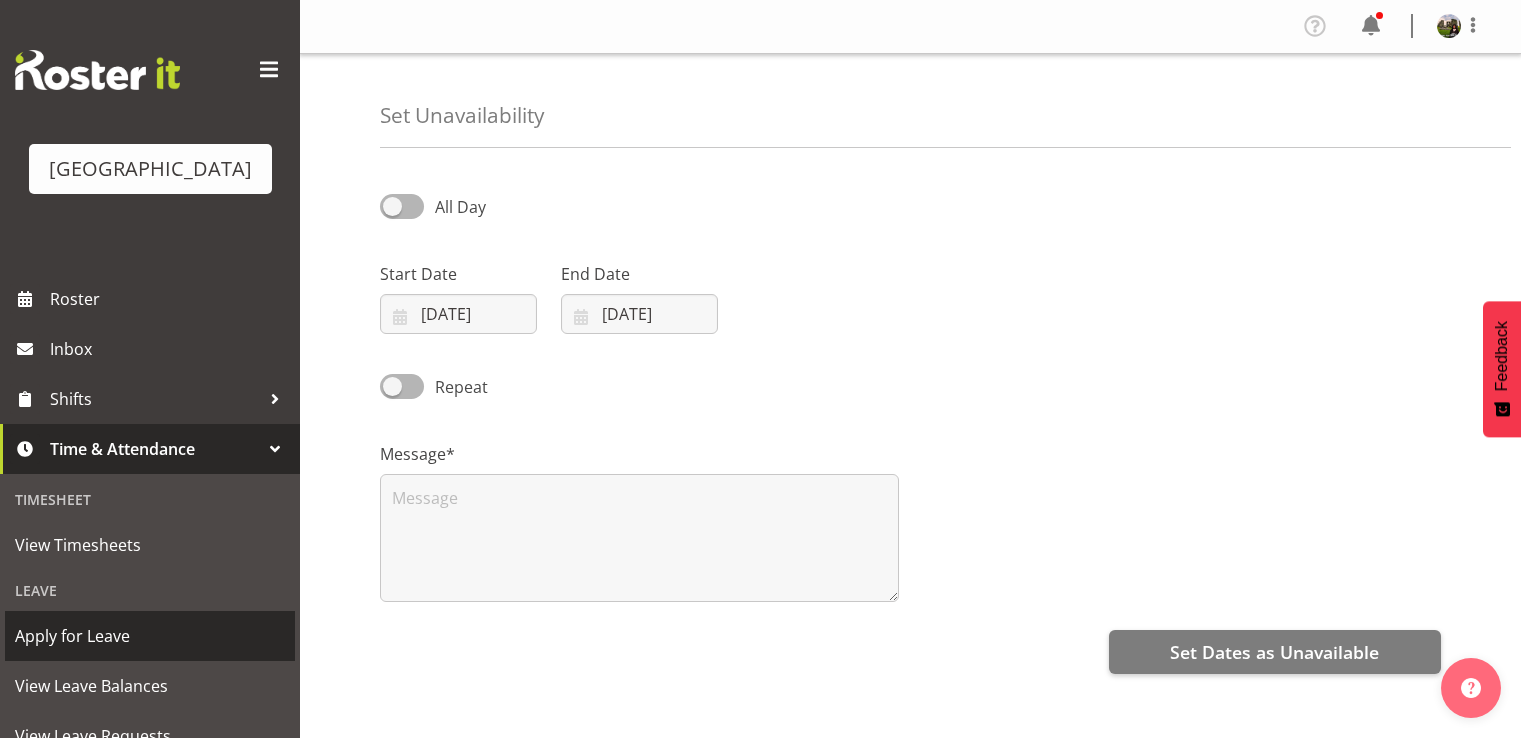 select on "6" 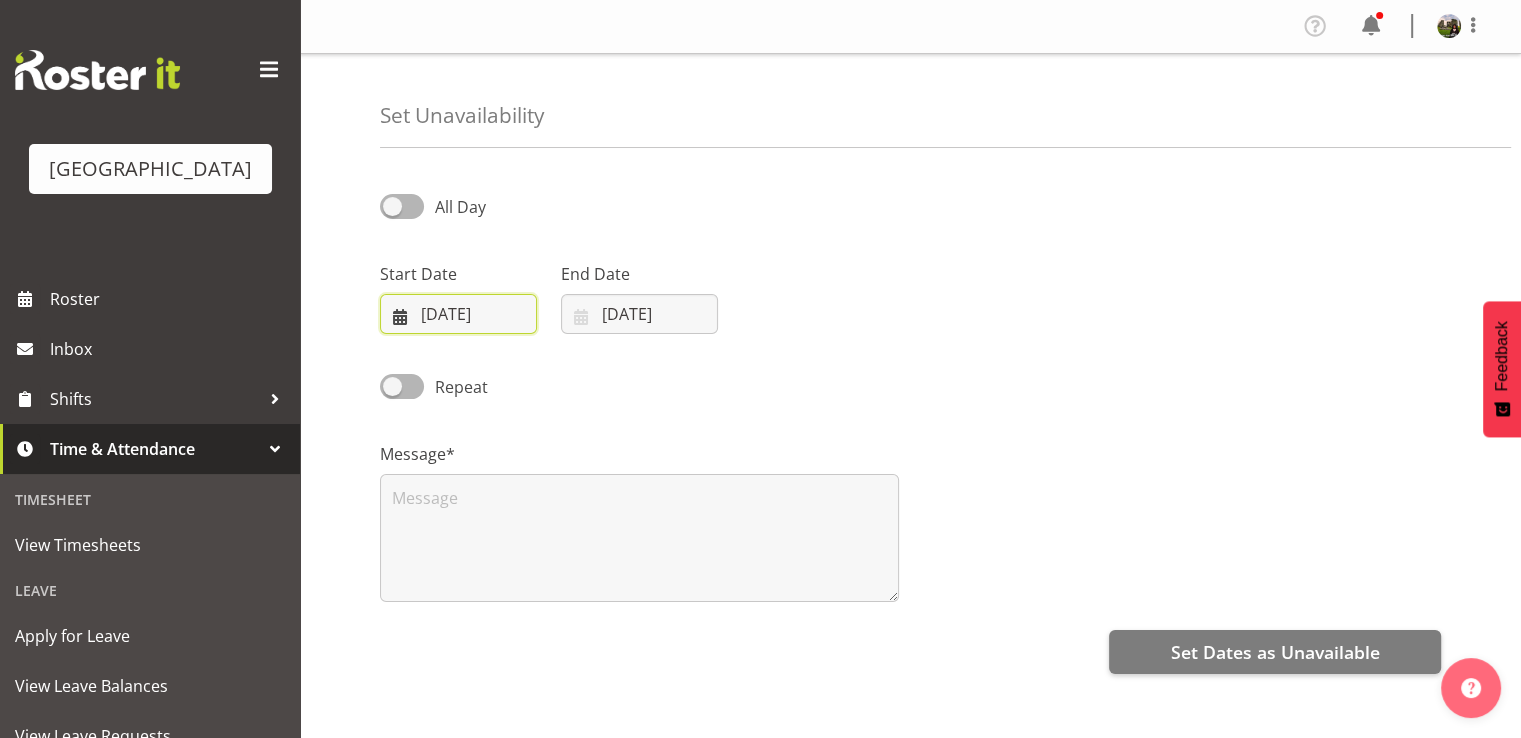 click on "[DATE]" at bounding box center (458, 314) 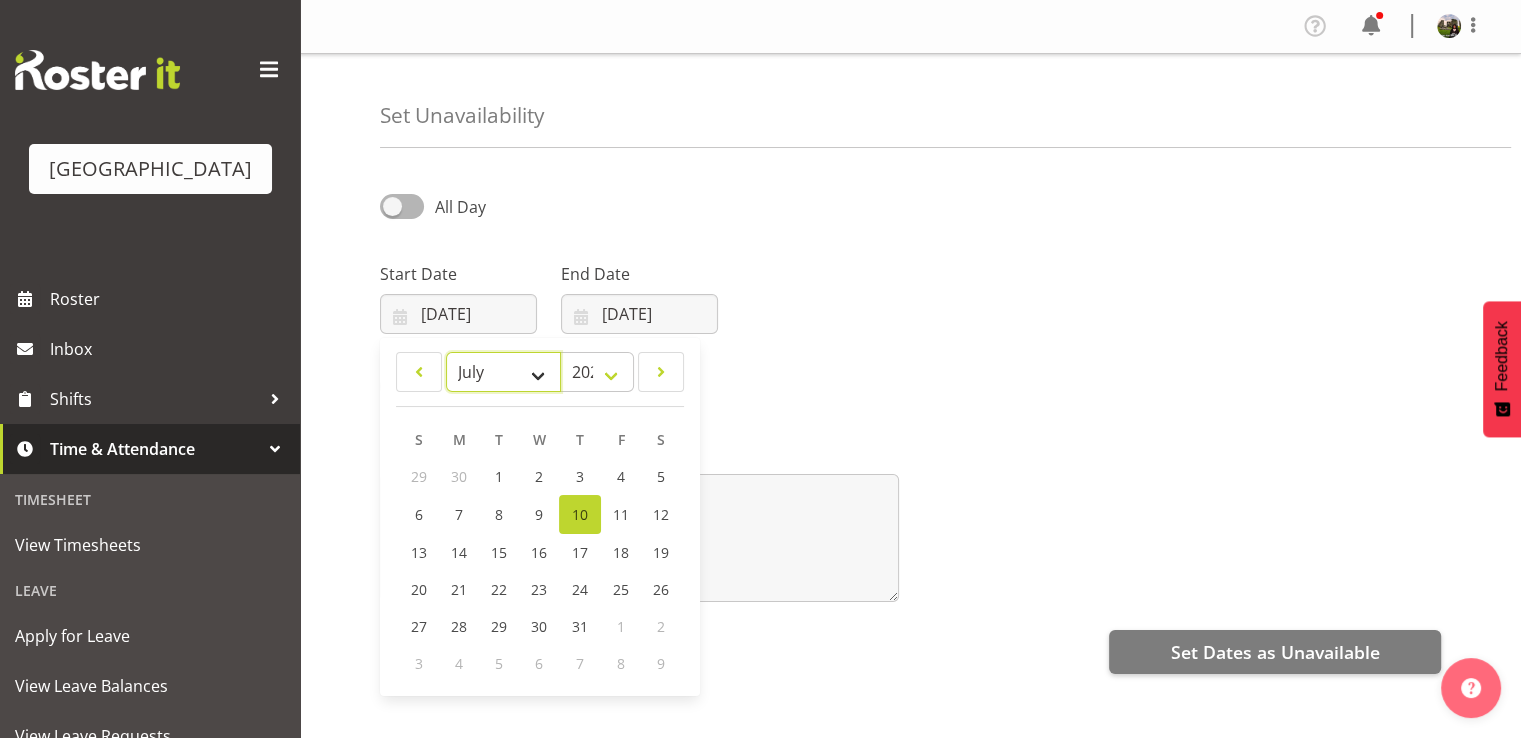 click on "January   February   March   April   May   June   July   August   September   October   November   December" at bounding box center (503, 372) 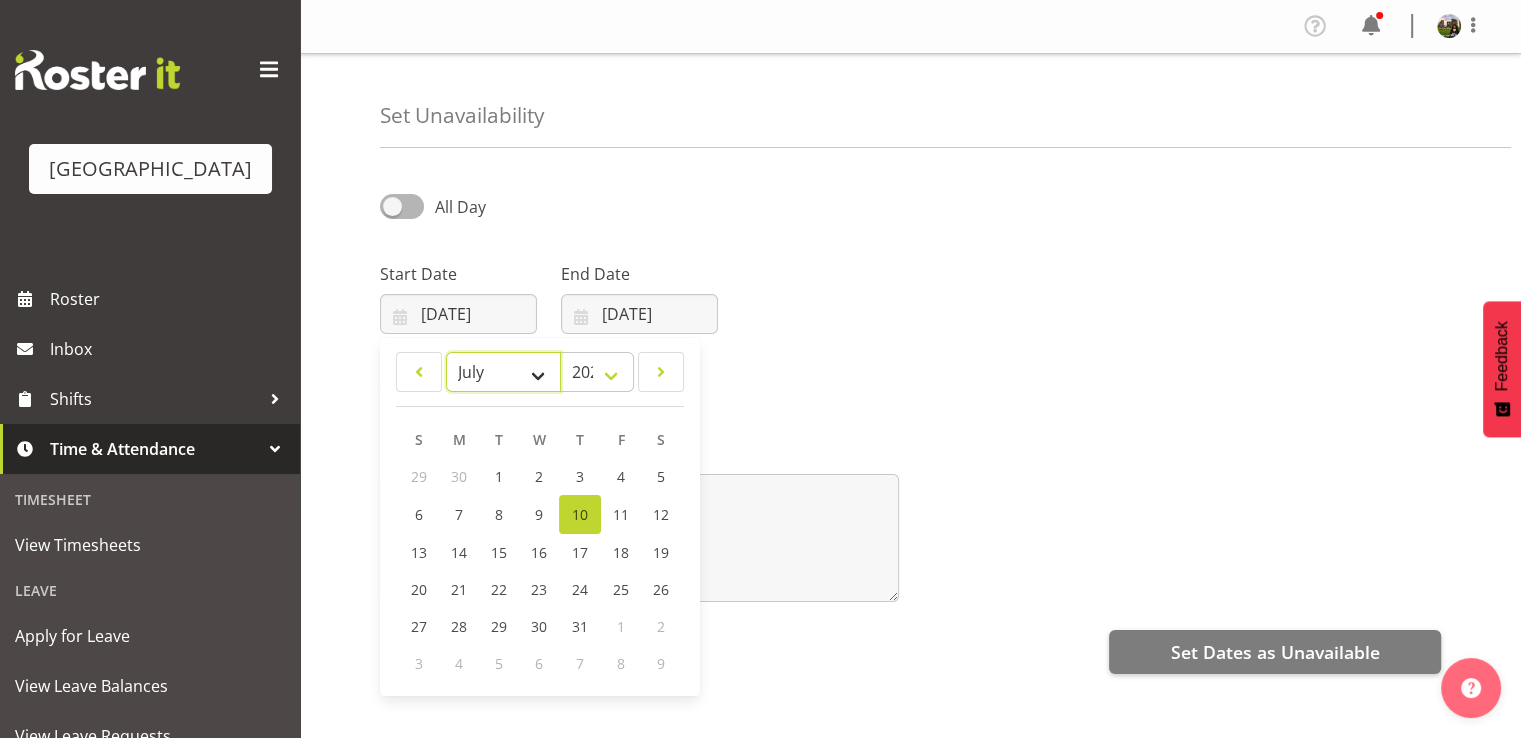 select on "8" 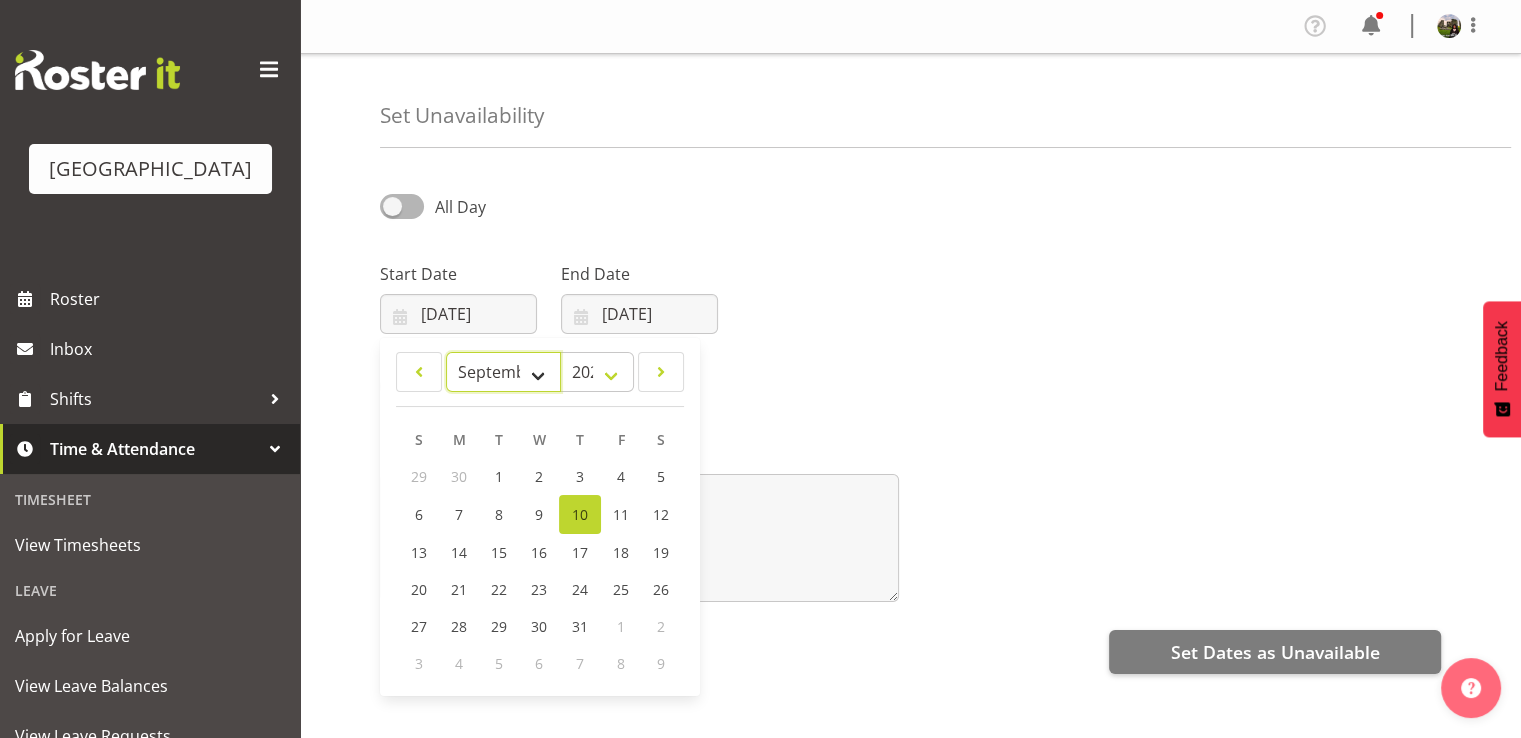 click on "January   February   March   April   May   June   July   August   September   October   November   December" at bounding box center (503, 372) 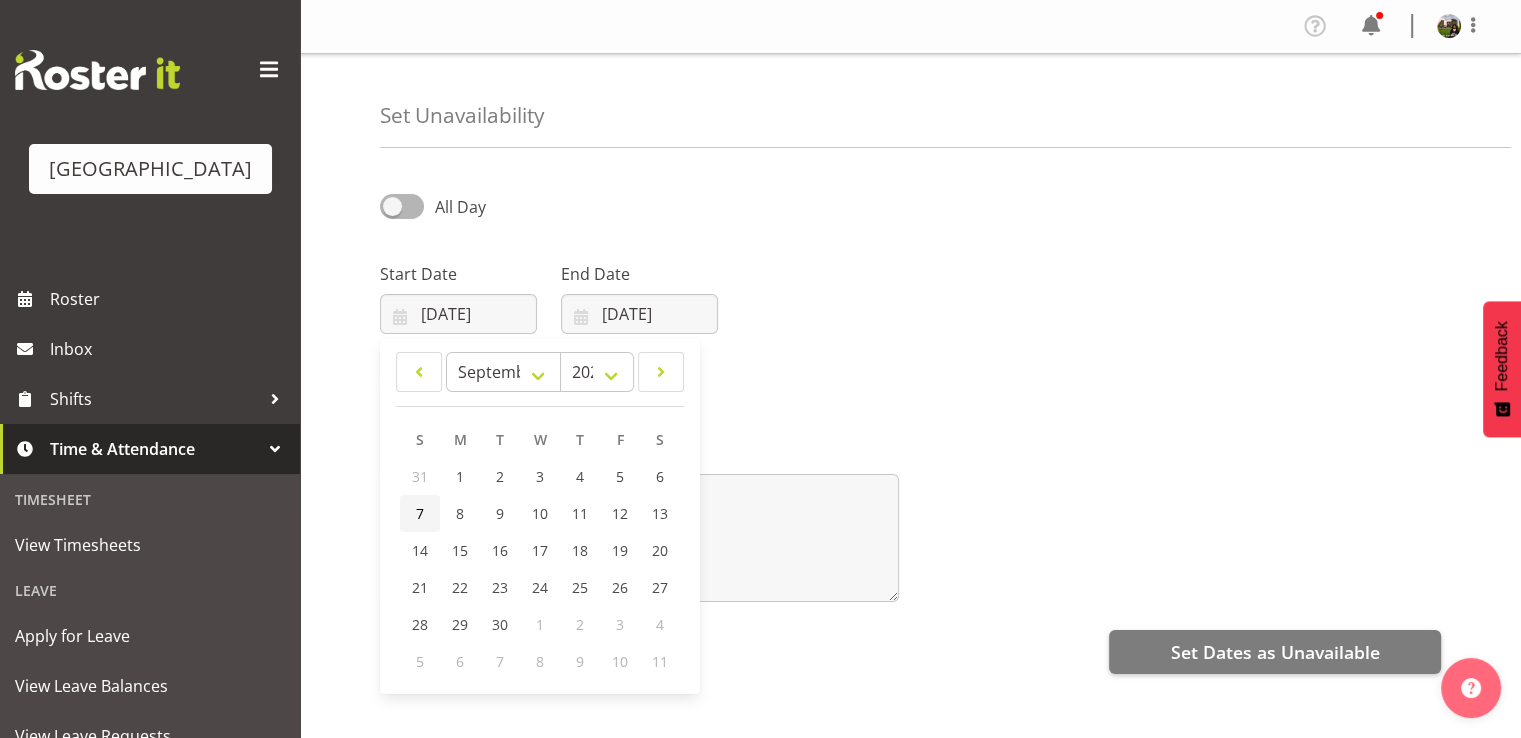 click on "7" at bounding box center [420, 513] 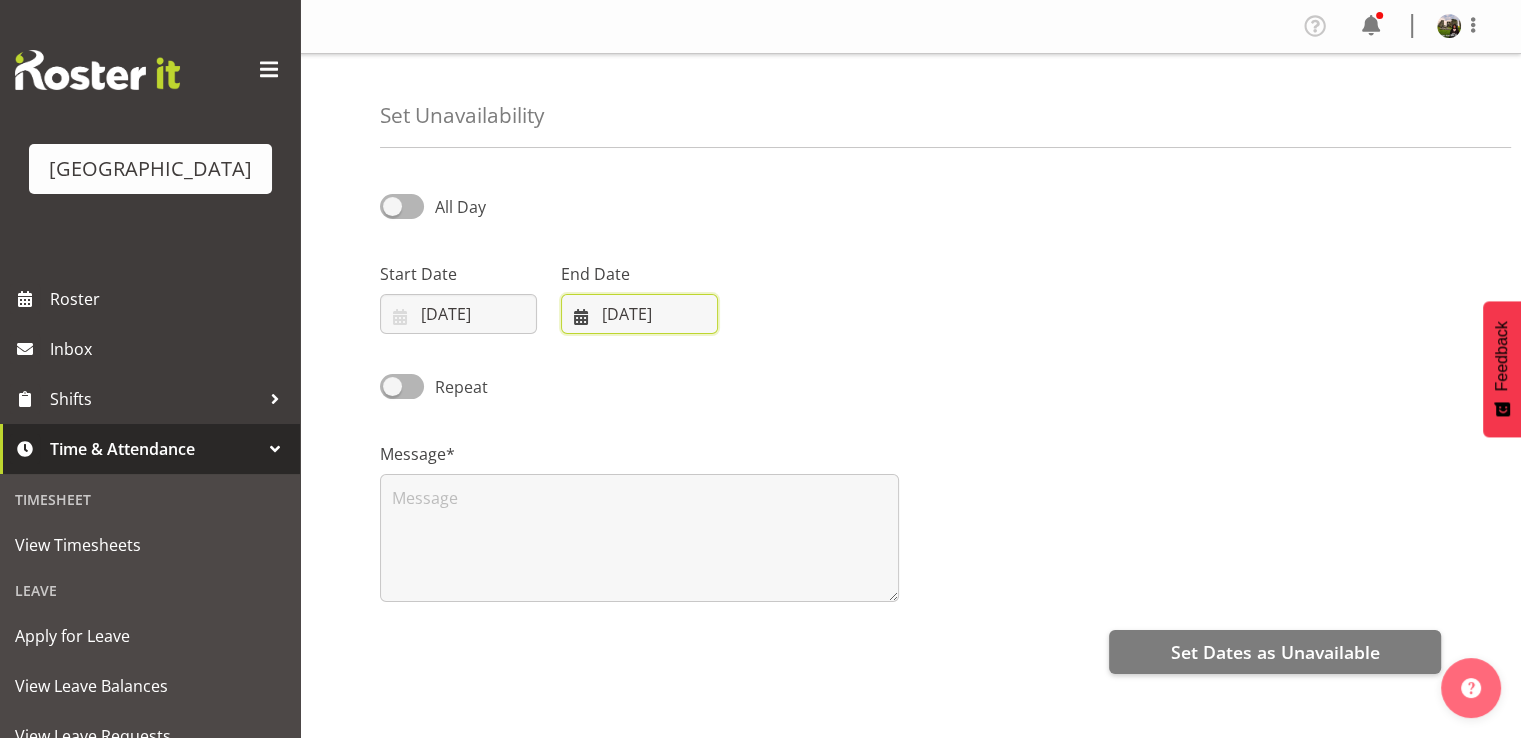 click on "10/07/2025" at bounding box center (639, 314) 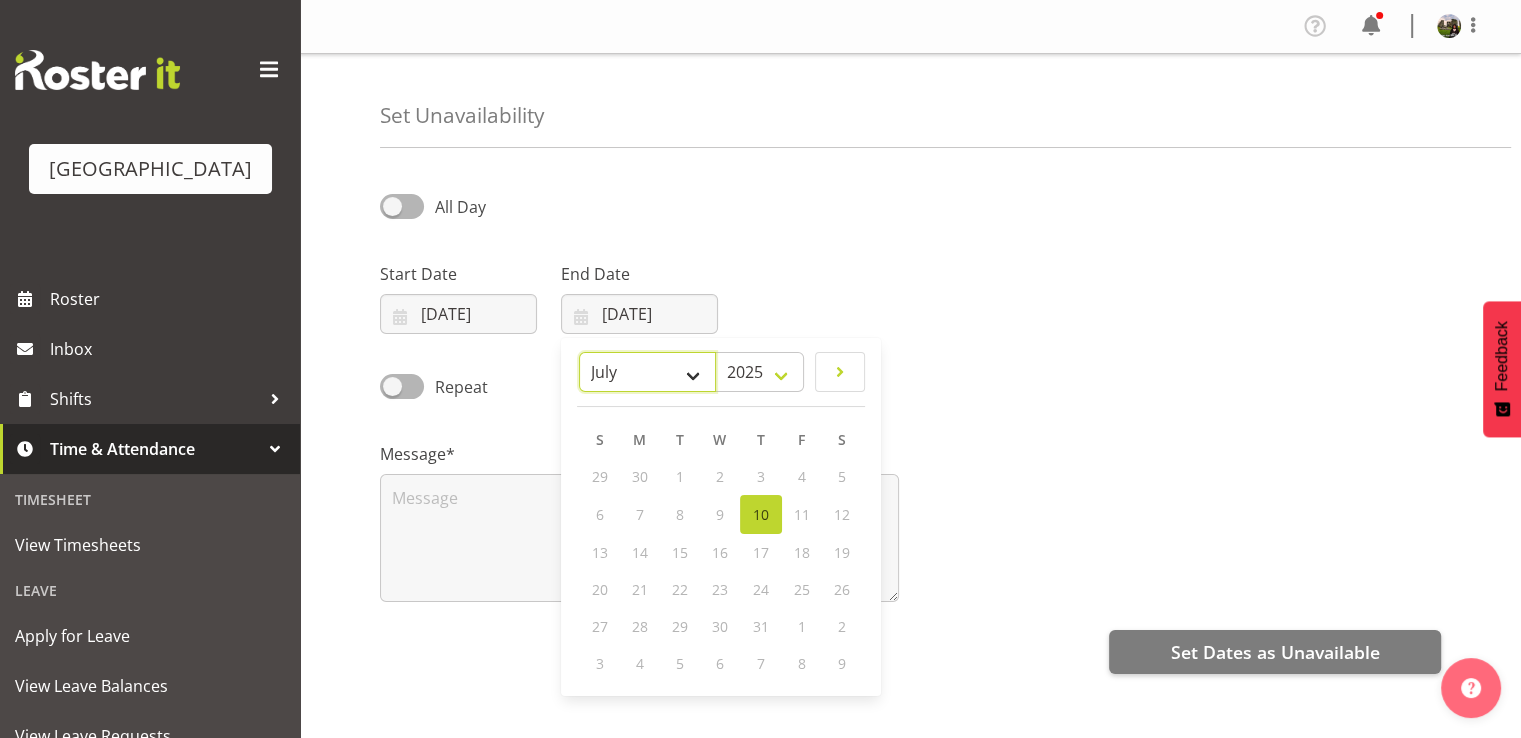click on "January   February   March   April   May   June   July   August   September   October   November   December" at bounding box center [647, 372] 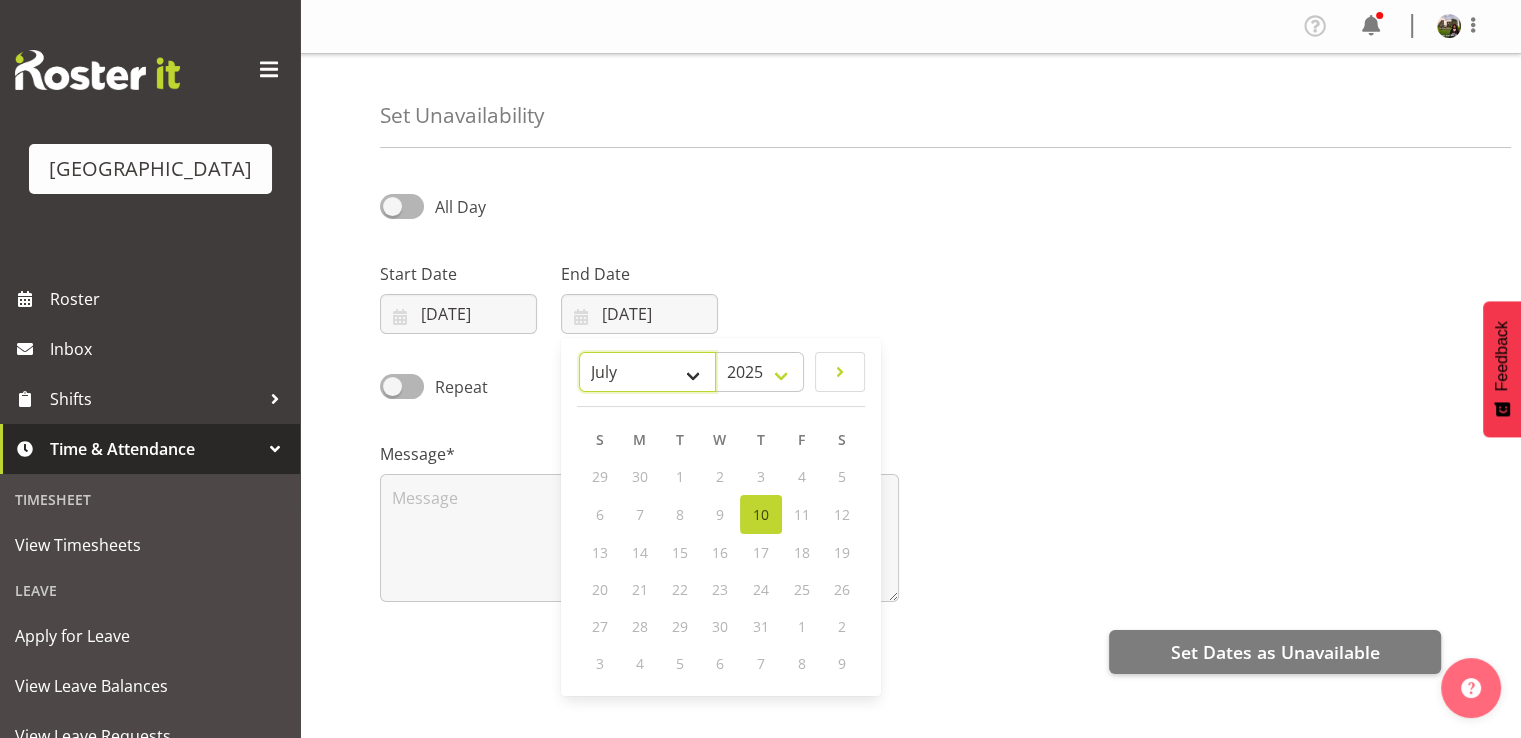 select on "8" 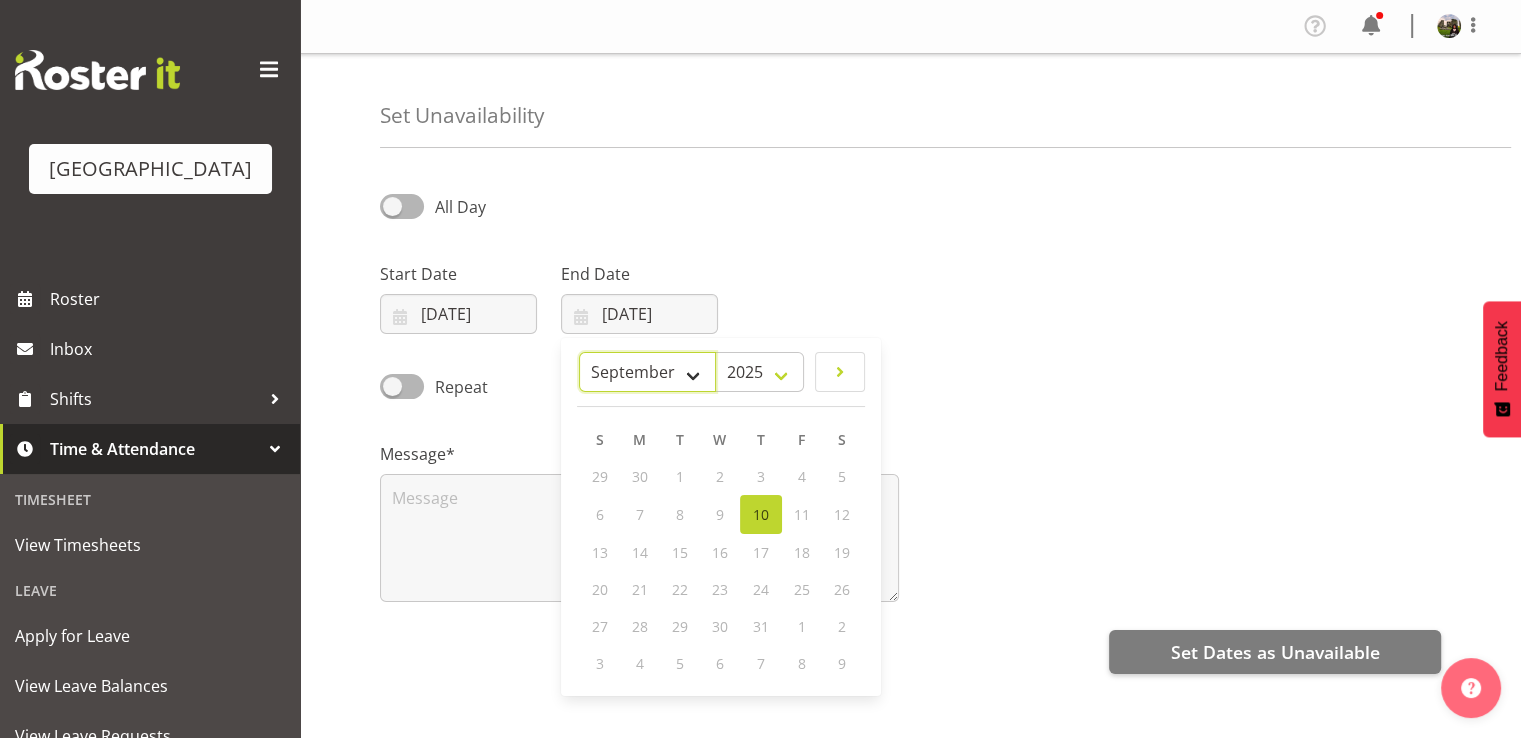 click on "January   February   March   April   May   June   July   August   September   October   November   December" at bounding box center [647, 372] 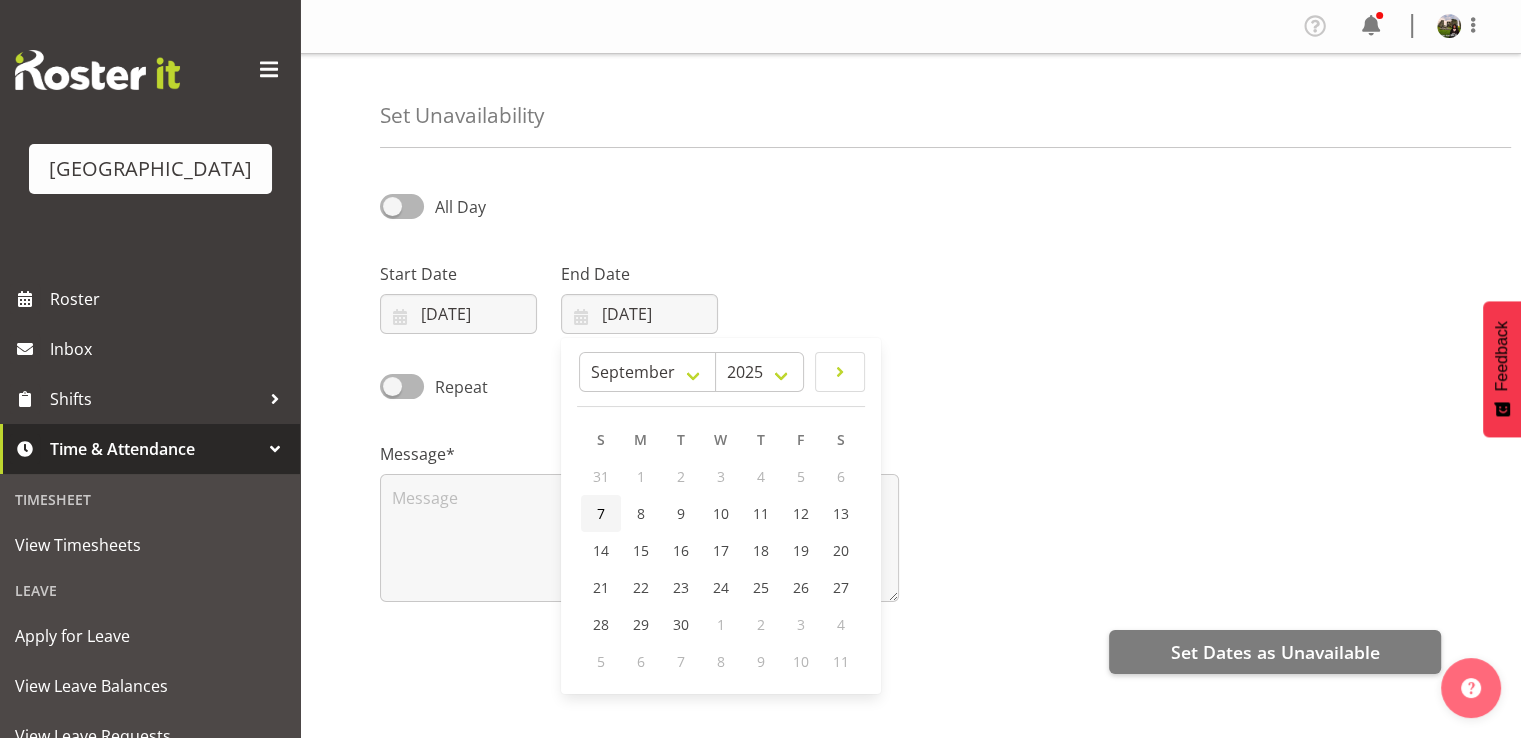 click on "7" at bounding box center (601, 513) 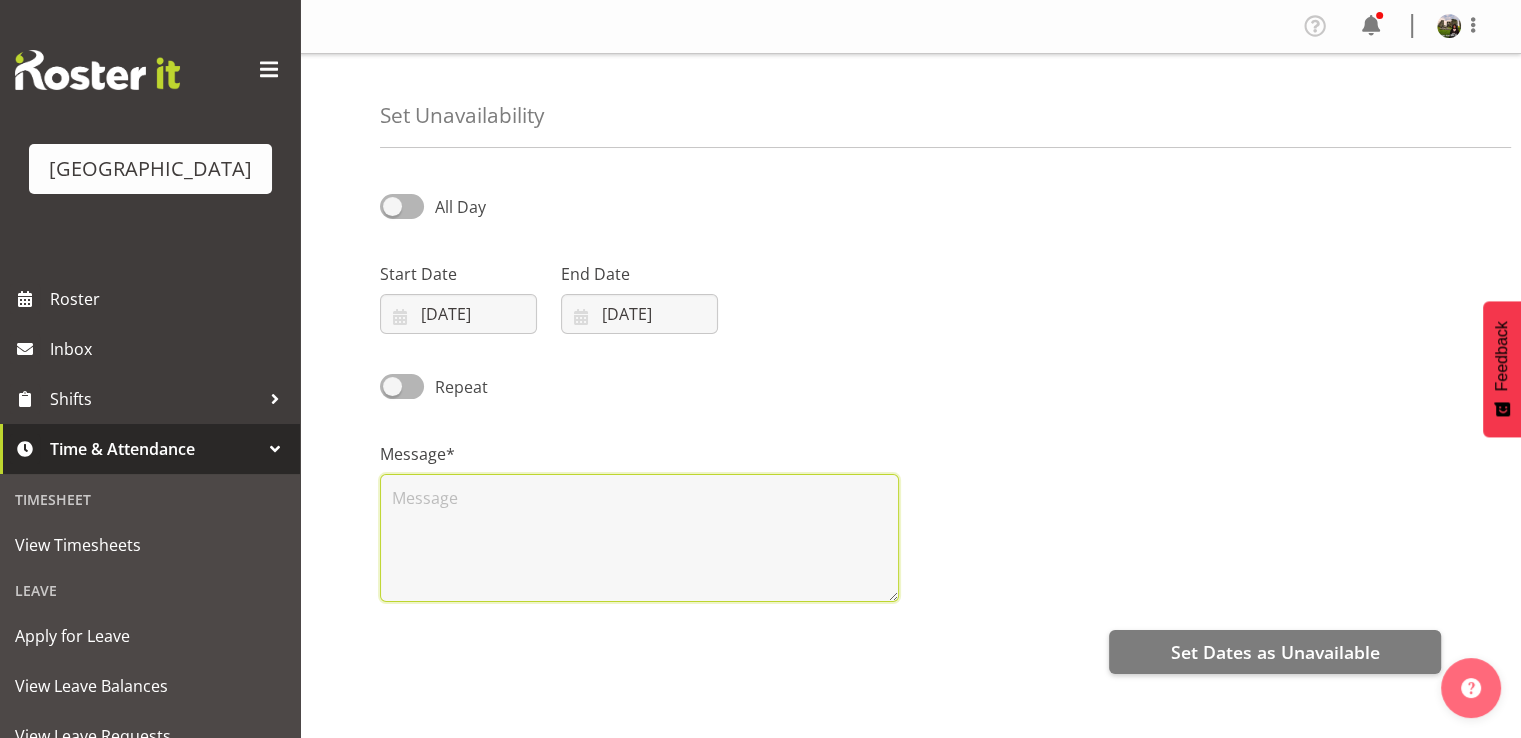 click at bounding box center (639, 538) 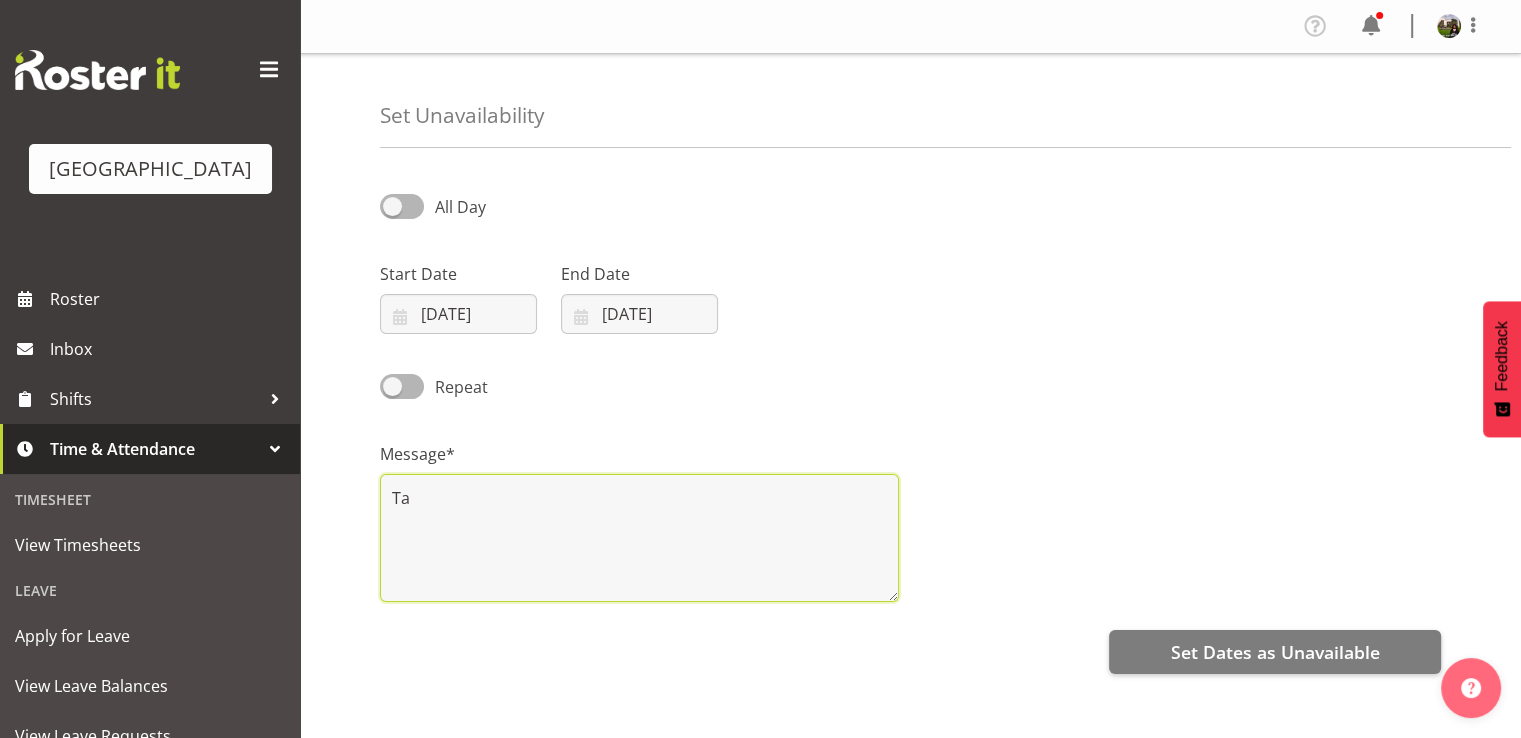 type on "T" 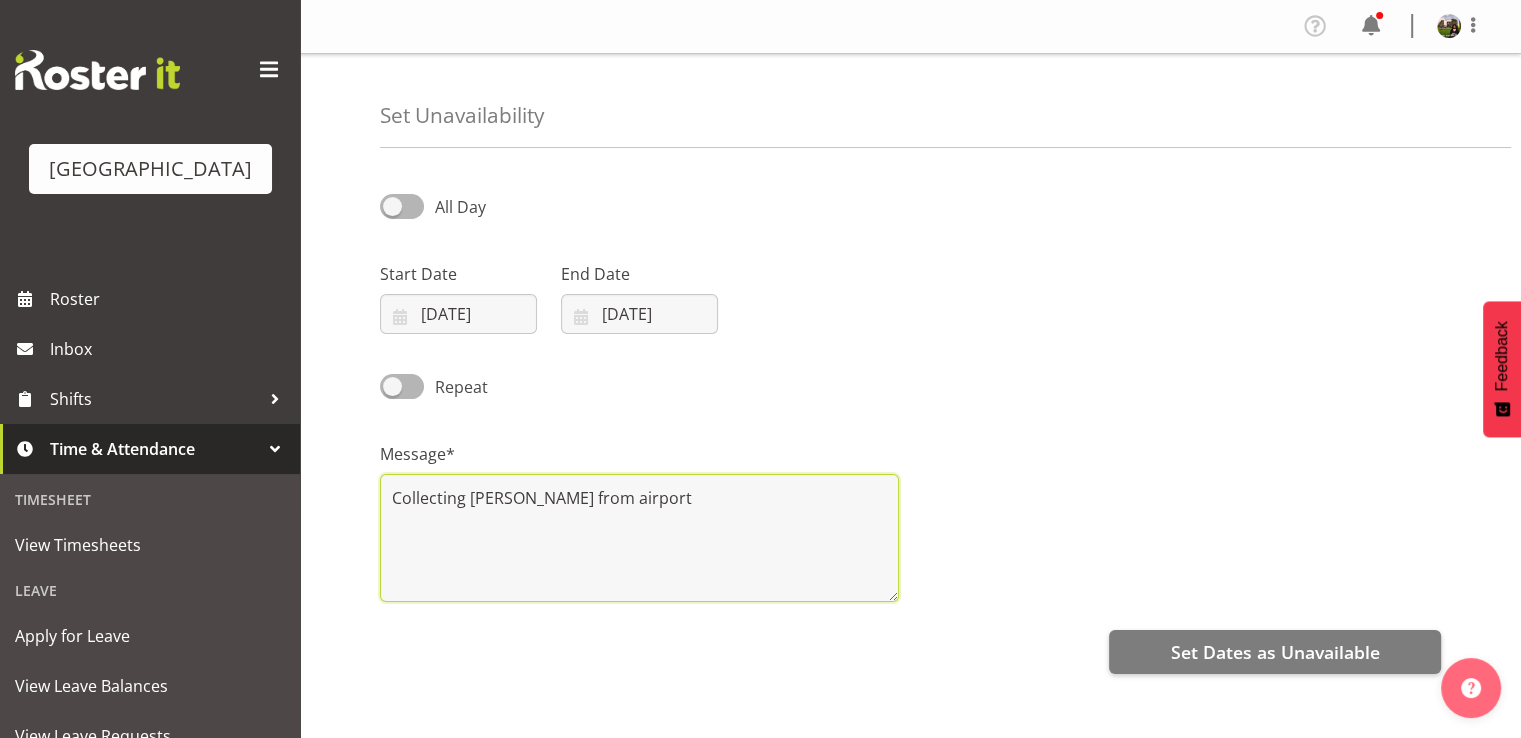click on "Collecting emily from airport" at bounding box center (639, 538) 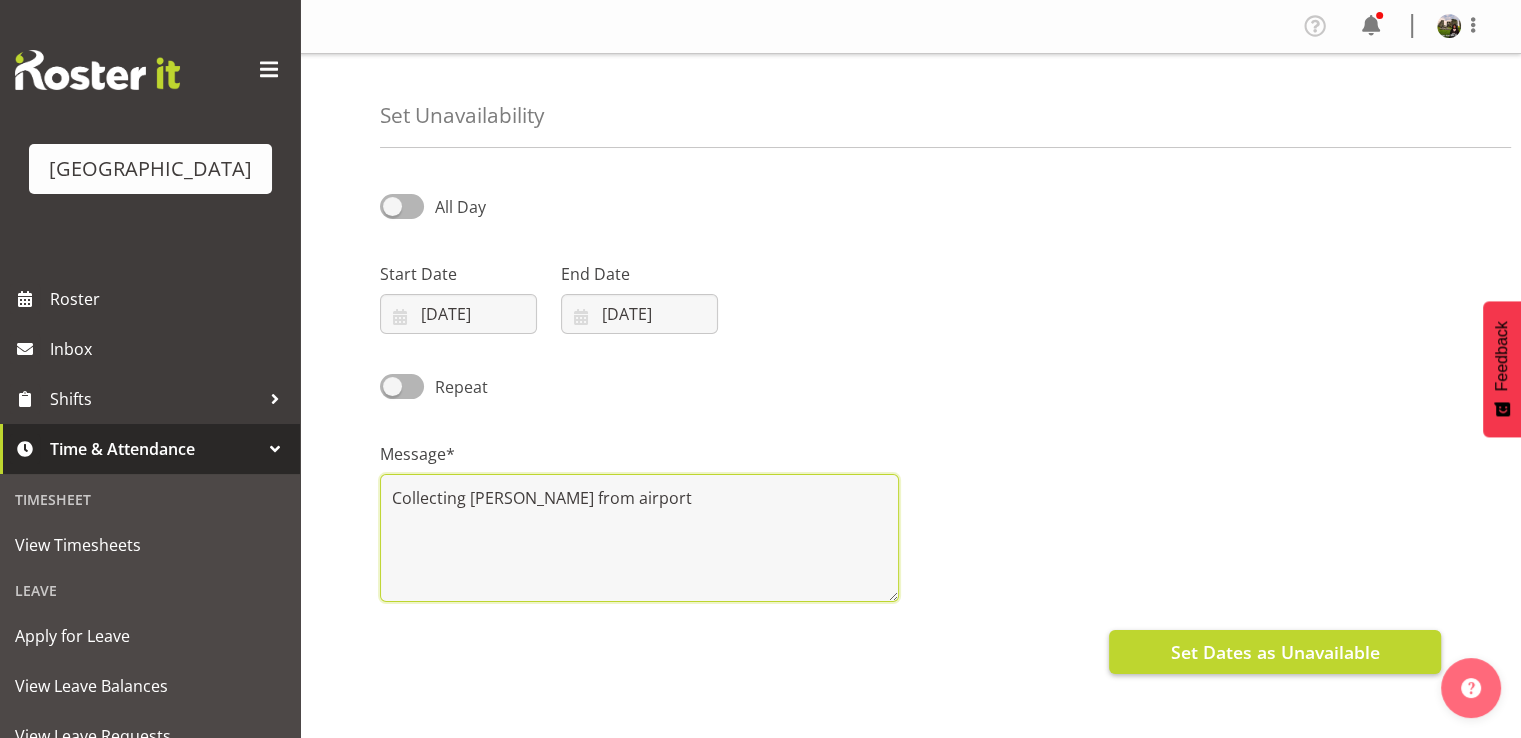 type on "Collecting Emily from airport" 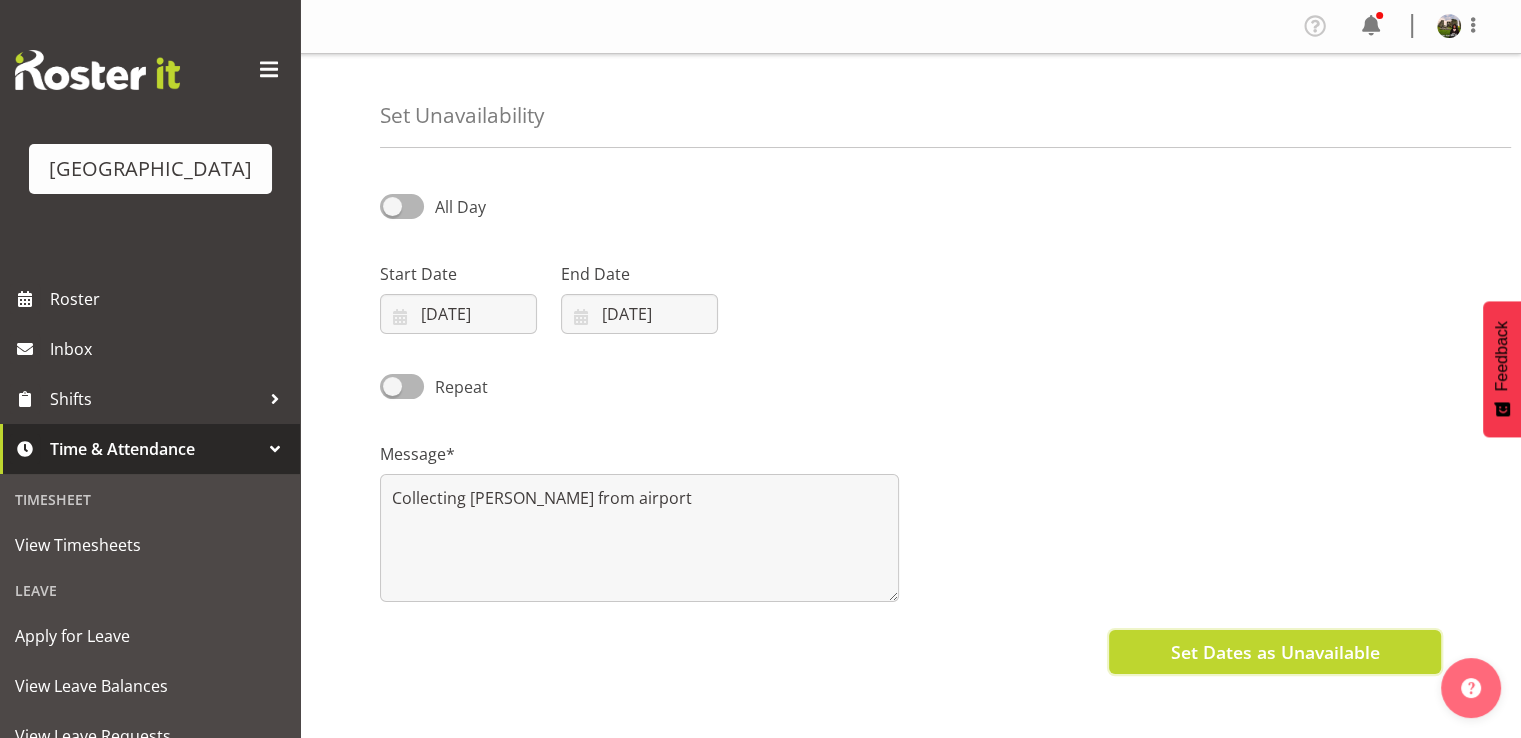 click on "Set Dates as Unavailable" at bounding box center [1274, 652] 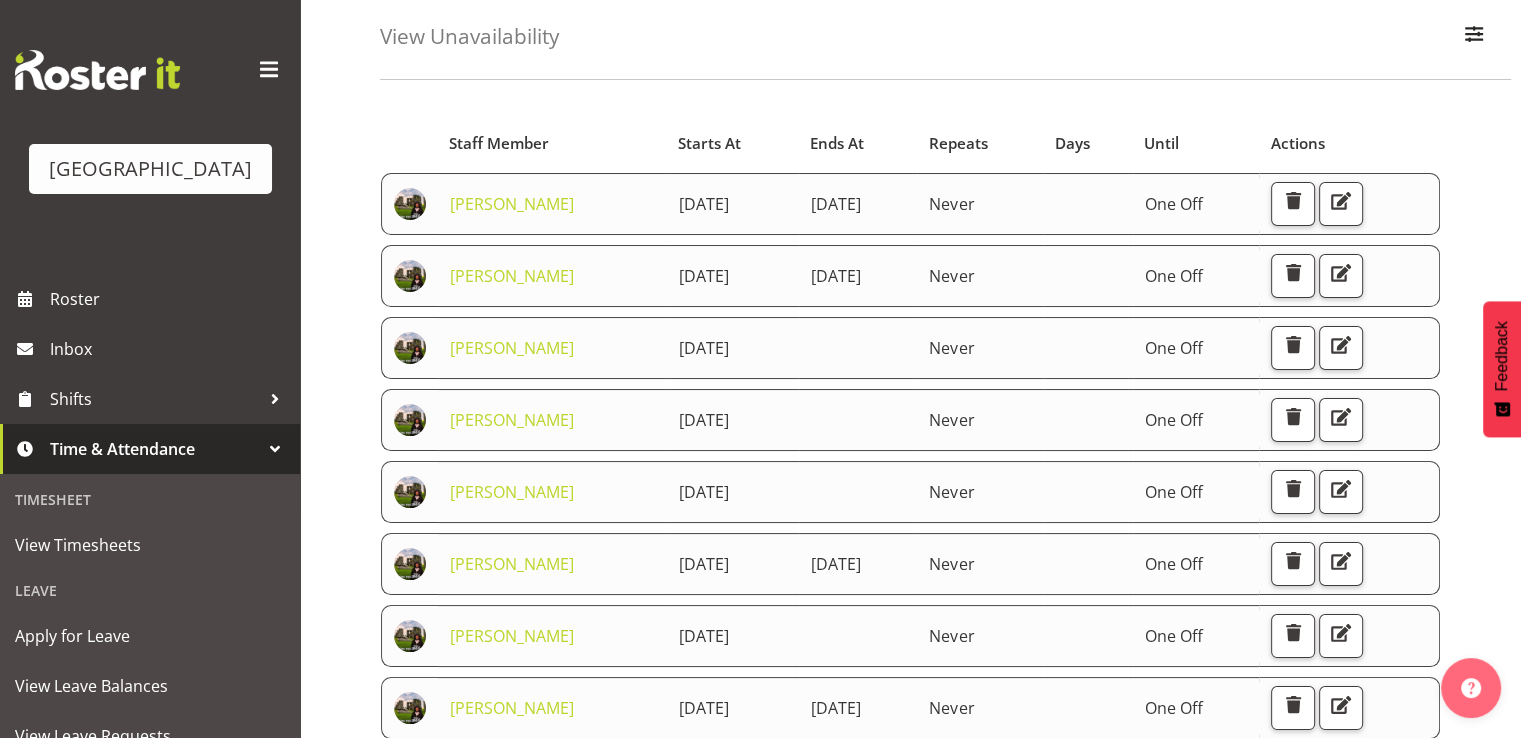 scroll, scrollTop: 200, scrollLeft: 0, axis: vertical 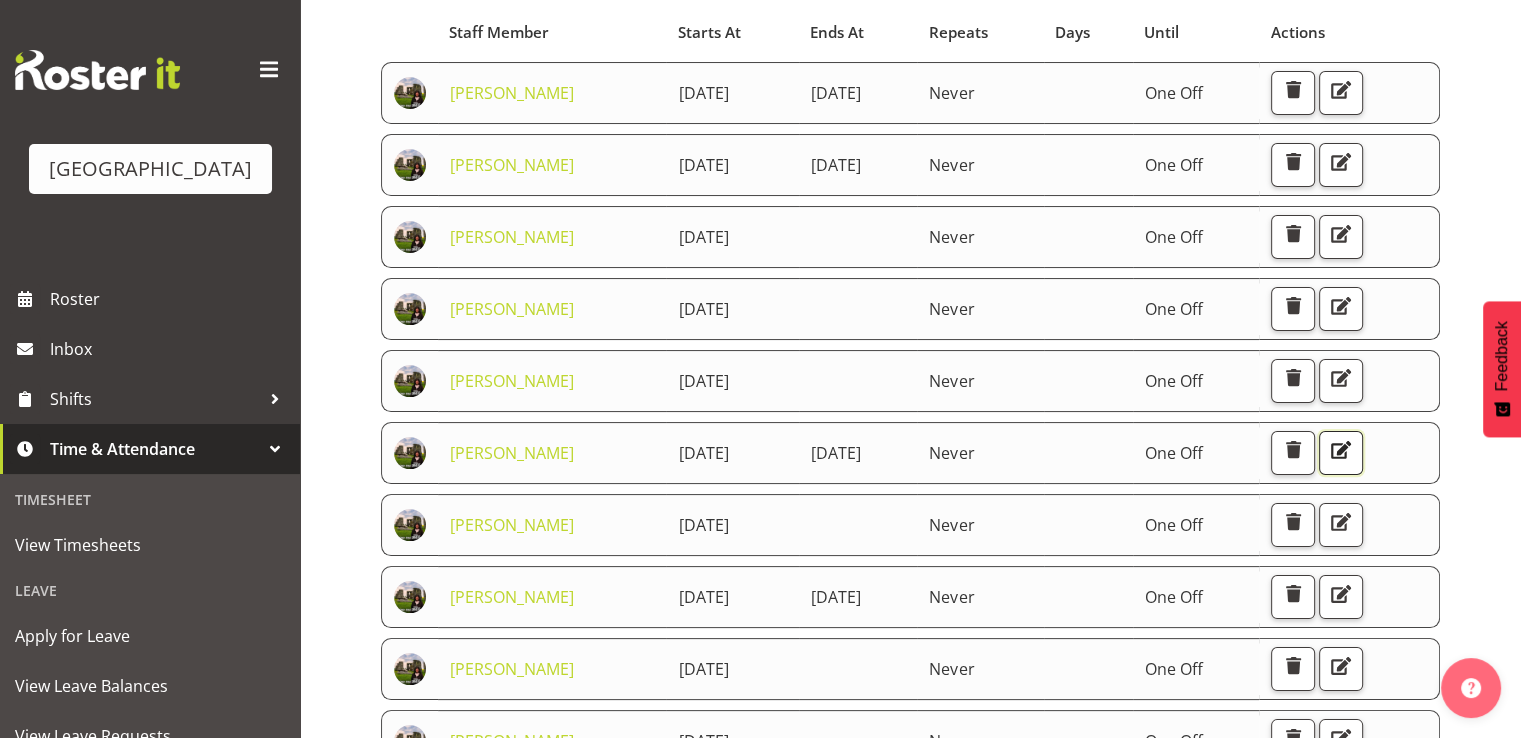 click at bounding box center (1341, 450) 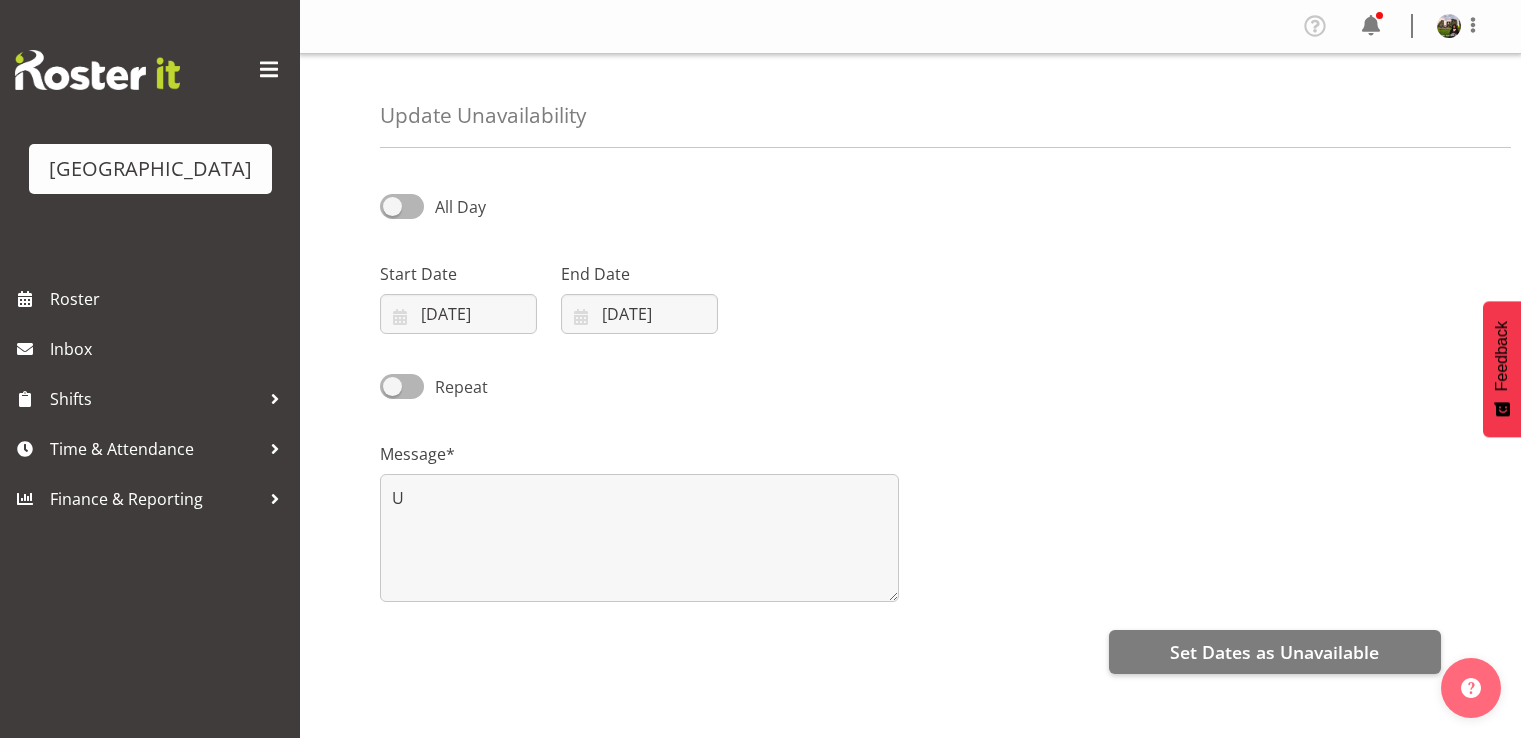 scroll, scrollTop: 0, scrollLeft: 0, axis: both 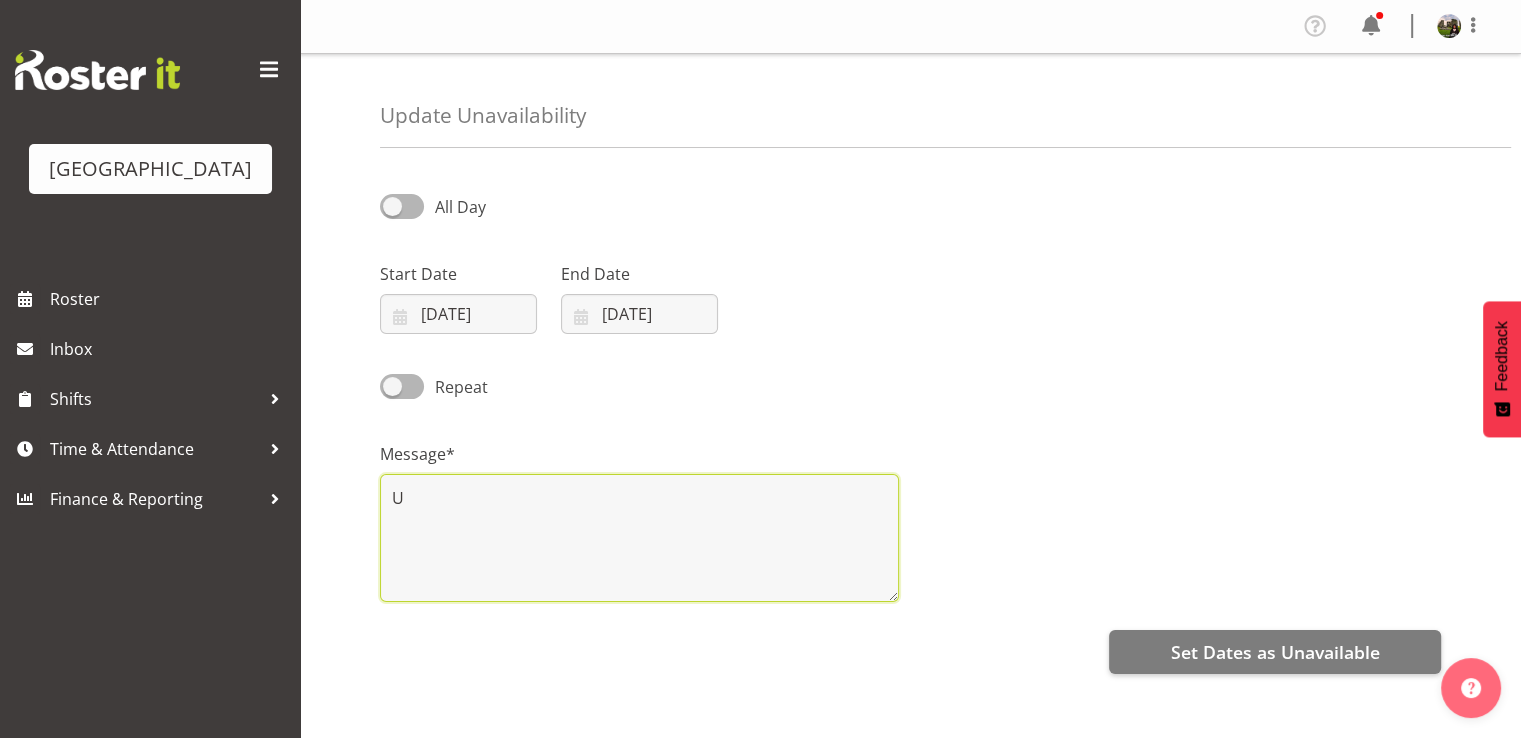 click on "U" at bounding box center [639, 538] 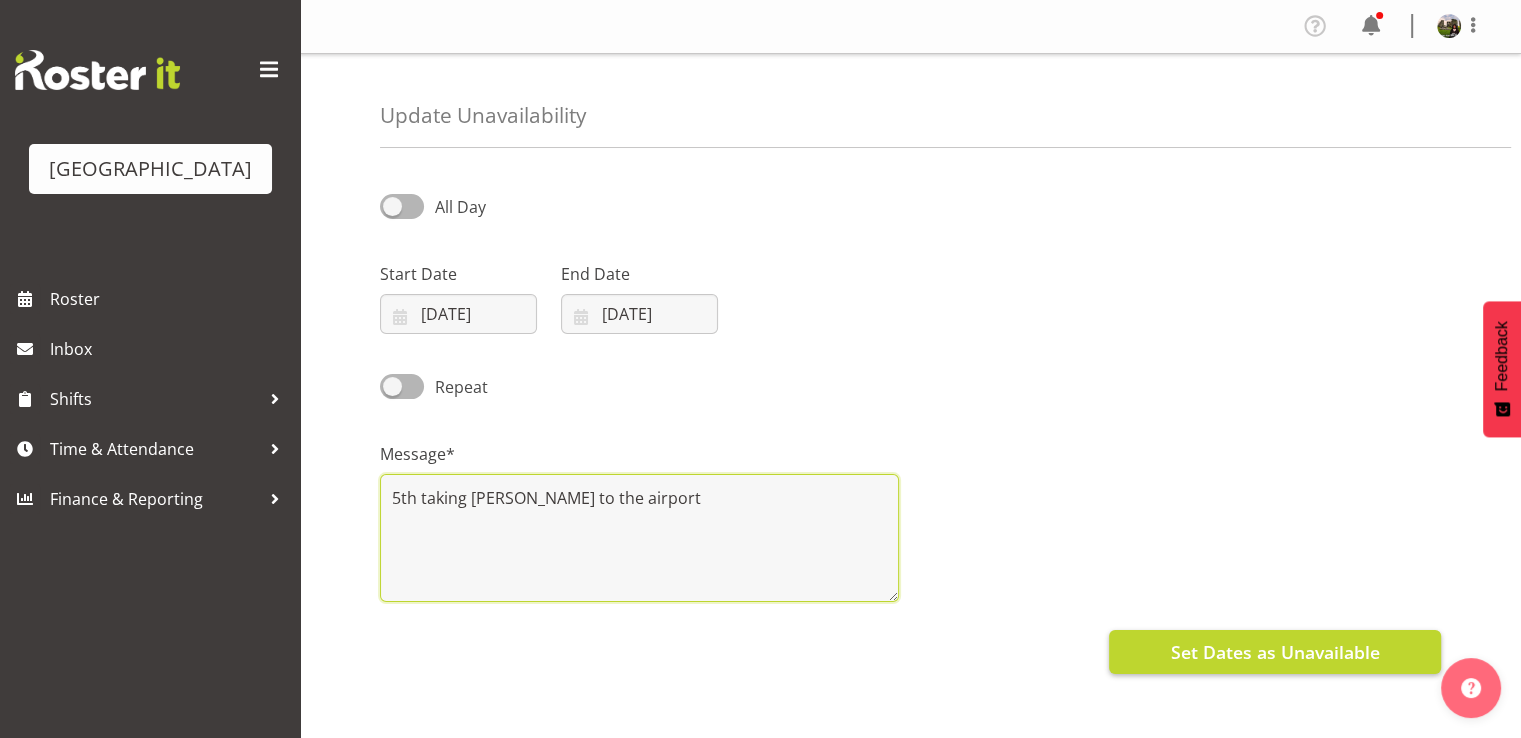 type on "5th taking Emily to the airport" 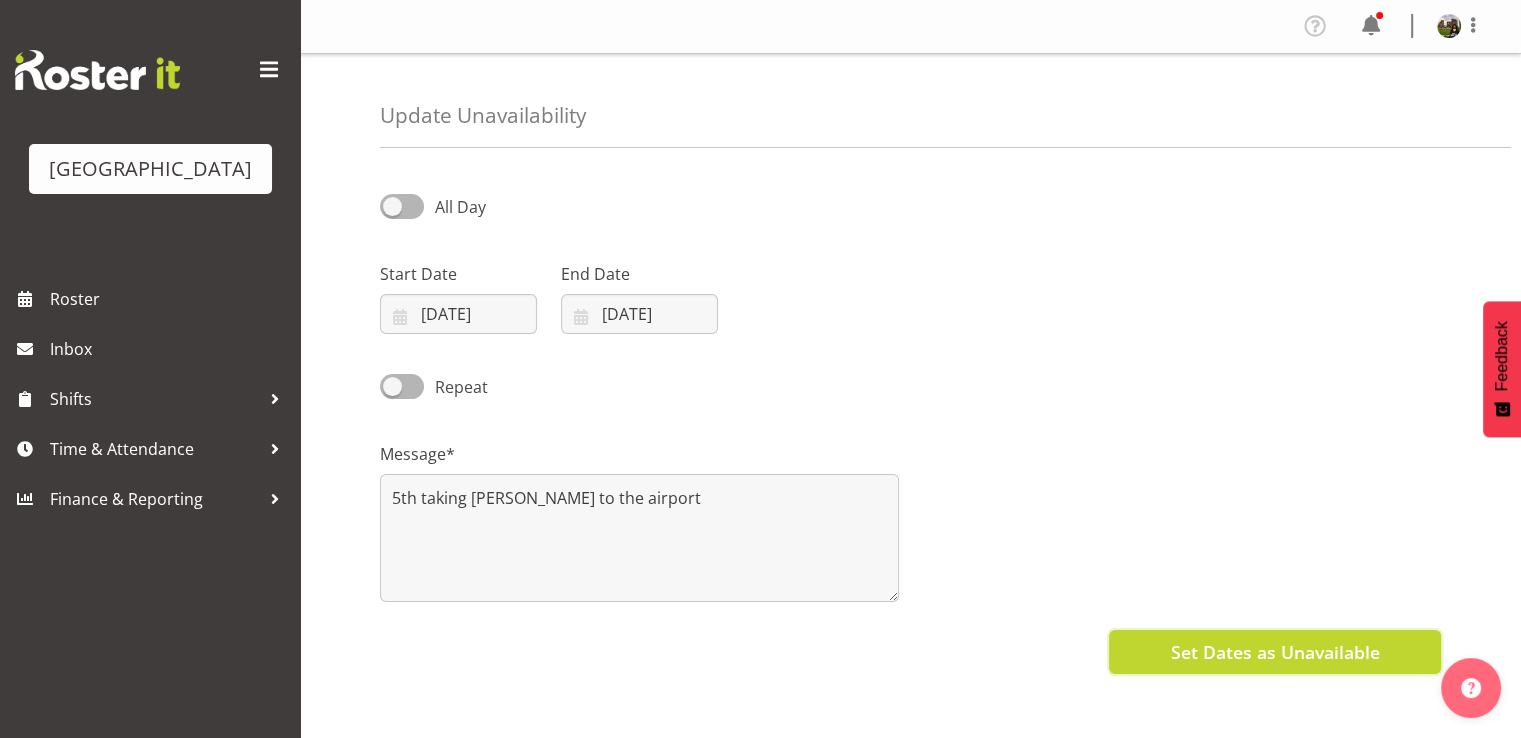 click on "Set Dates as Unavailable" at bounding box center (1274, 652) 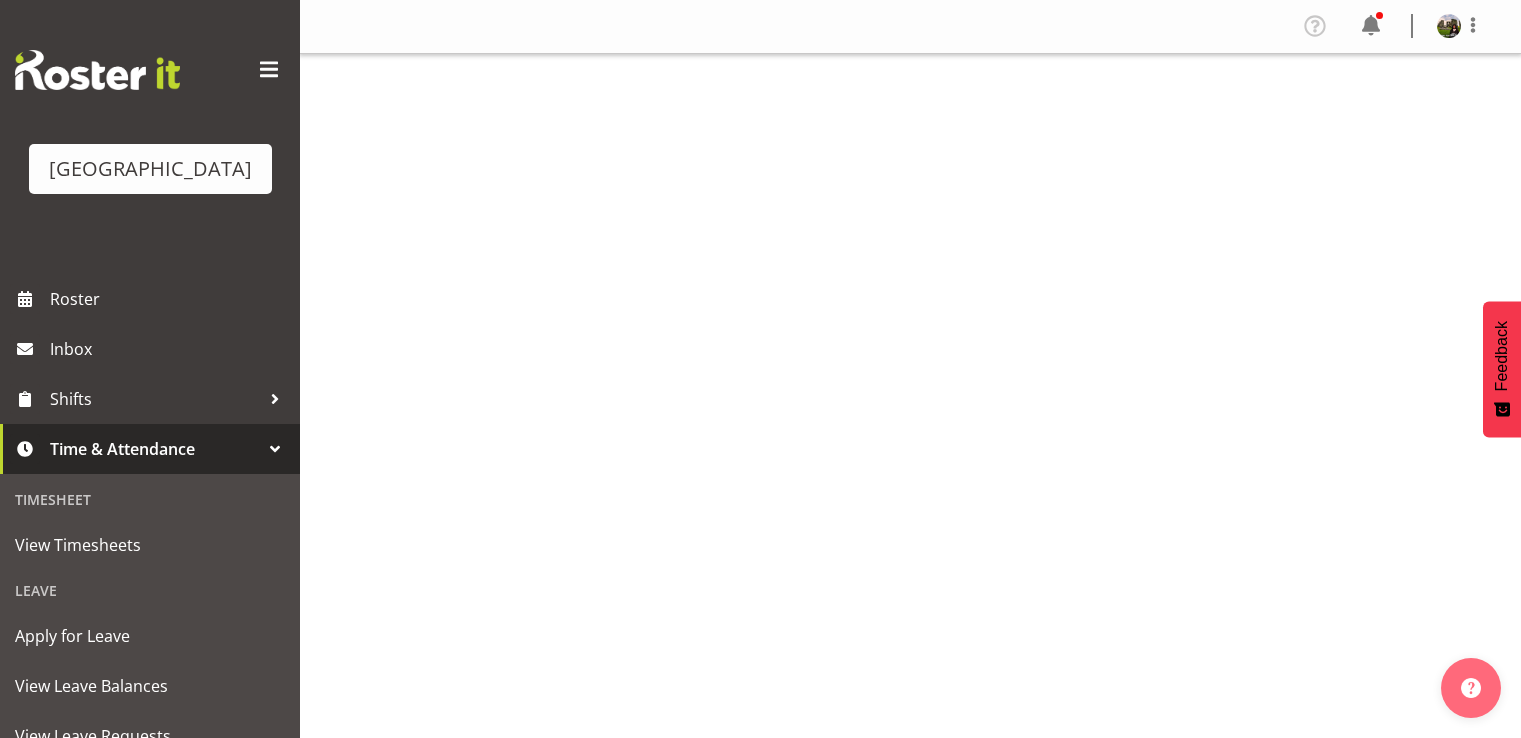 scroll, scrollTop: 0, scrollLeft: 0, axis: both 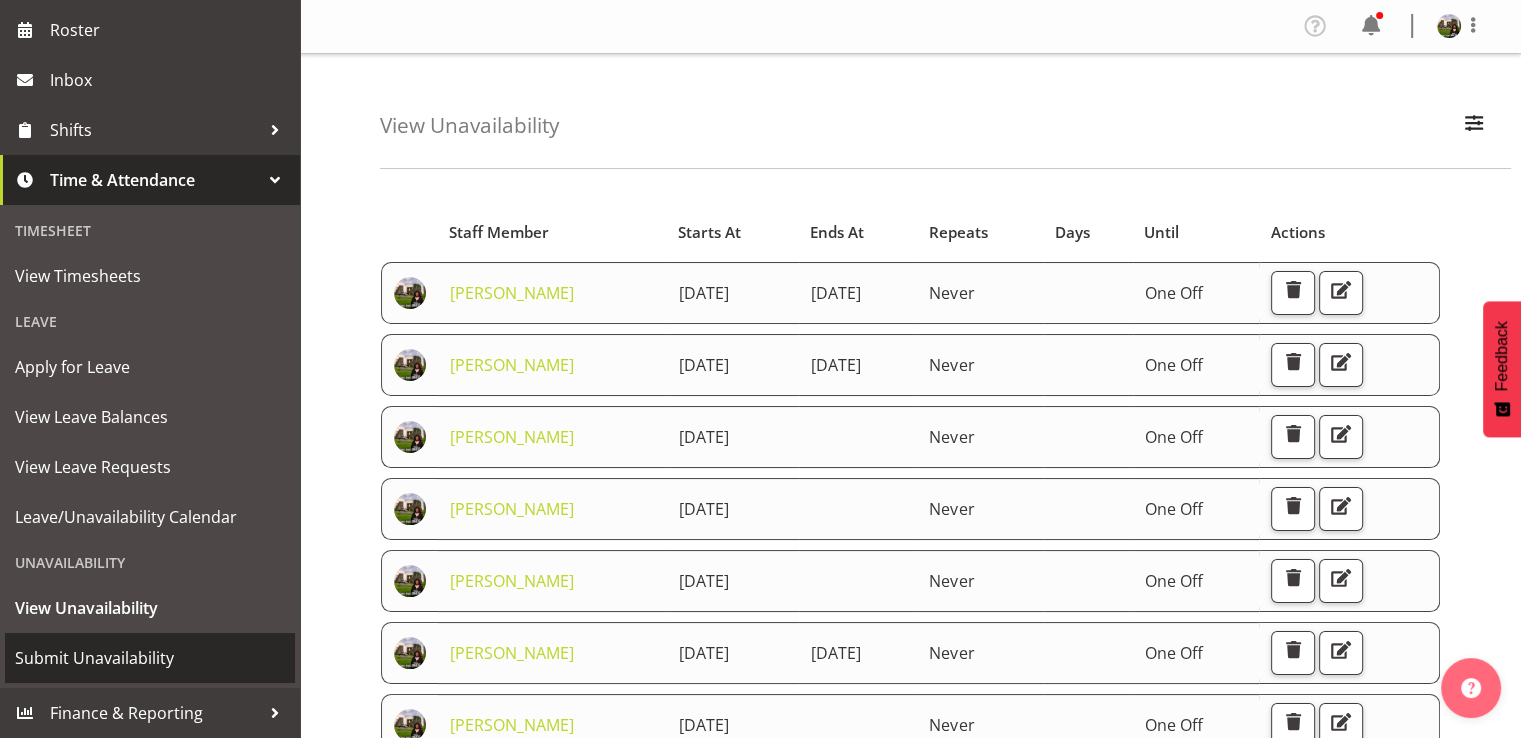 click on "Submit Unavailability" at bounding box center [150, 658] 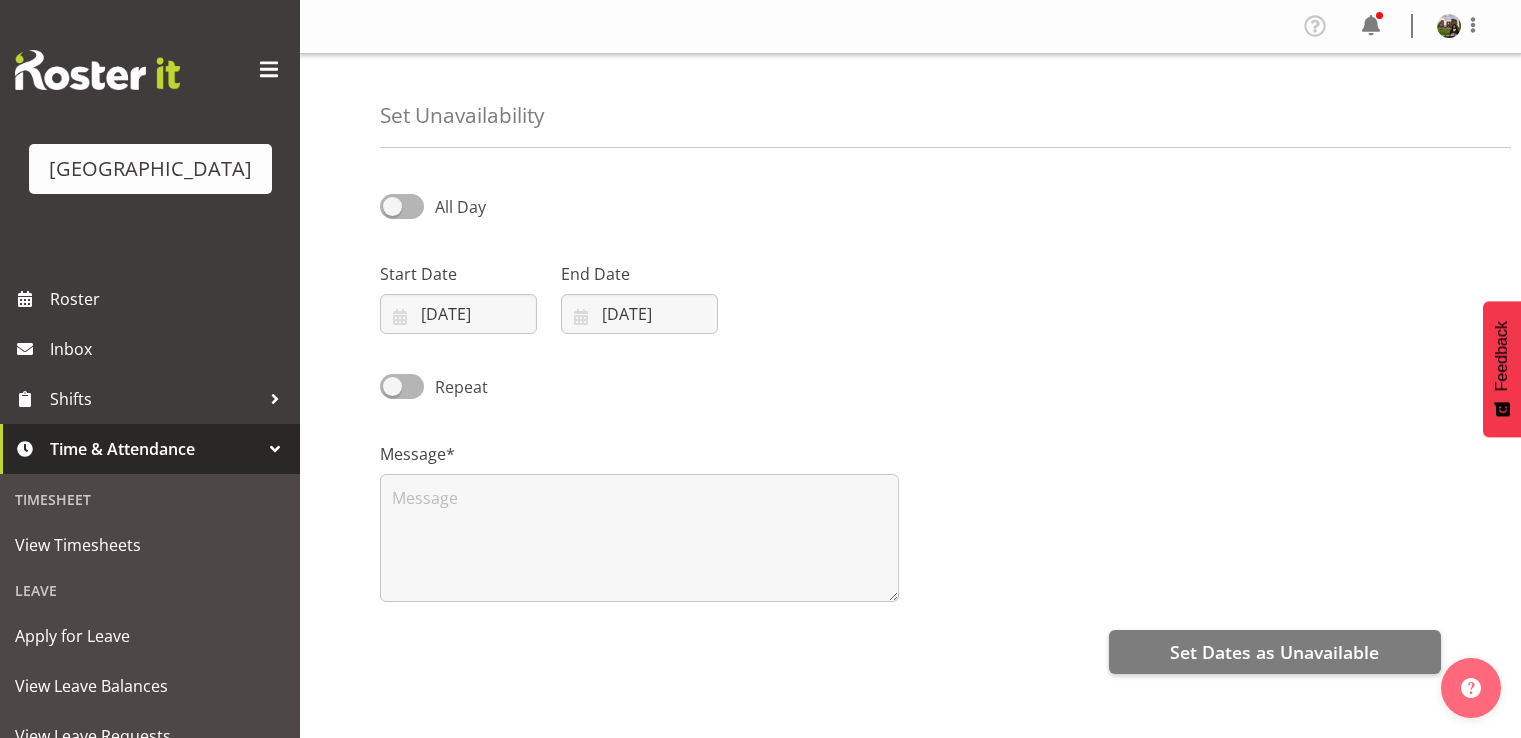 select on "6" 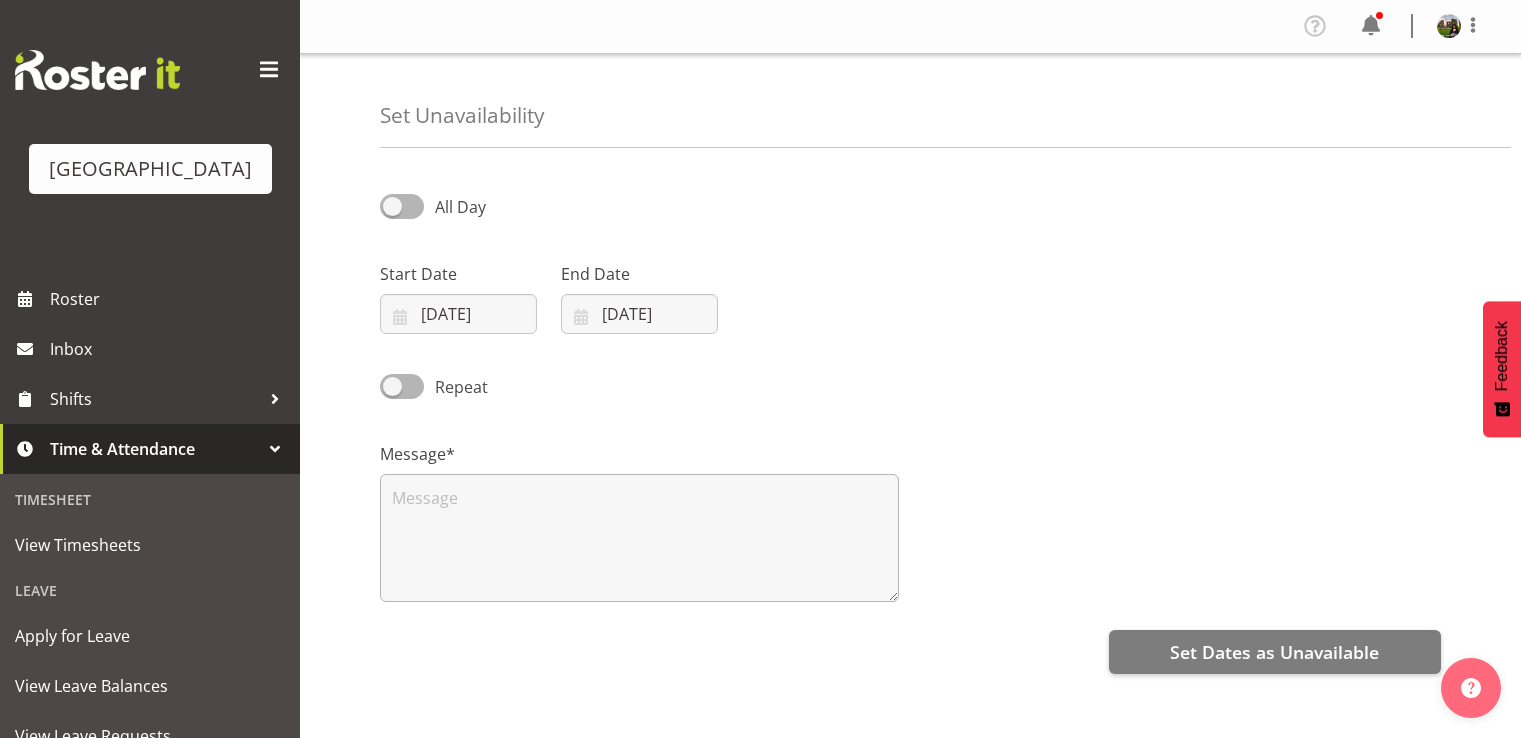 scroll, scrollTop: 0, scrollLeft: 0, axis: both 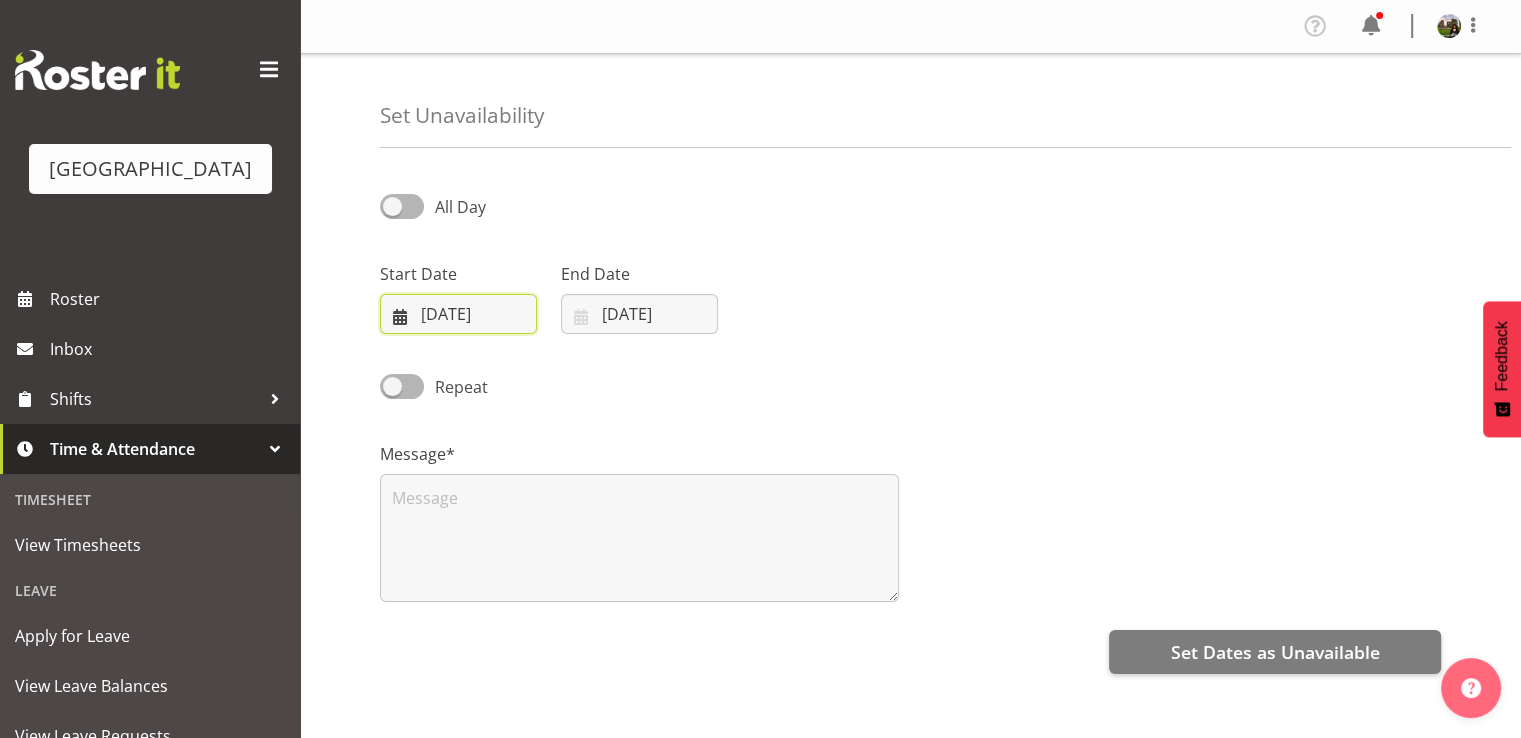 click on "[DATE]" at bounding box center (458, 314) 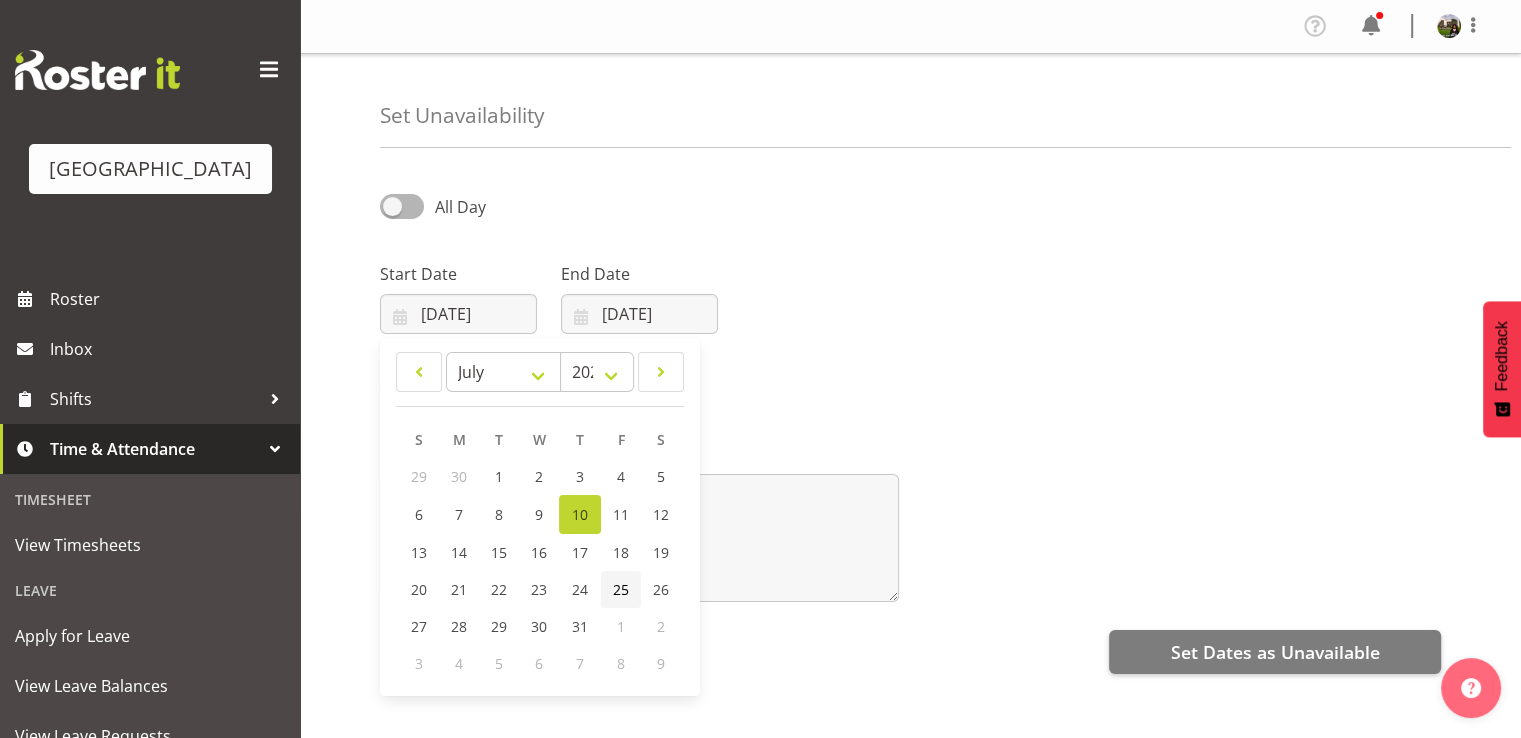click on "25" at bounding box center (621, 589) 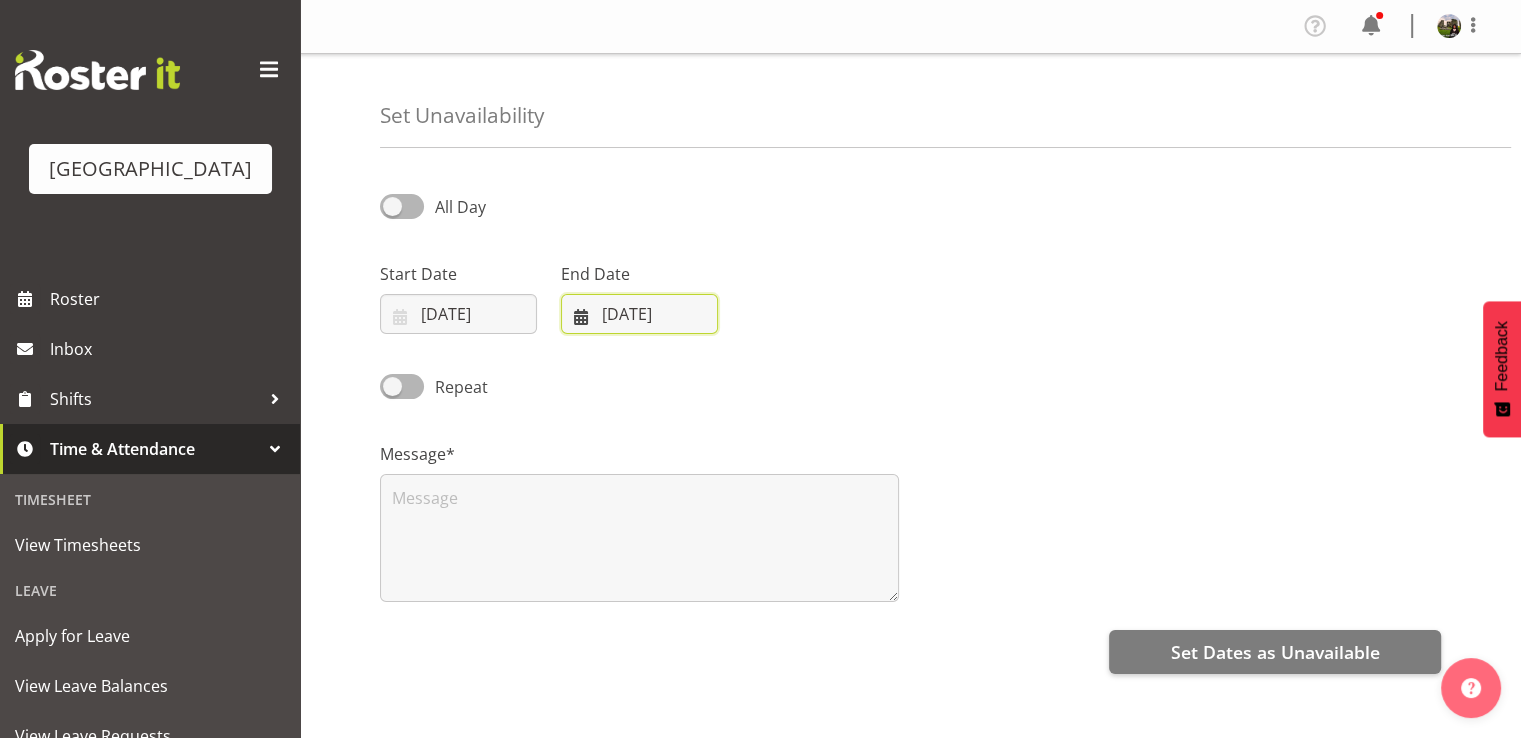 click on "10/07/2025" at bounding box center (639, 314) 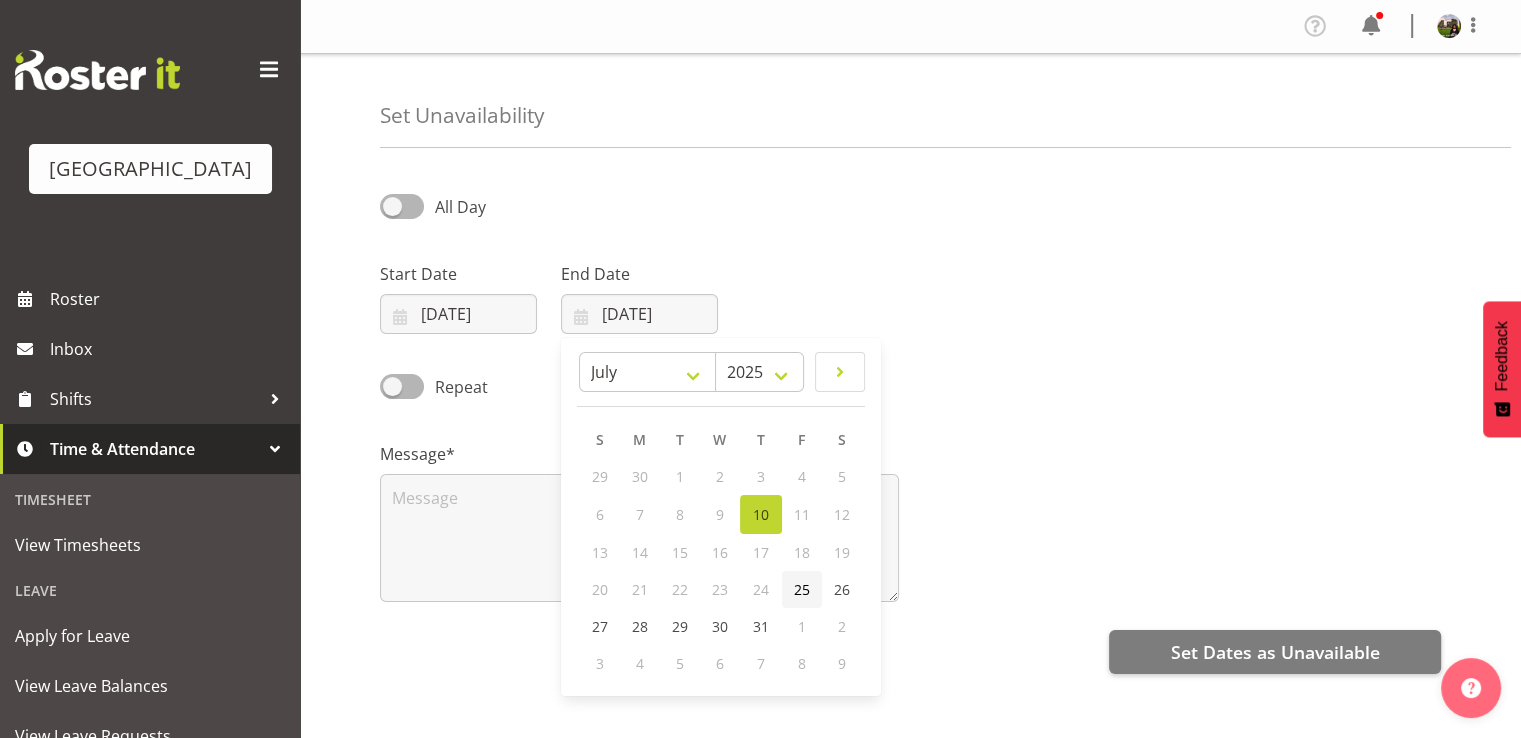 click on "25" at bounding box center (802, 589) 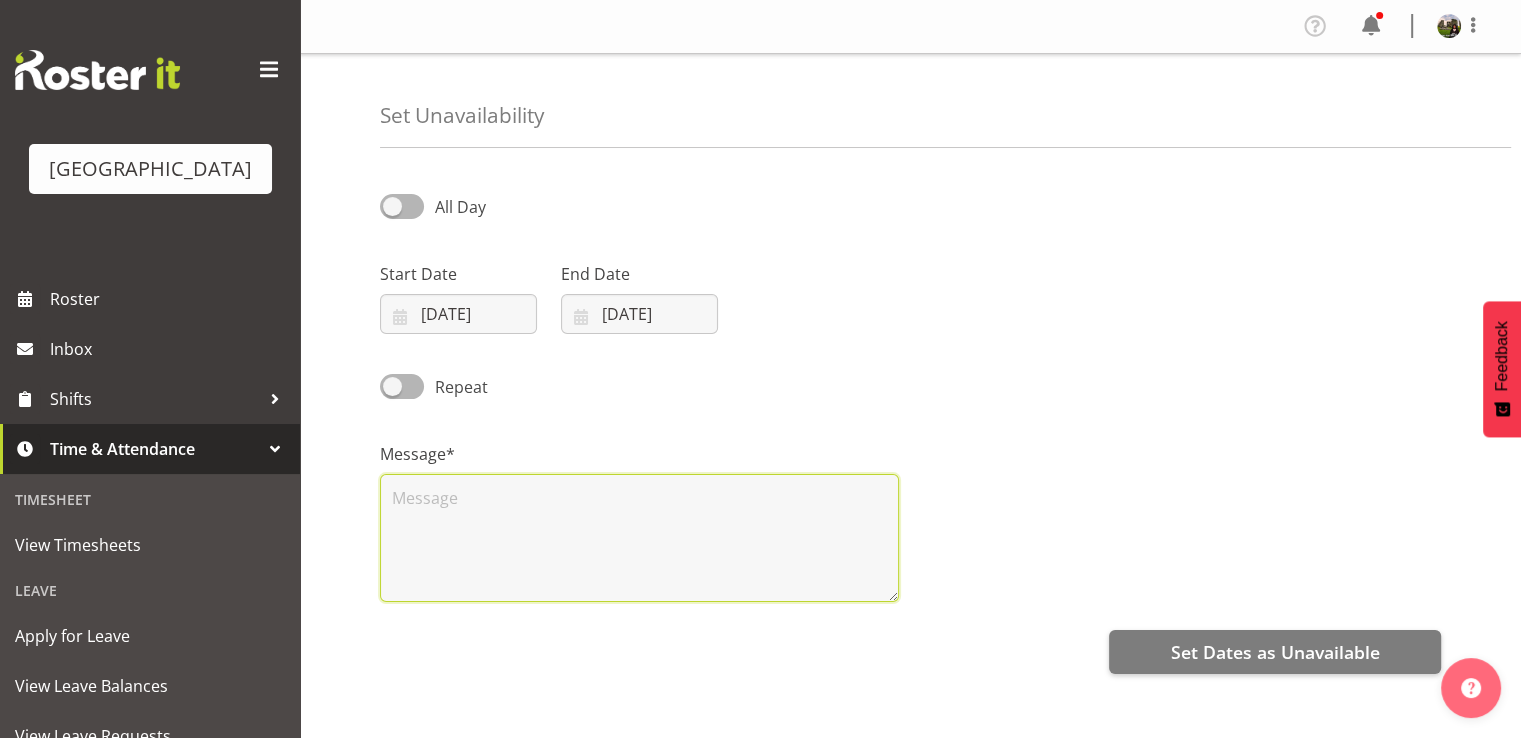 click at bounding box center [639, 538] 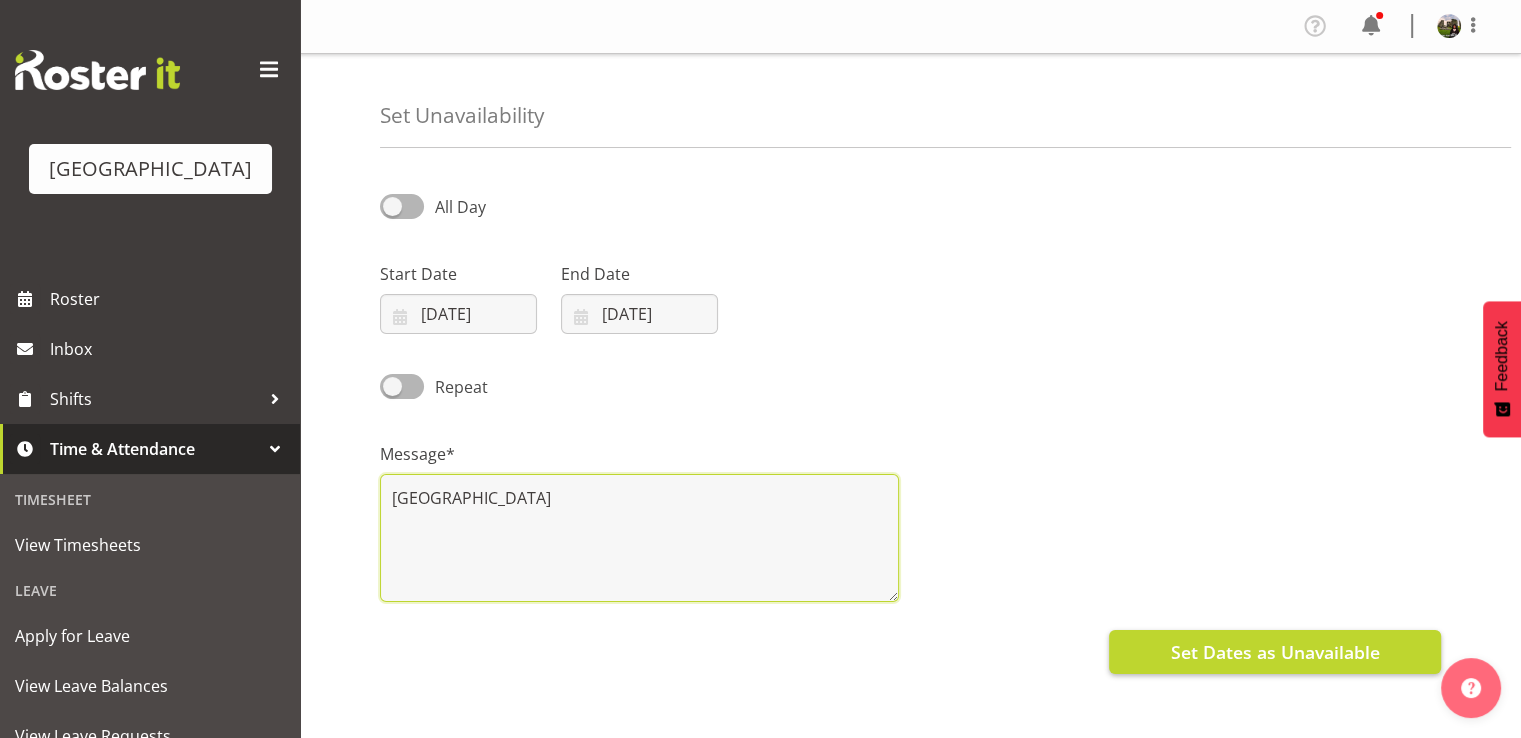 type on "Grace Hospital" 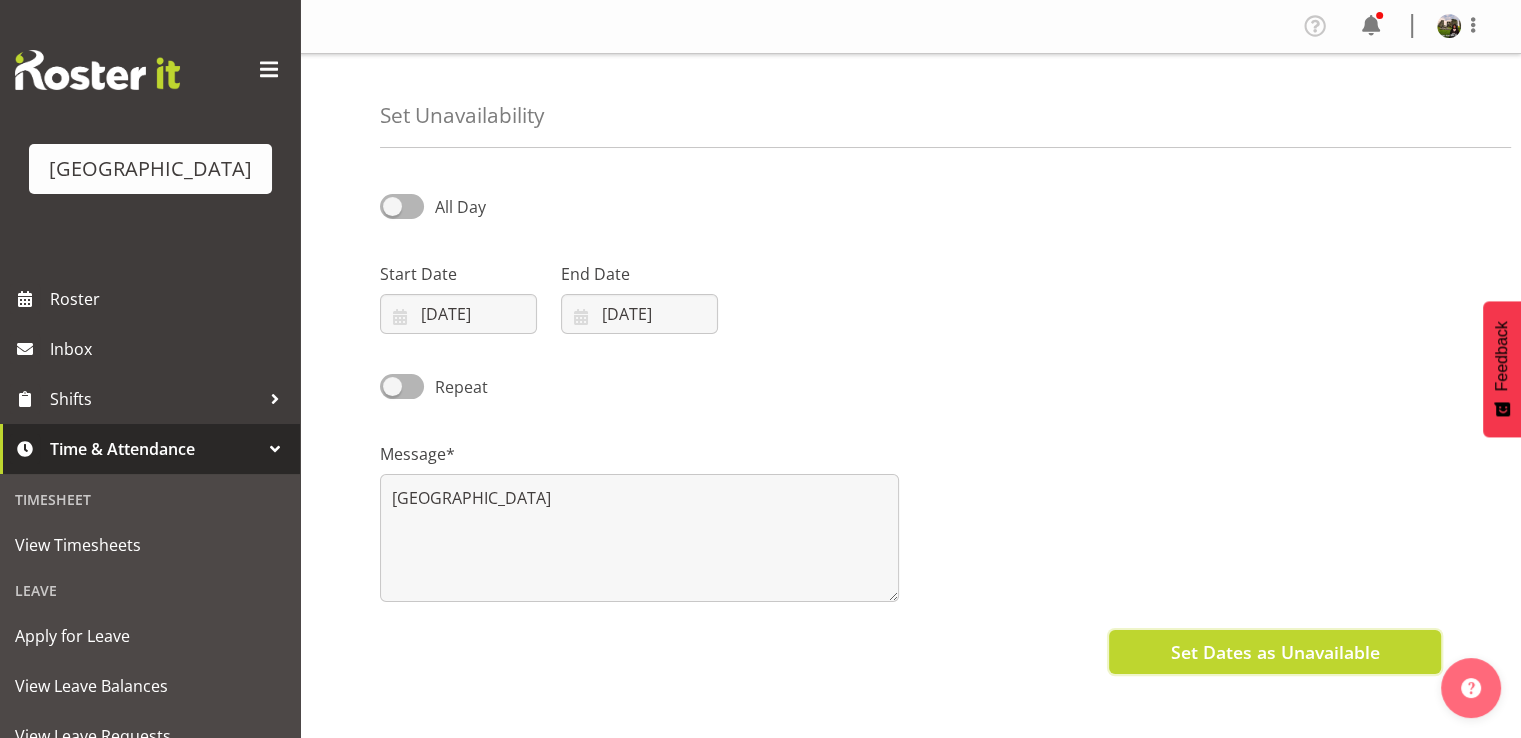 click on "Set Dates as Unavailable" at bounding box center (1274, 652) 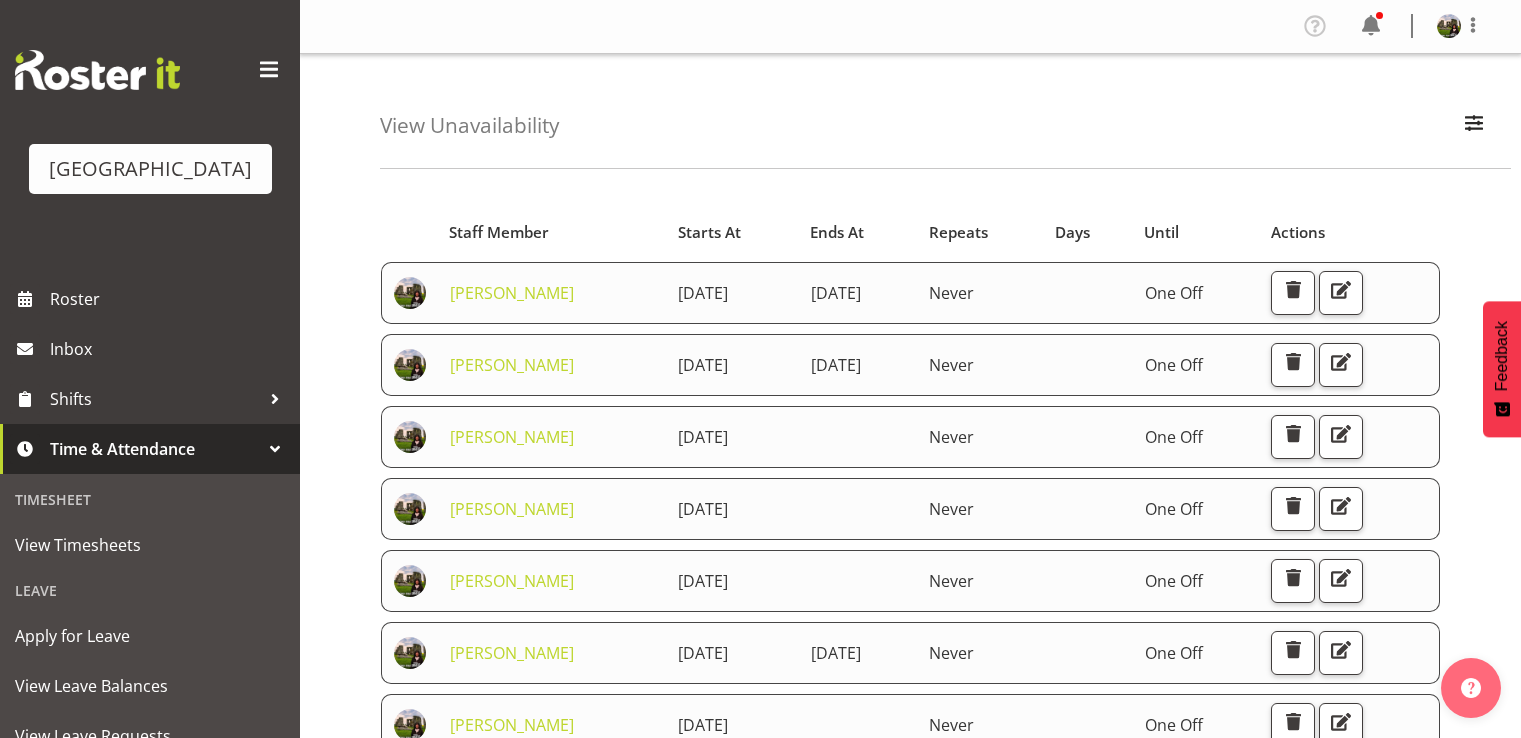 scroll, scrollTop: 0, scrollLeft: 0, axis: both 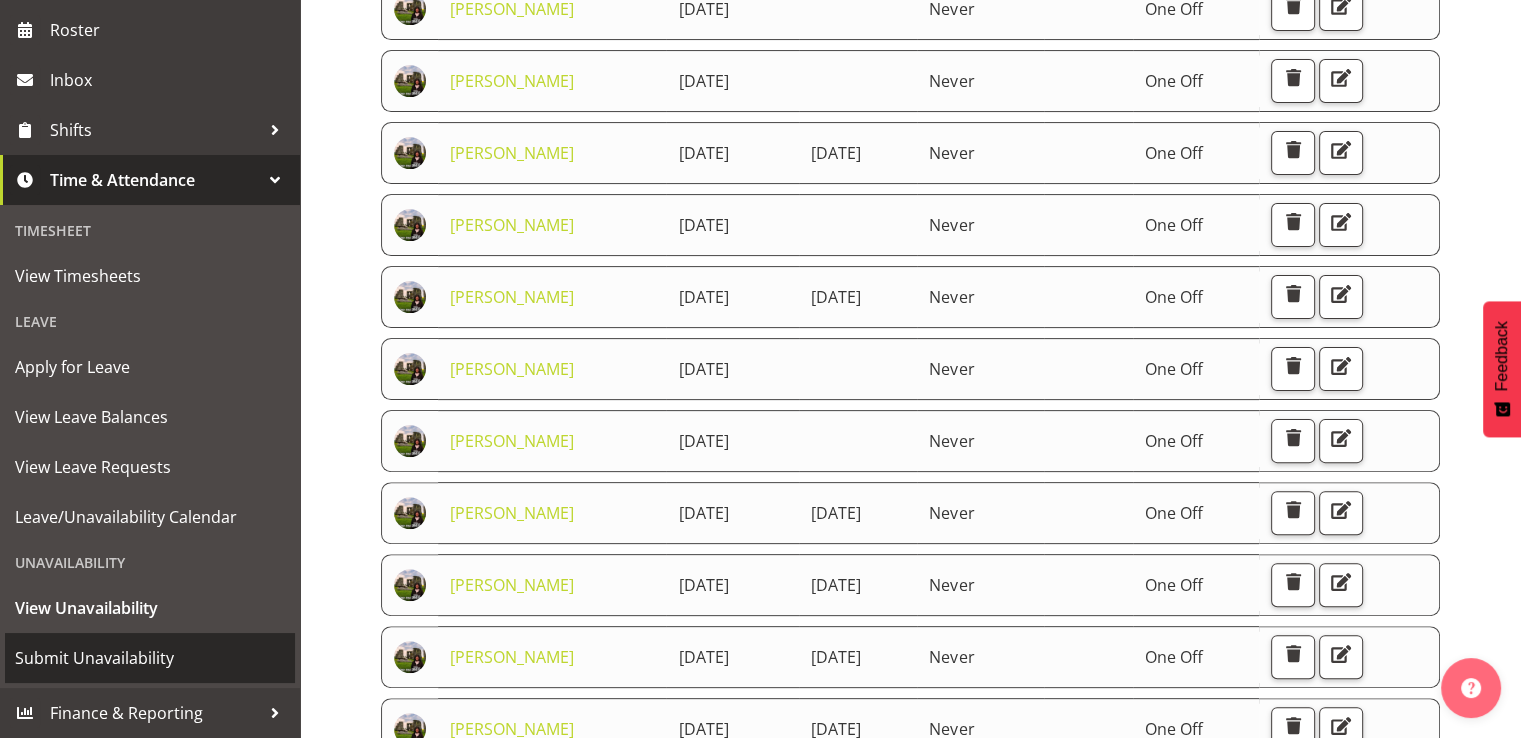 click on "Submit Unavailability" at bounding box center [150, 658] 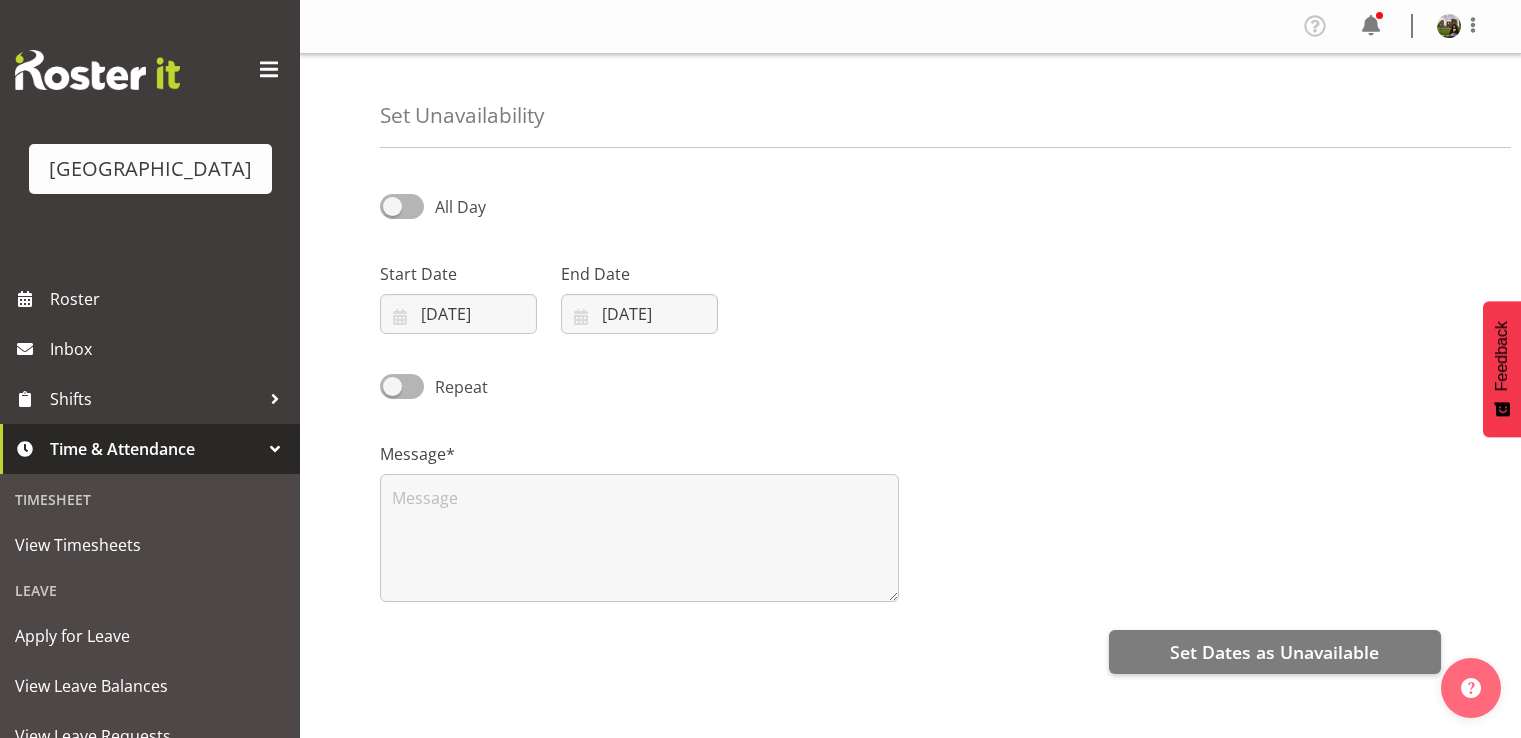 select on "6" 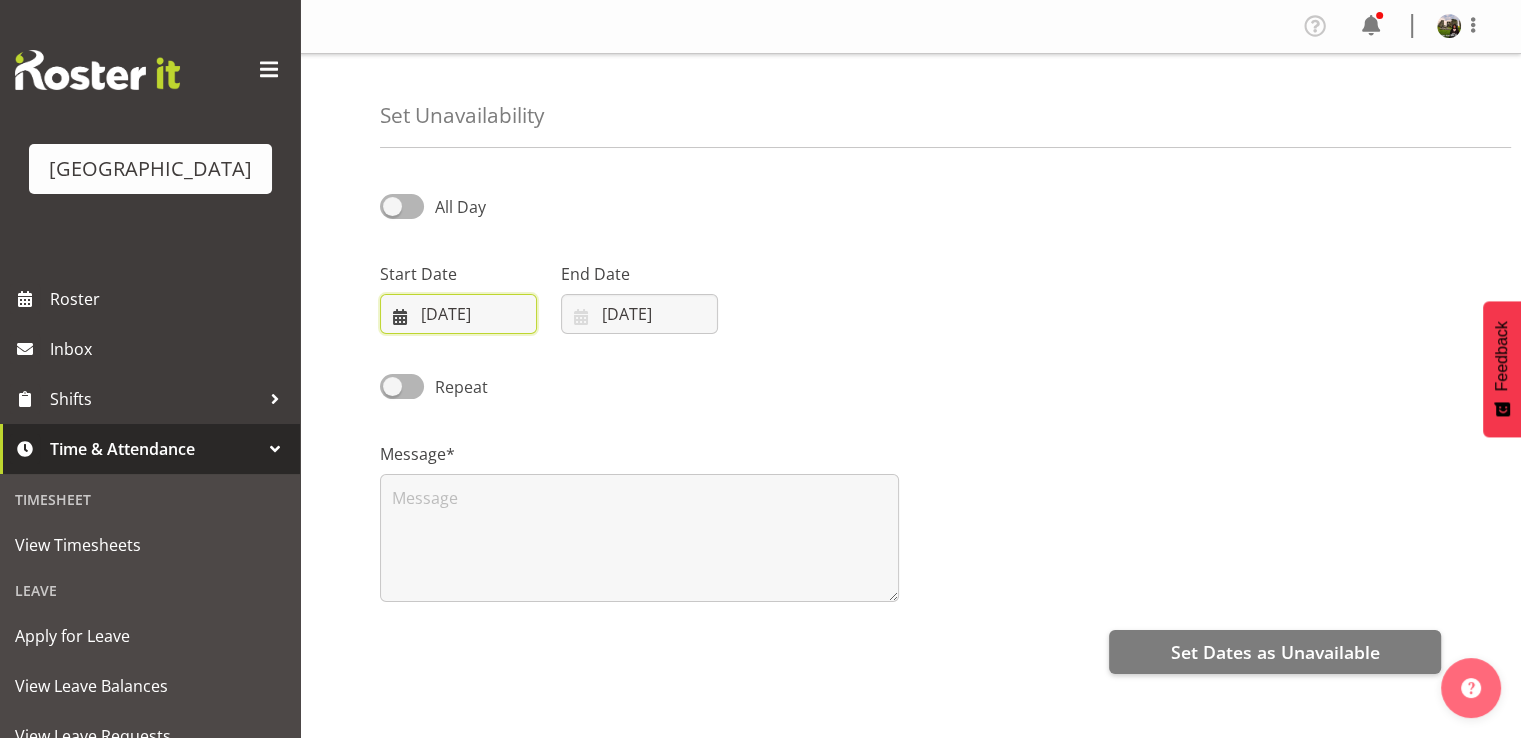 click on "[DATE]" at bounding box center [458, 314] 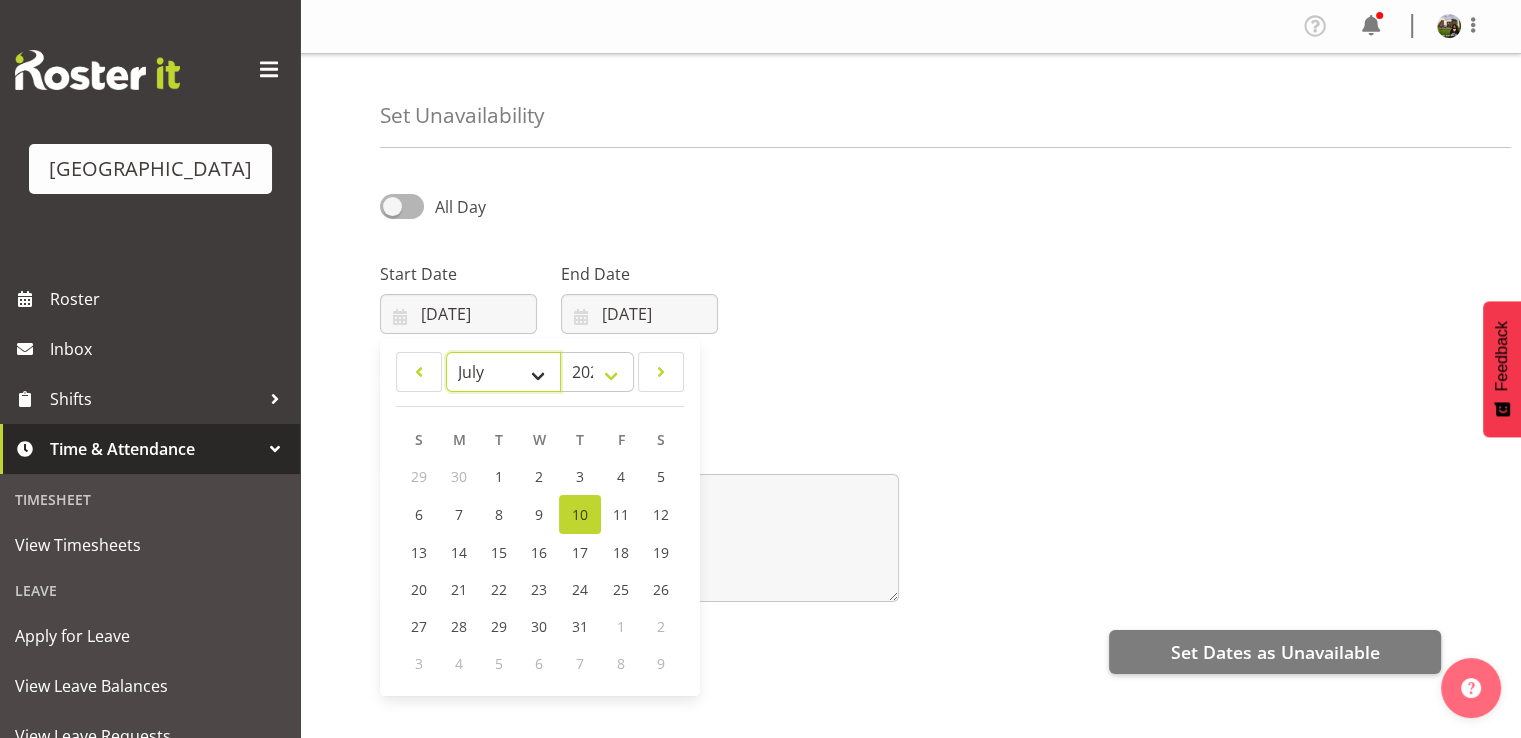 click on "January   February   March   April   May   June   July   August   September   October   November   December" at bounding box center [503, 372] 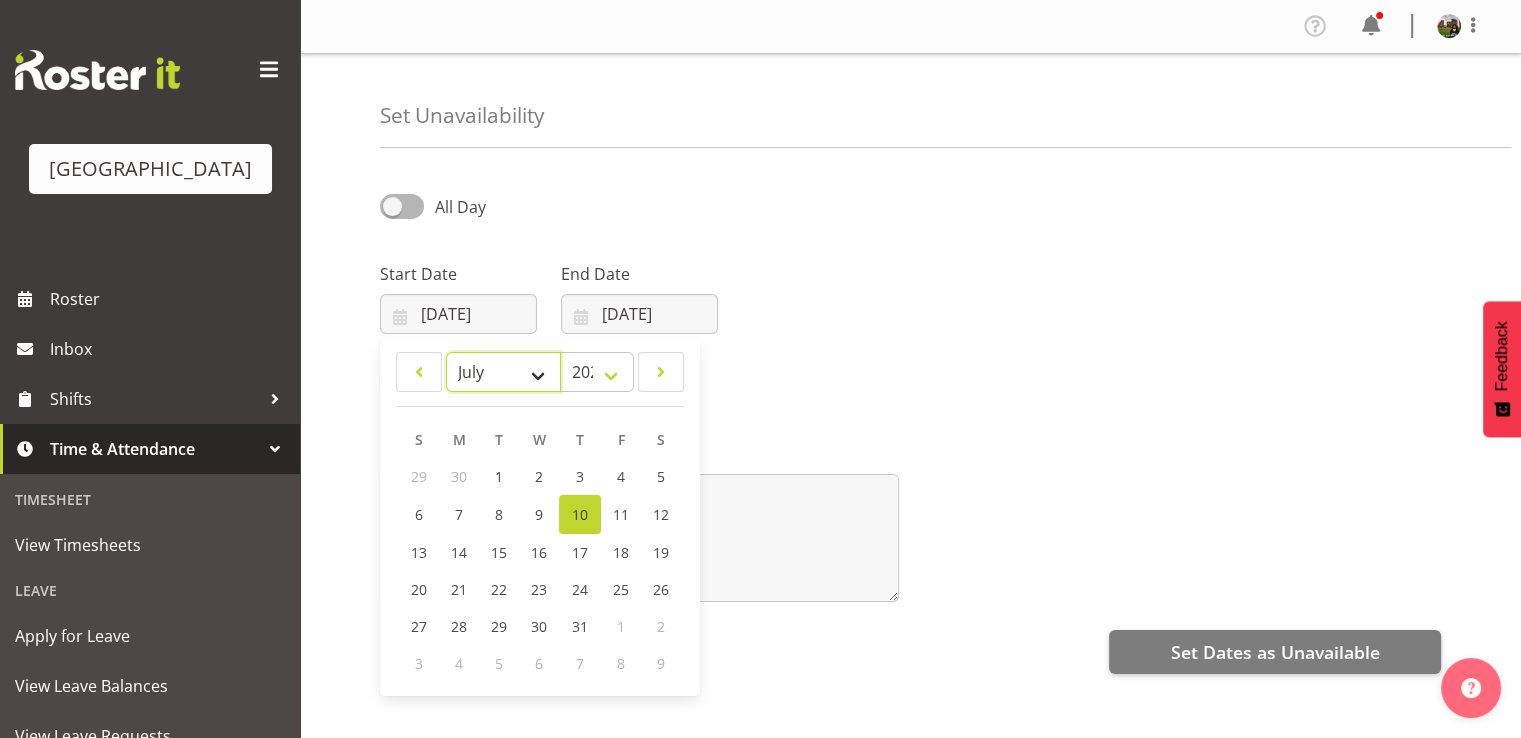 select on "7" 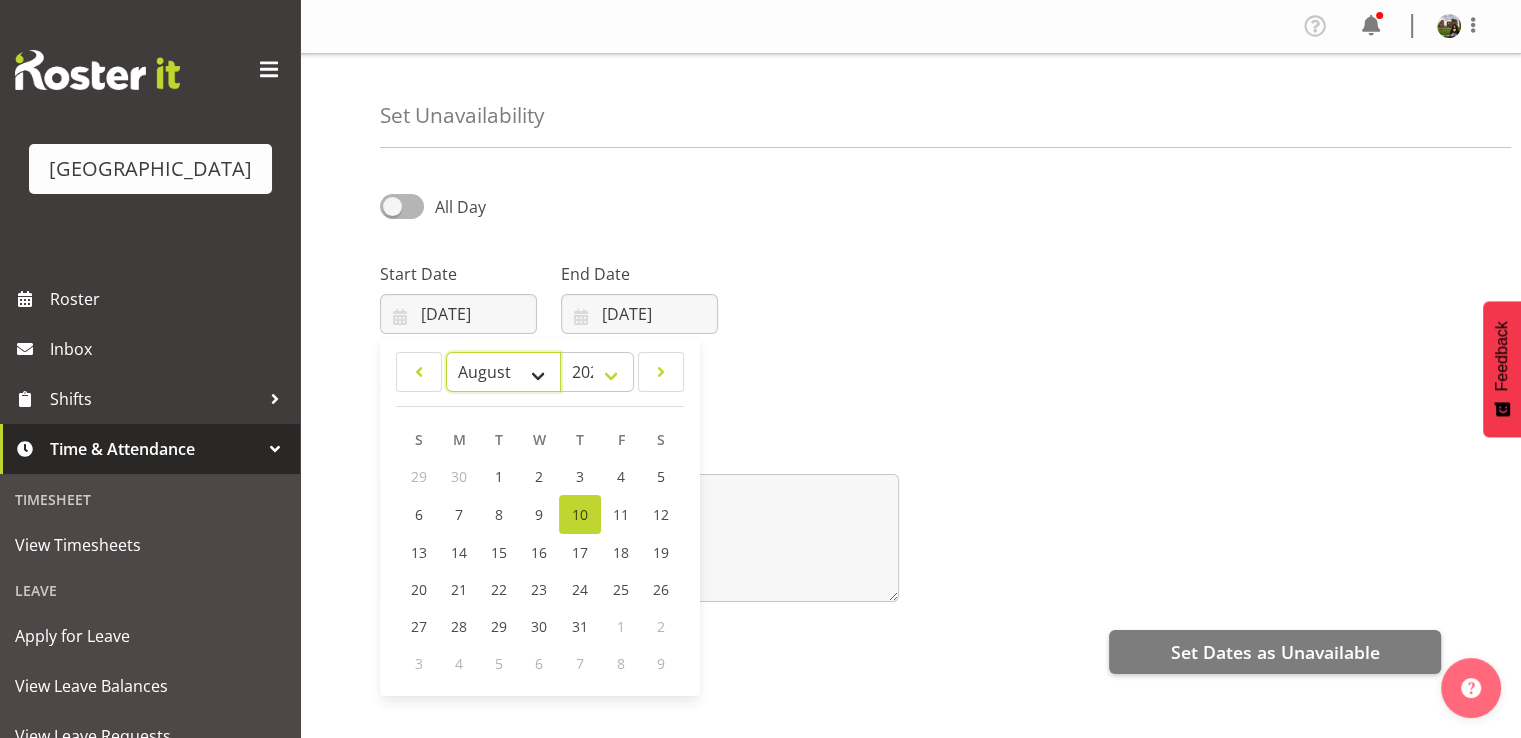 click on "January   February   March   April   May   June   July   August   September   October   November   December" at bounding box center [503, 372] 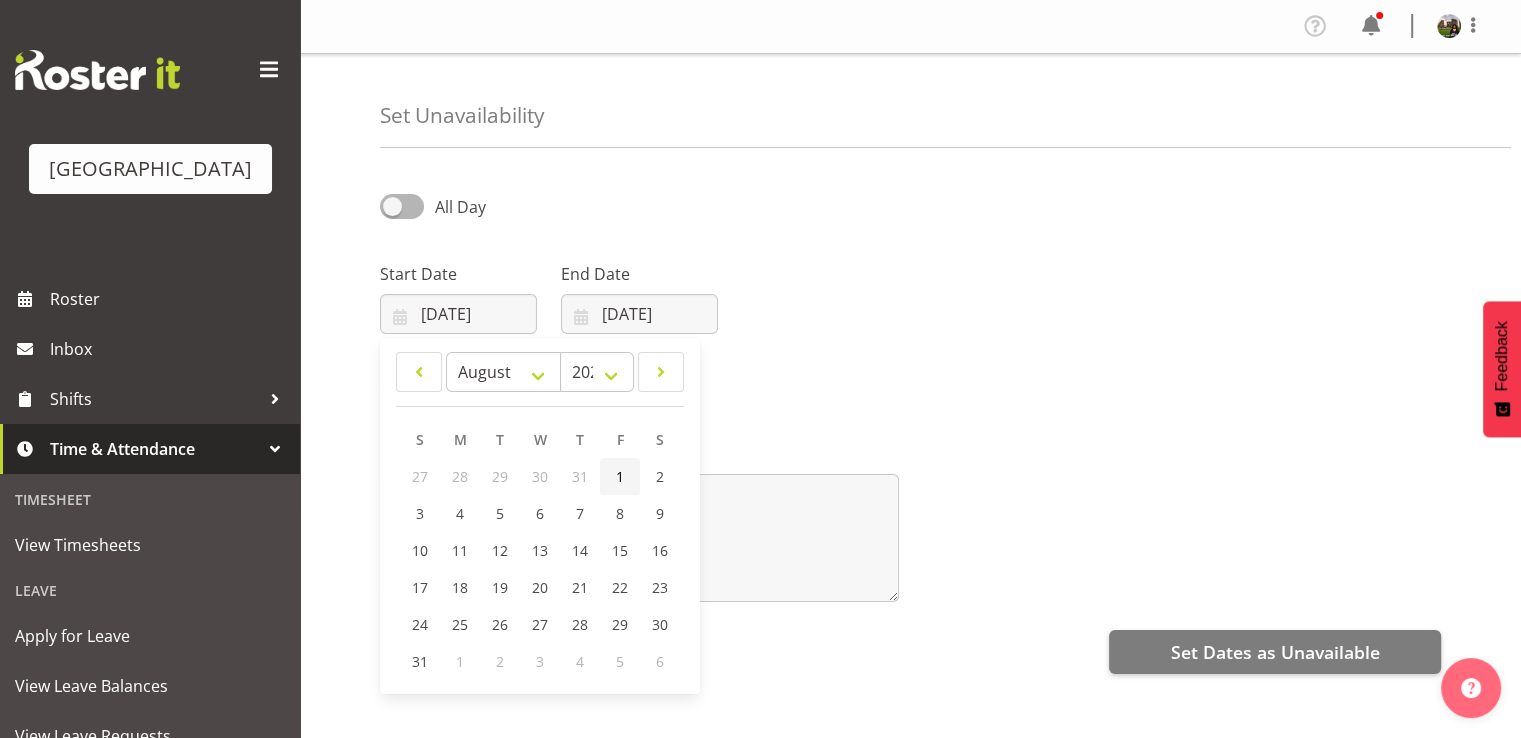click on "1" at bounding box center [620, 476] 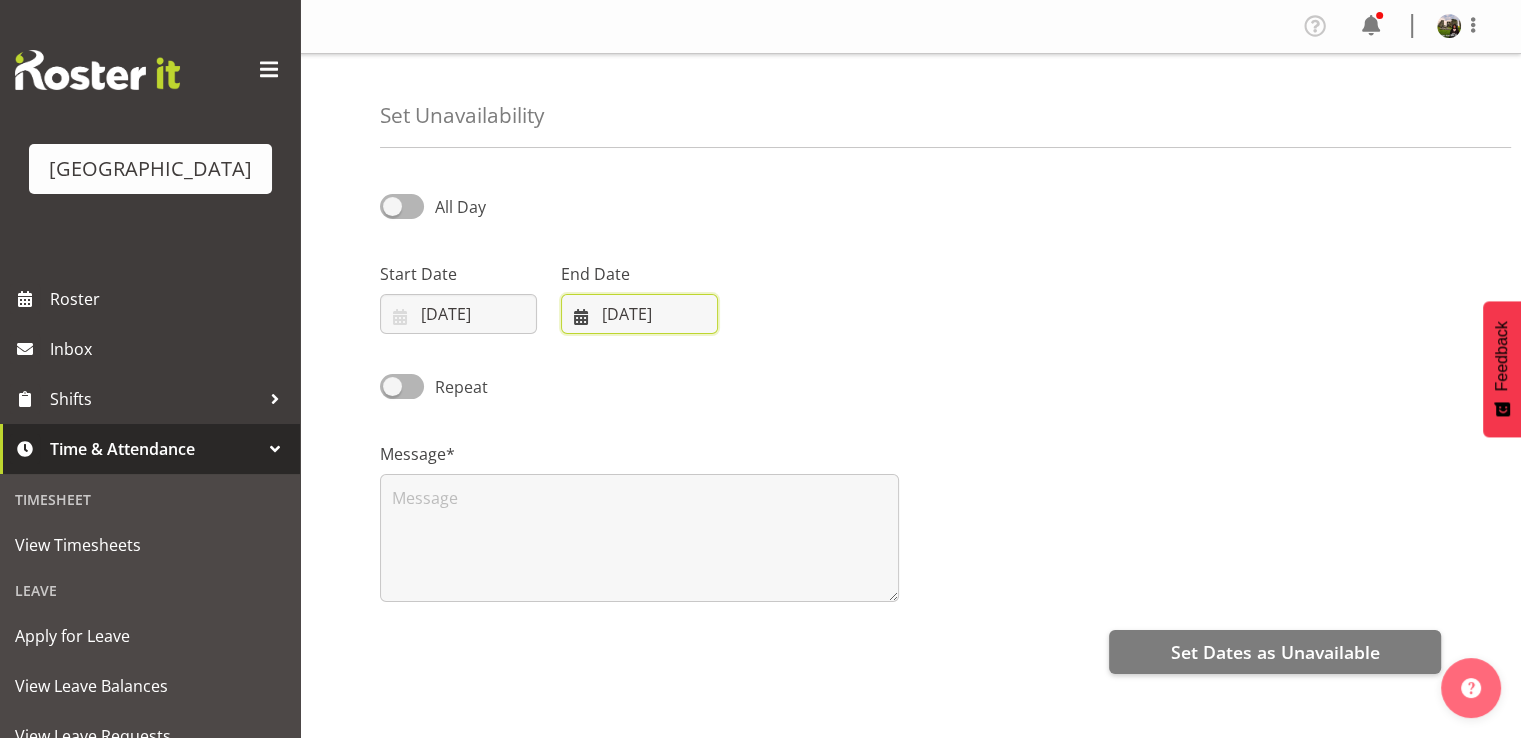click on "10/07/2025" at bounding box center [639, 314] 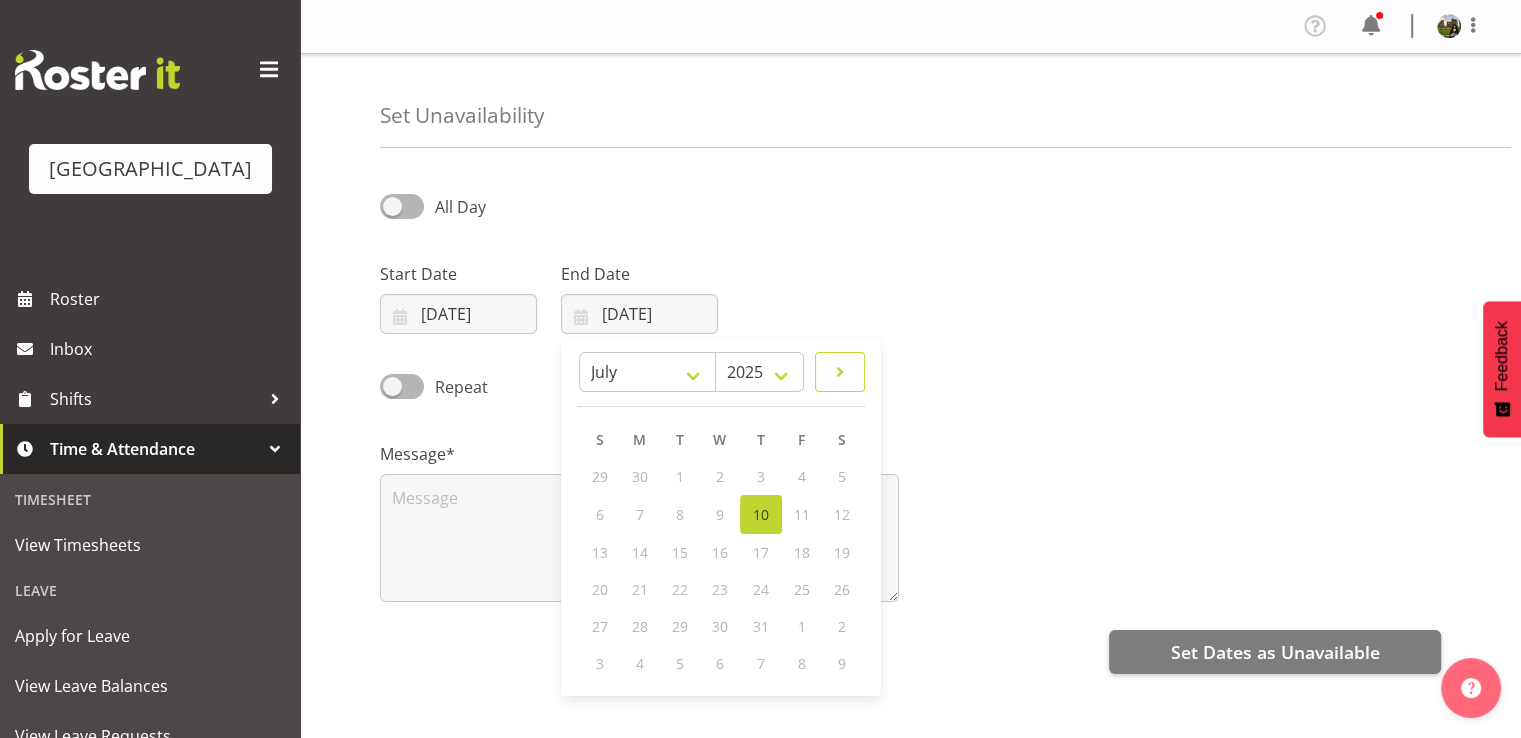 click at bounding box center (840, 372) 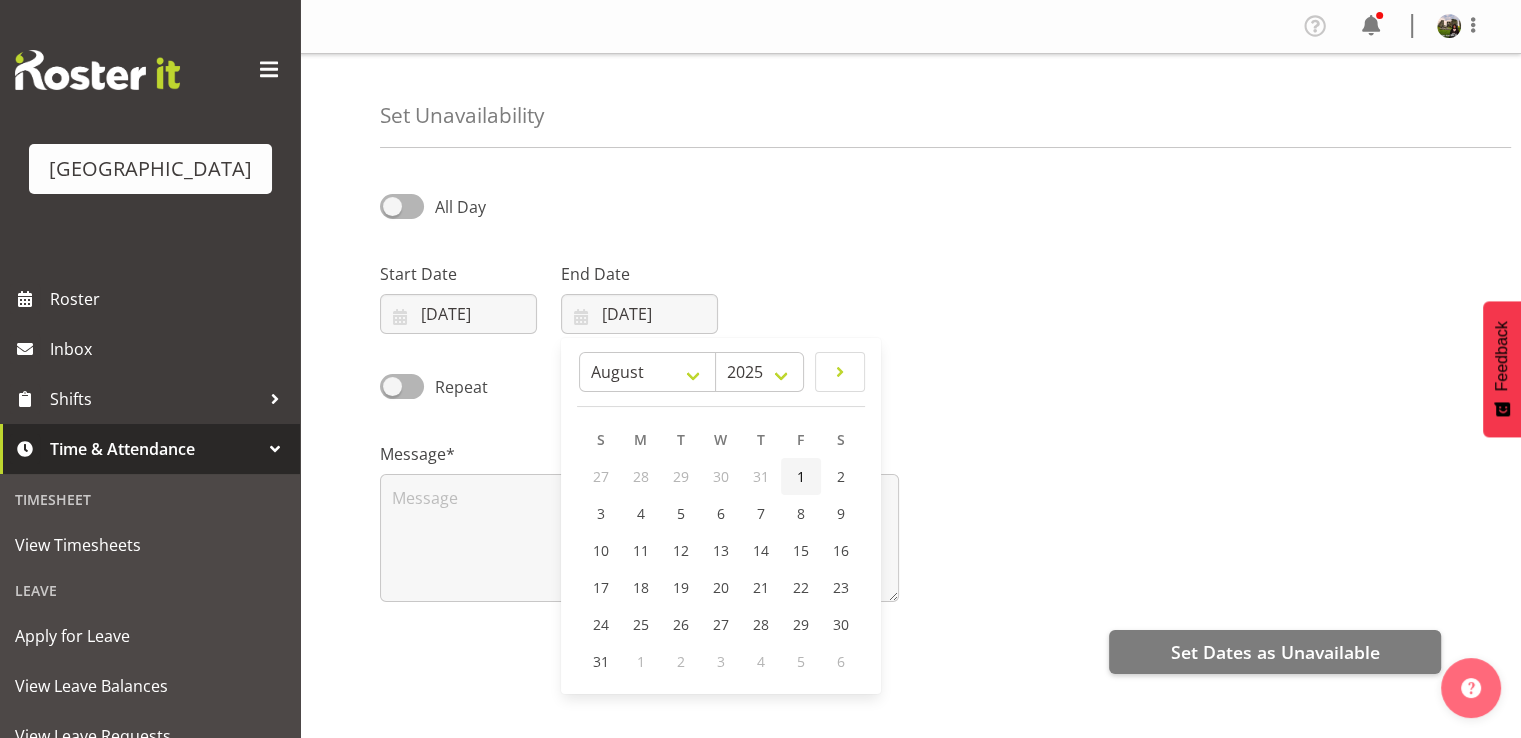 click on "1" at bounding box center [801, 476] 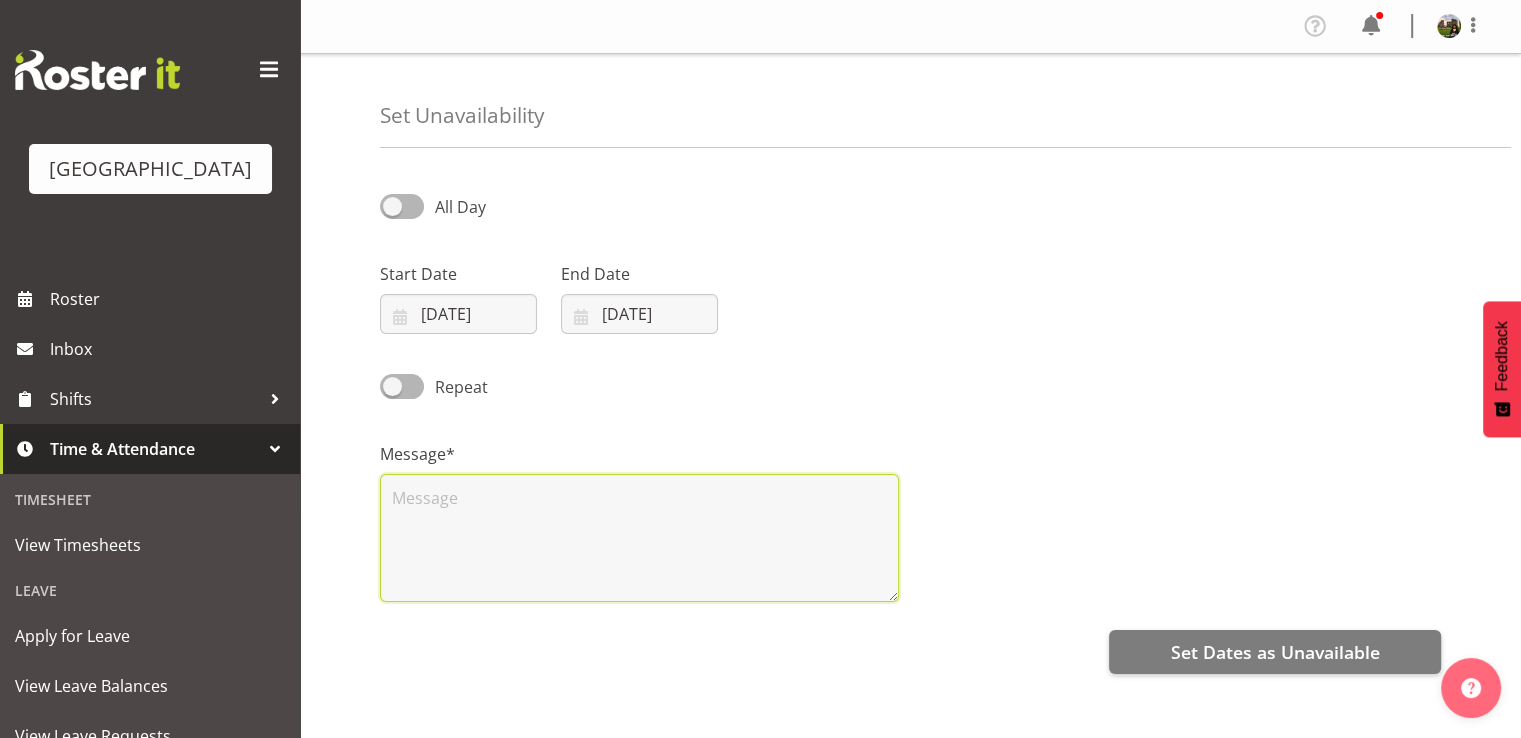 click at bounding box center (639, 538) 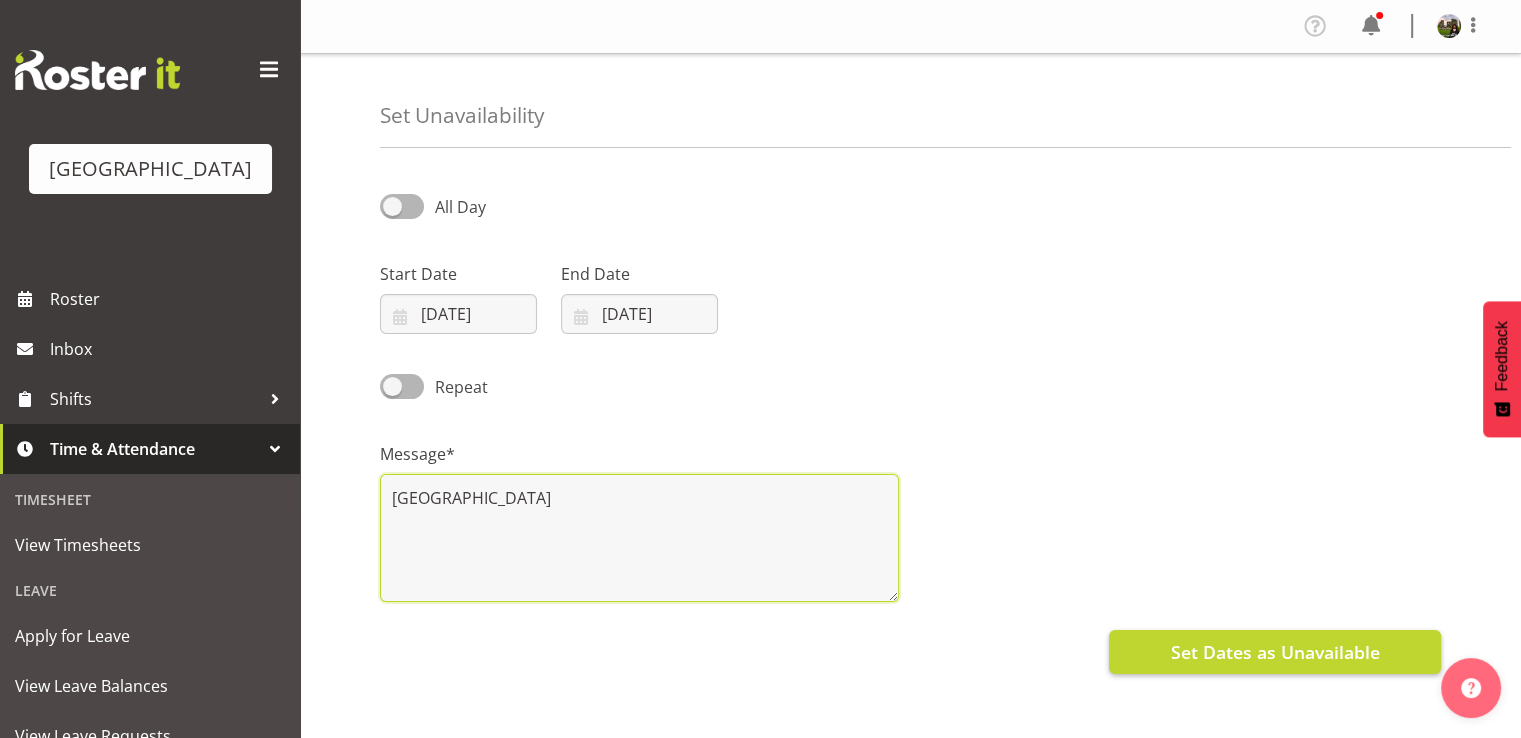 type on "[GEOGRAPHIC_DATA]" 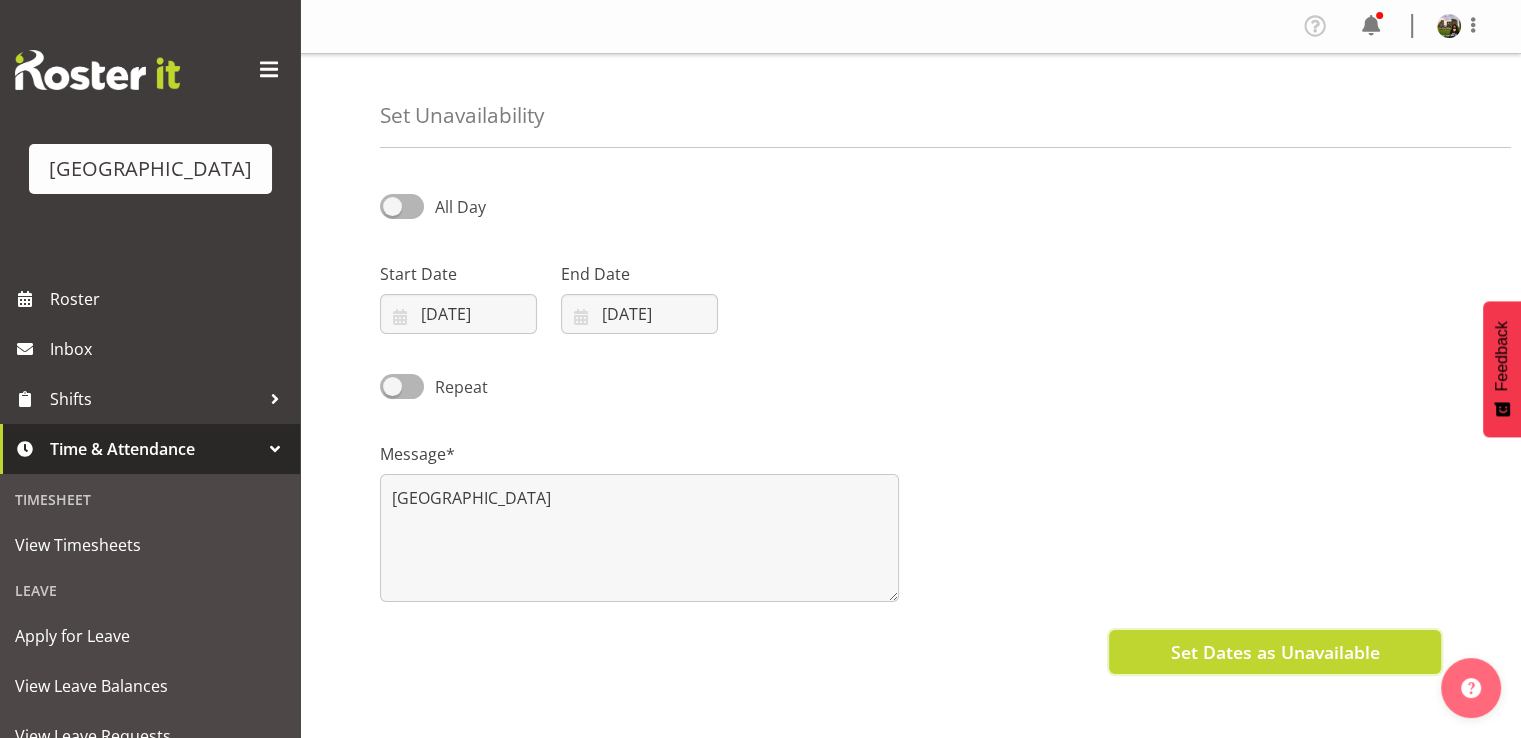 click on "Set Dates as Unavailable" at bounding box center [1274, 652] 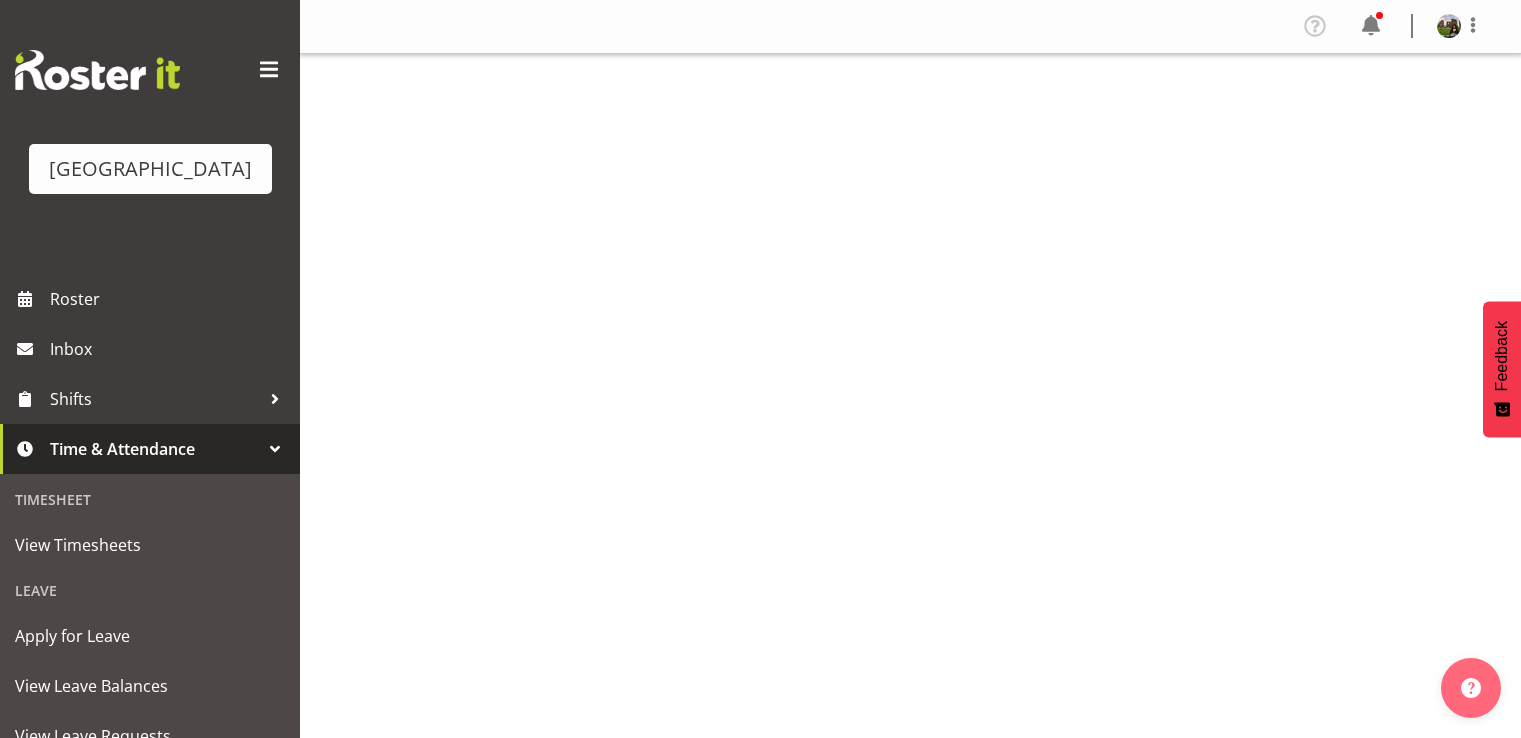 scroll, scrollTop: 0, scrollLeft: 0, axis: both 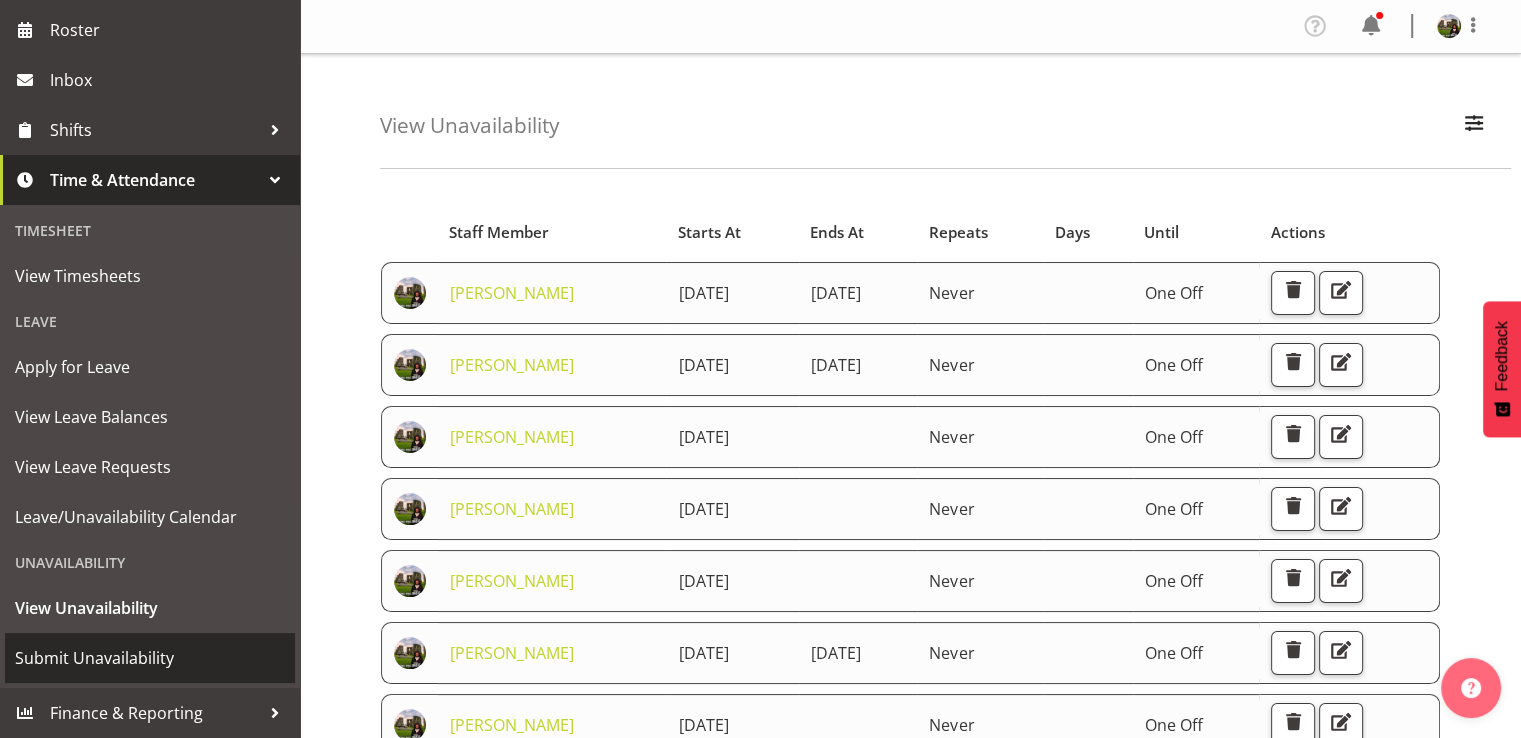 click on "Submit Unavailability" at bounding box center [150, 658] 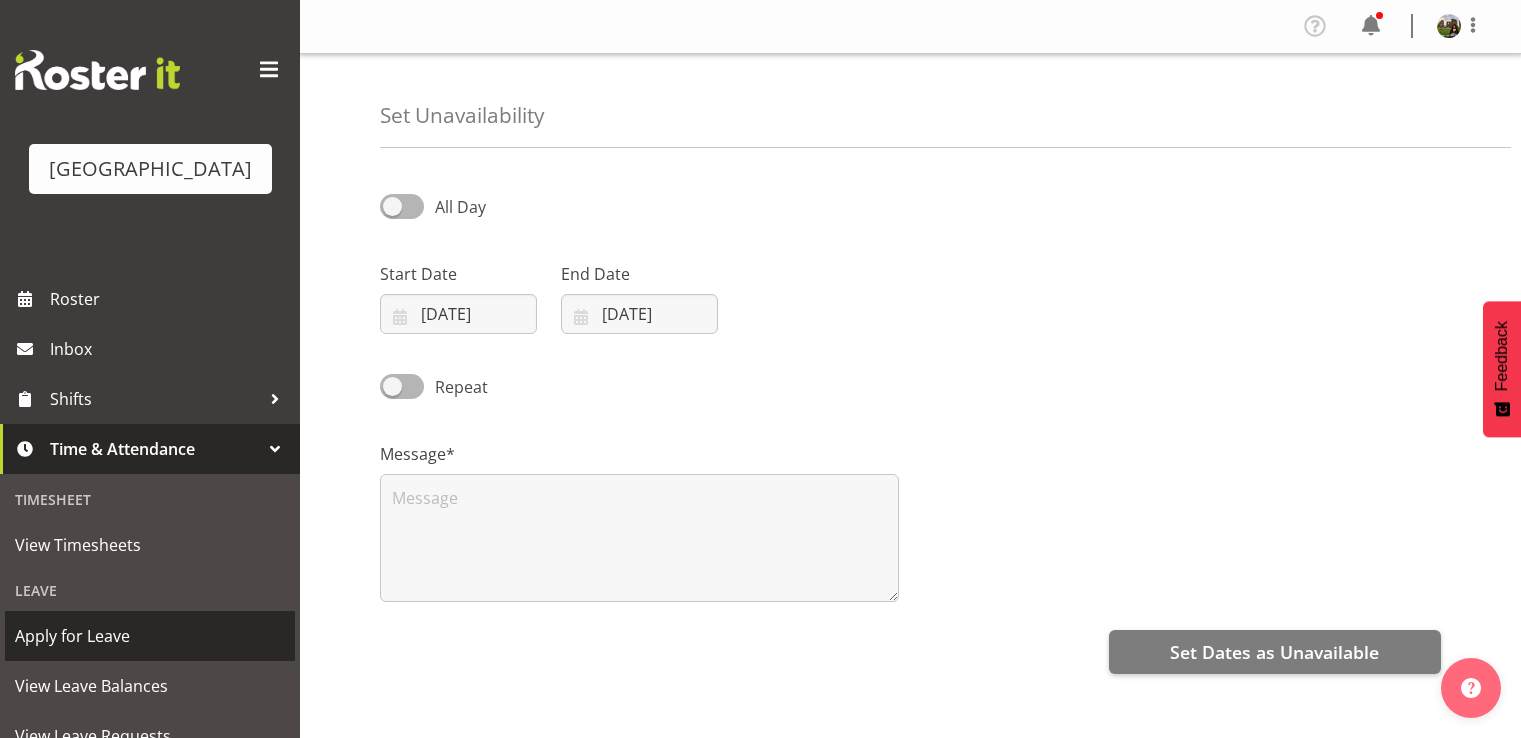 scroll, scrollTop: 0, scrollLeft: 0, axis: both 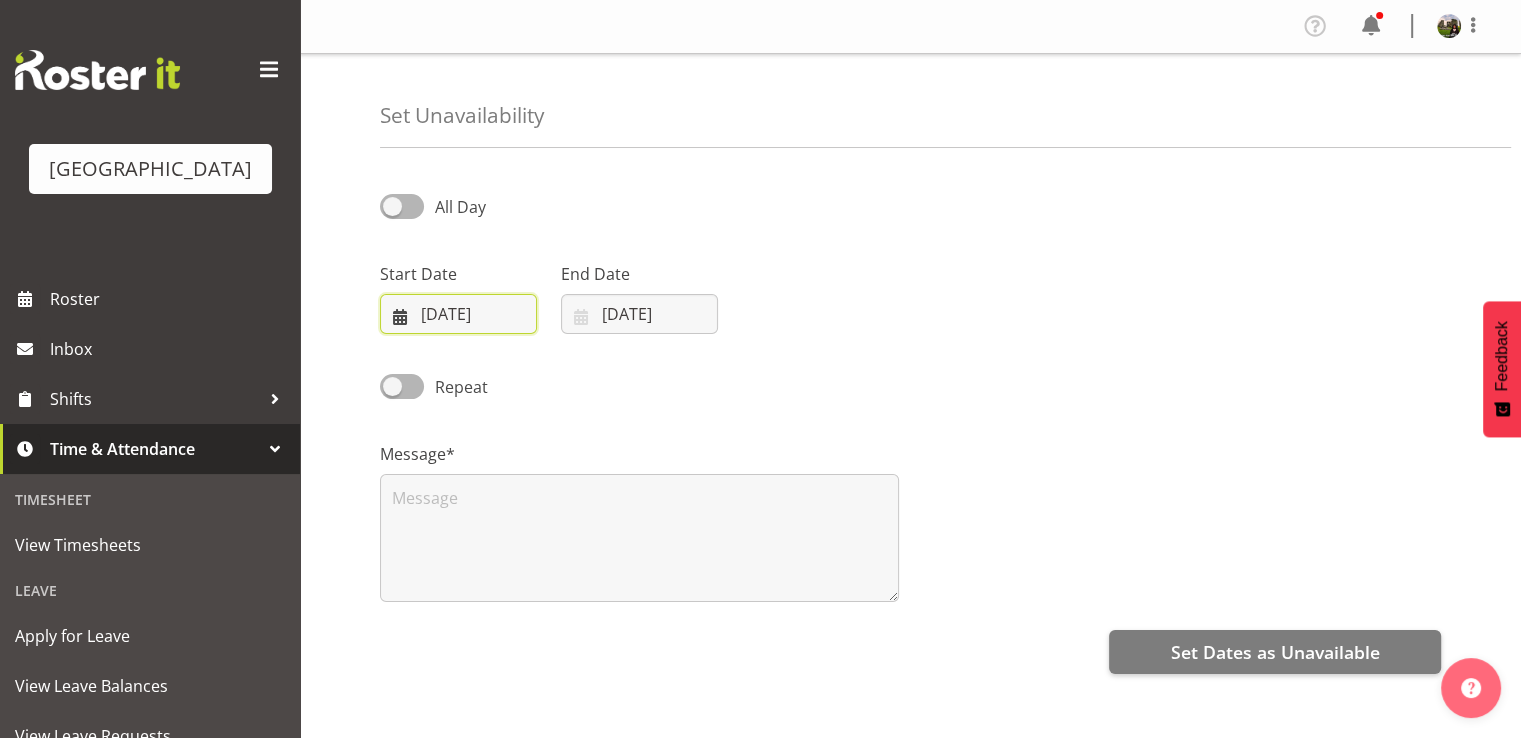 click on "10/07/2025" at bounding box center (458, 314) 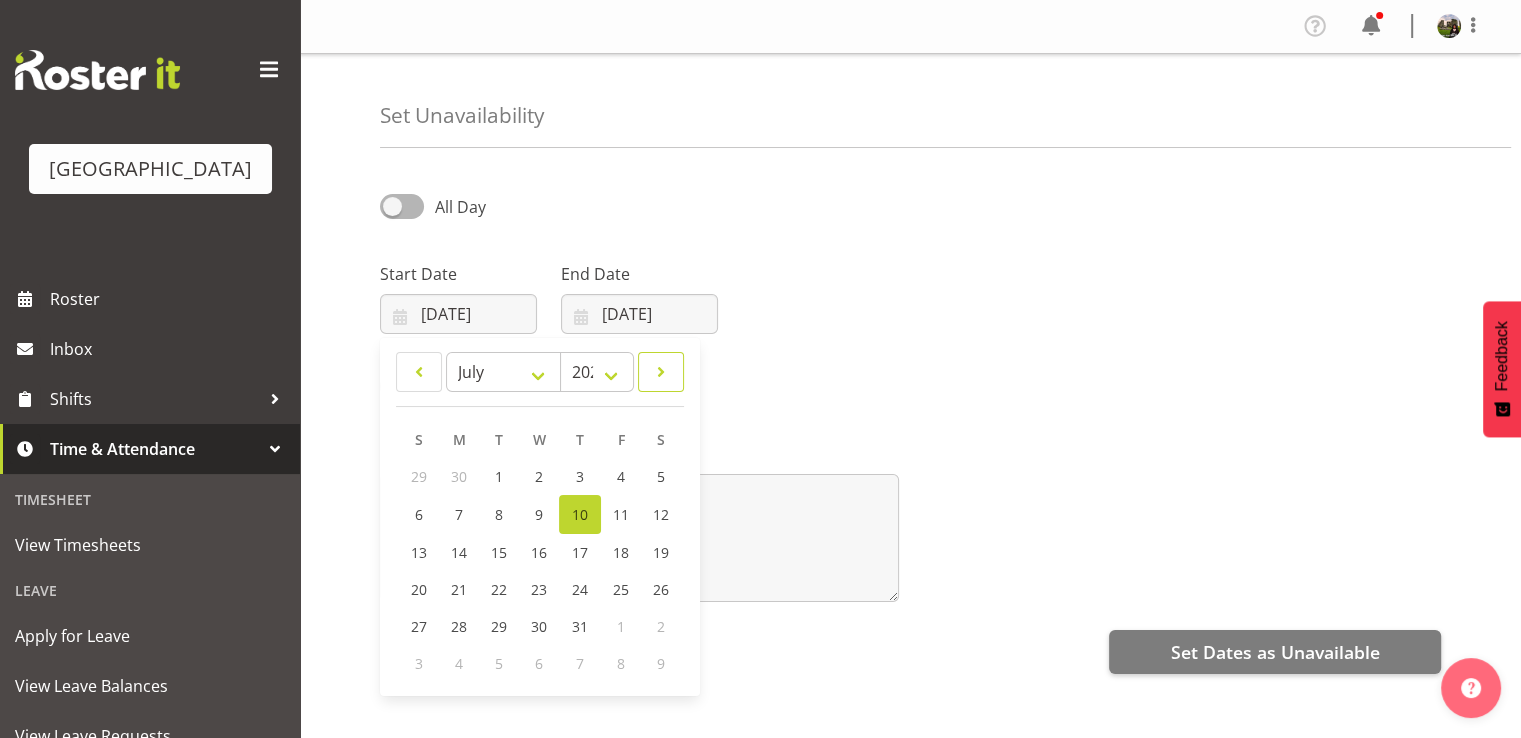 click at bounding box center [661, 372] 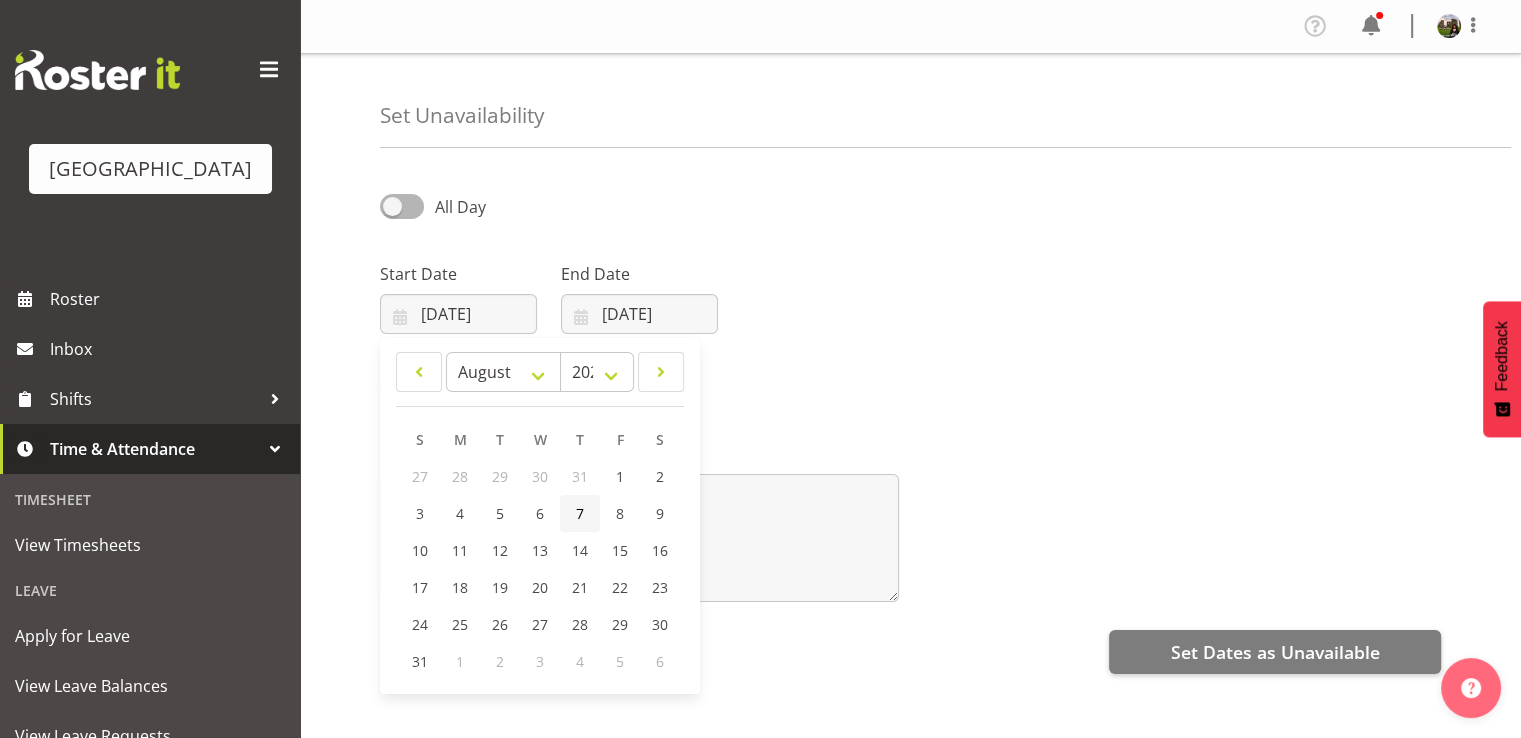 click on "7" at bounding box center [580, 513] 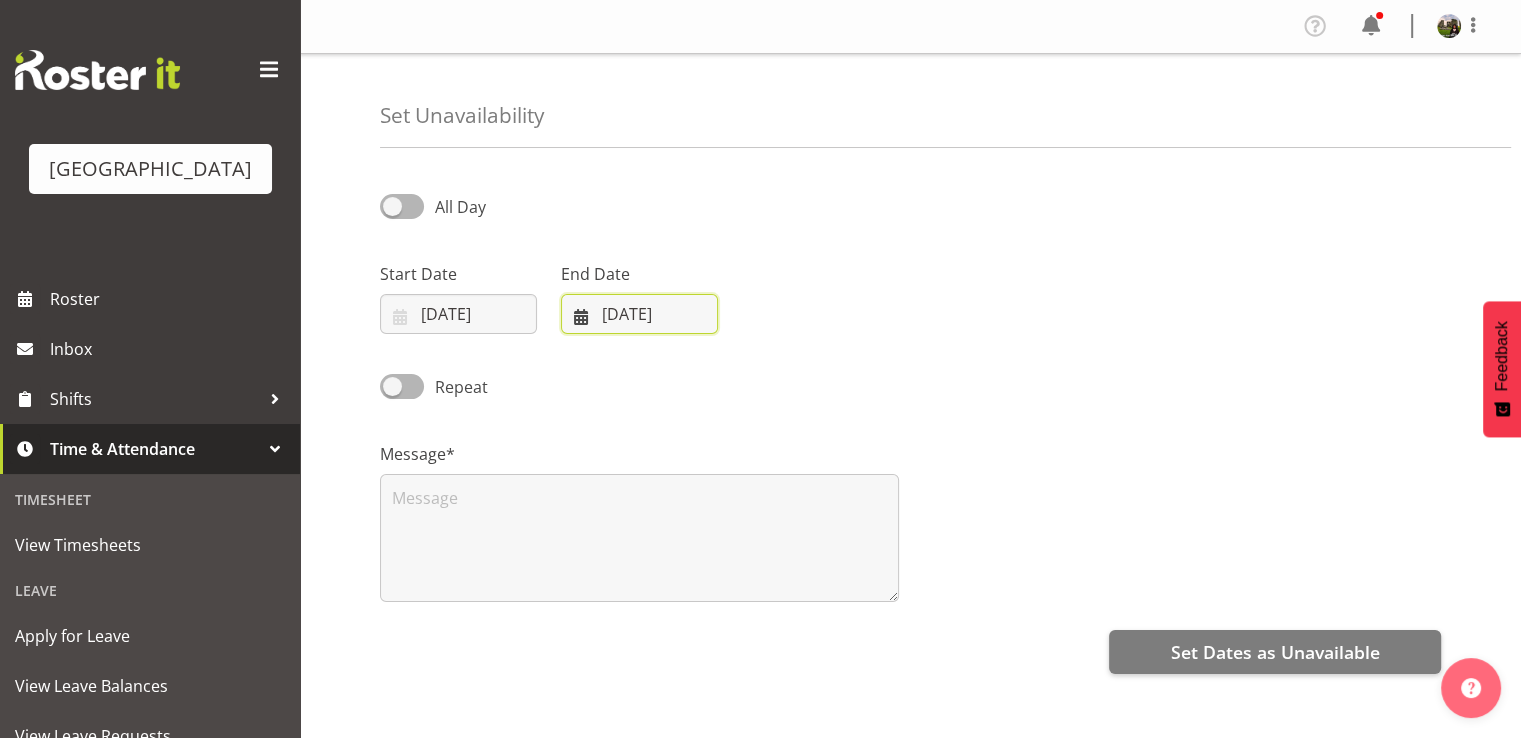 click on "[DATE]" at bounding box center [639, 314] 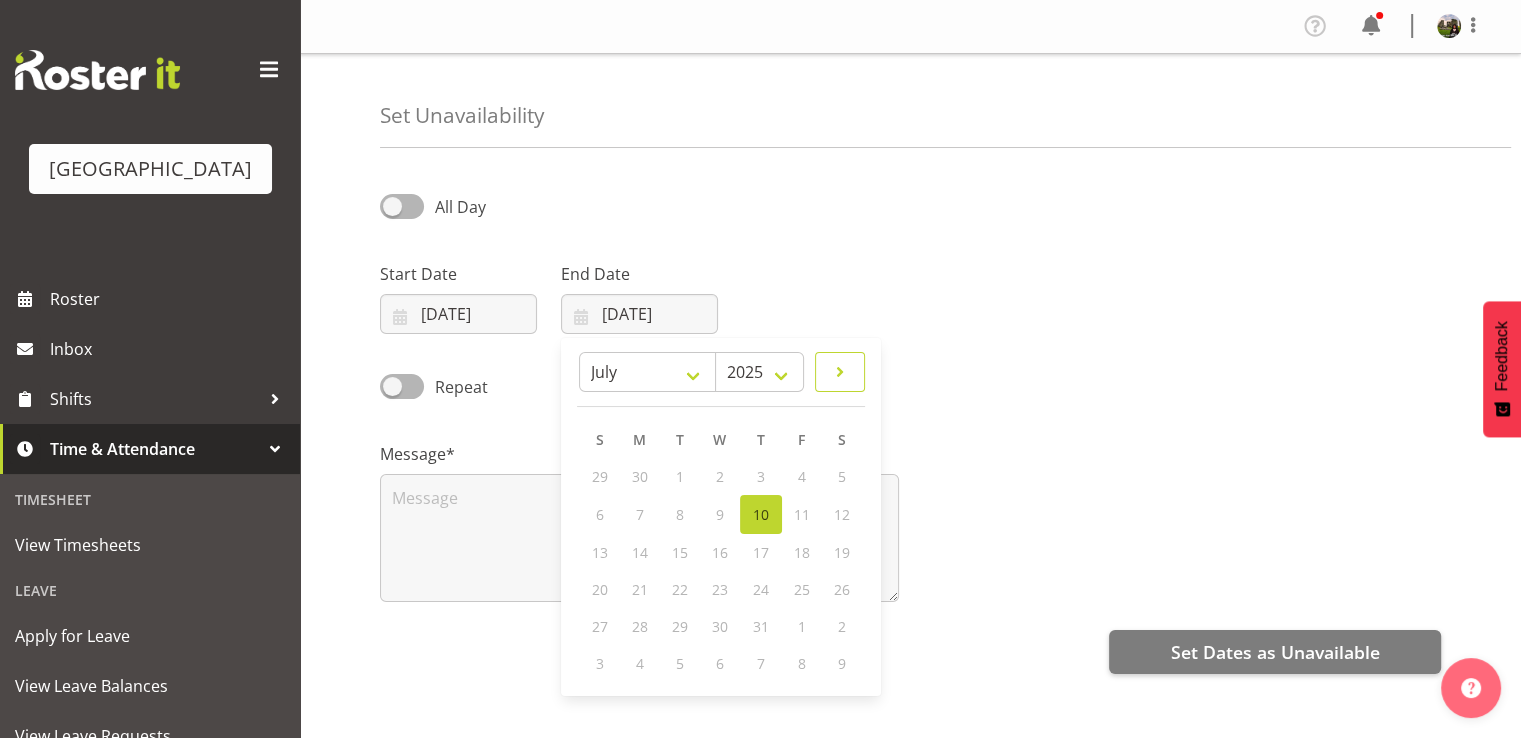 click at bounding box center (840, 372) 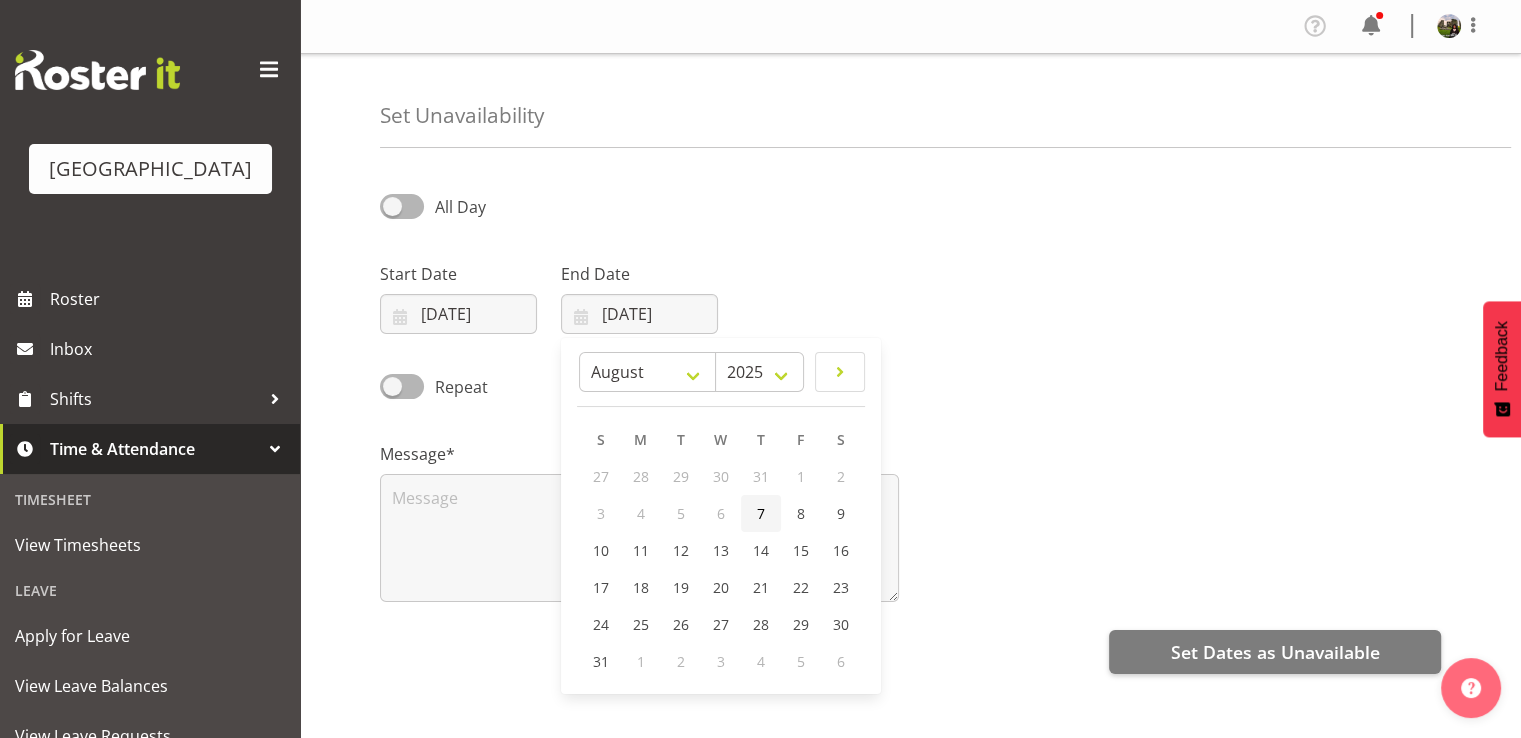 click on "7" at bounding box center [761, 513] 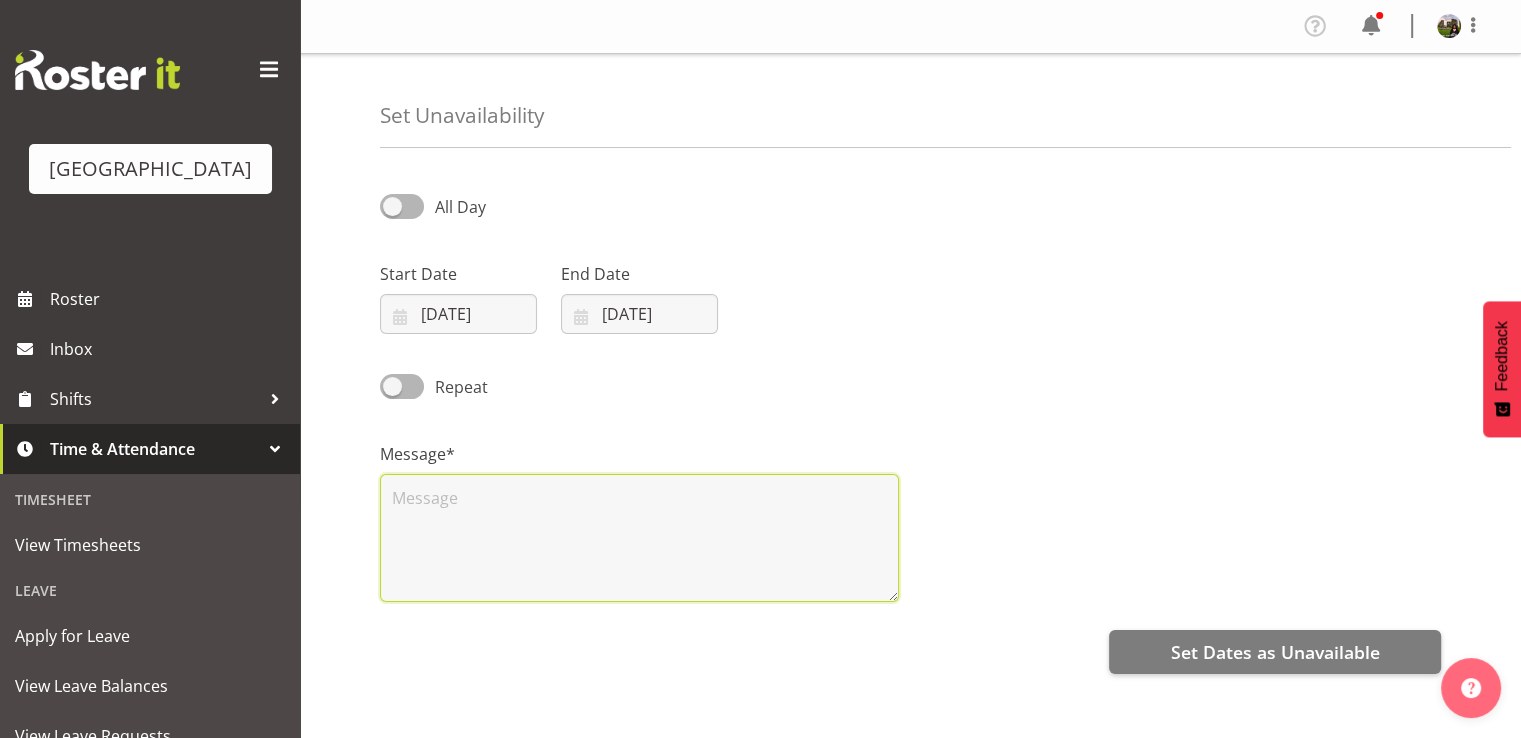 click at bounding box center [639, 538] 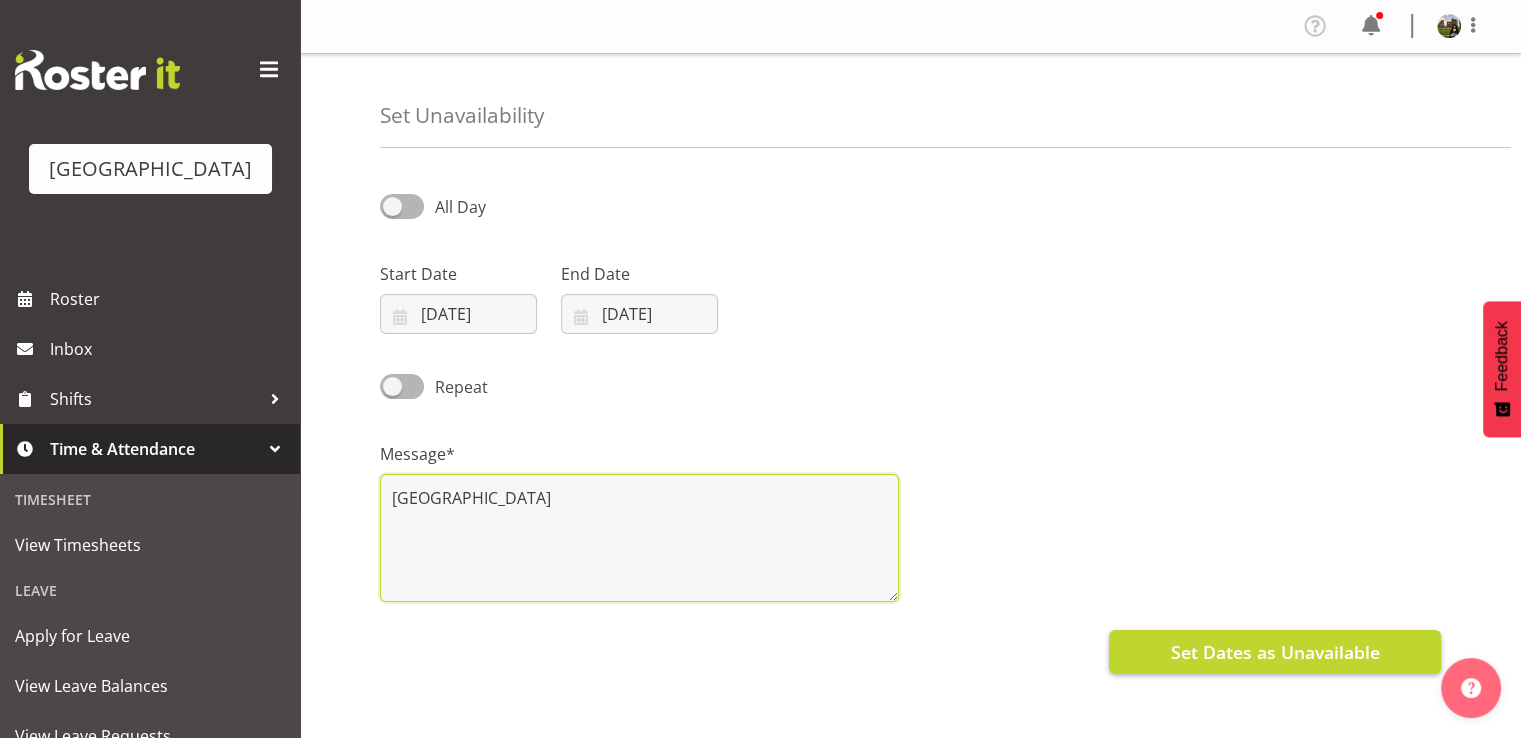 type on "Grace Hospital" 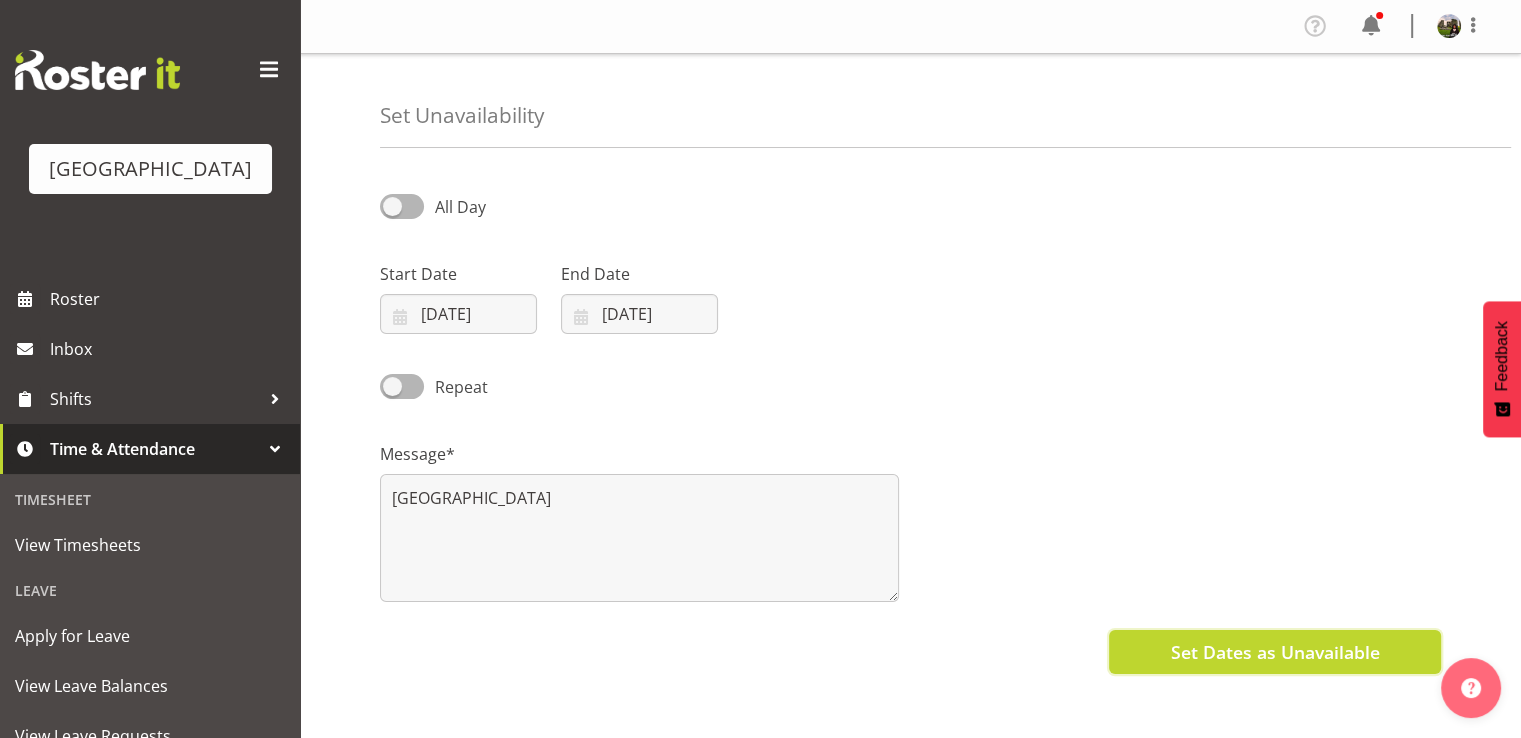 click on "Set Dates as Unavailable" at bounding box center (1275, 652) 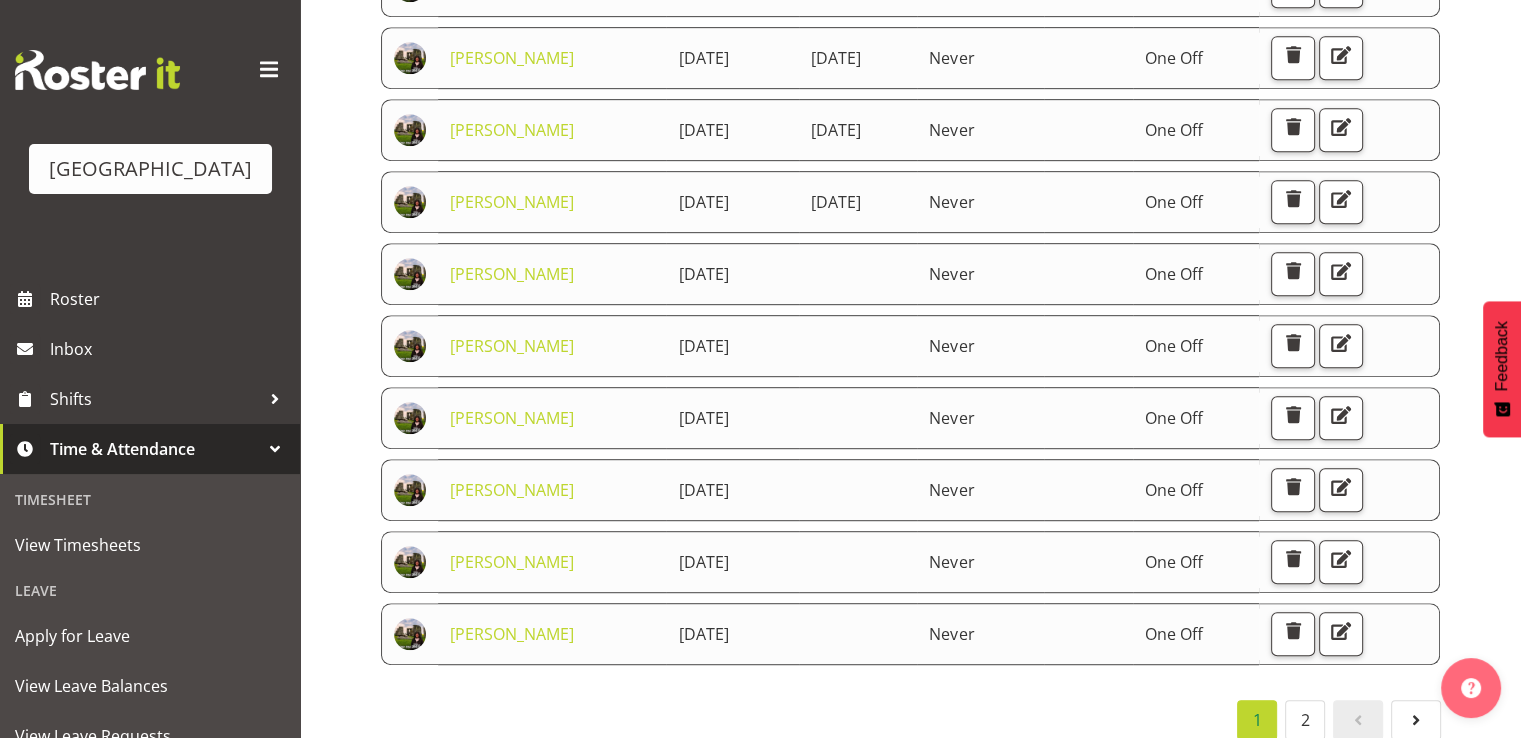 scroll, scrollTop: 1042, scrollLeft: 0, axis: vertical 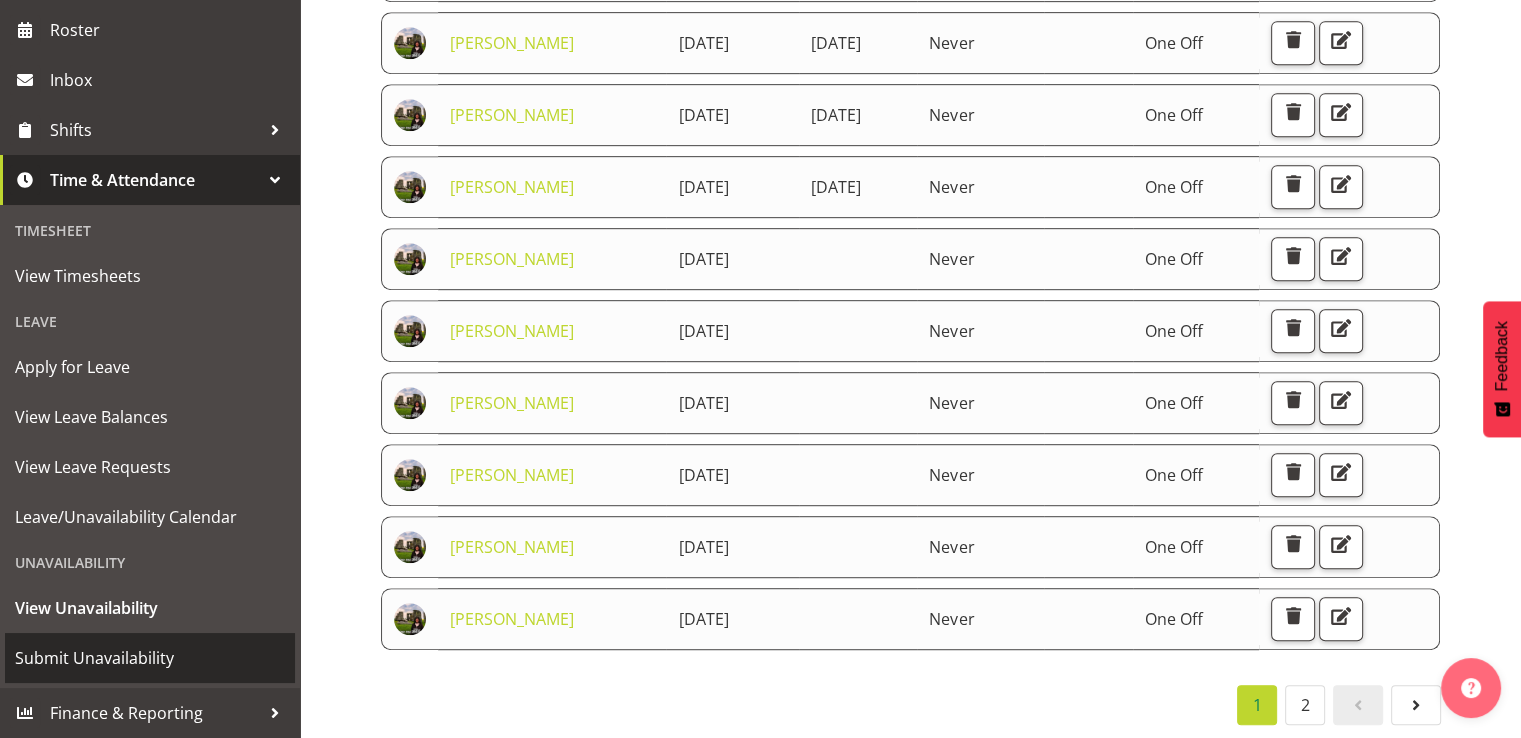 click on "Submit Unavailability" at bounding box center (150, 658) 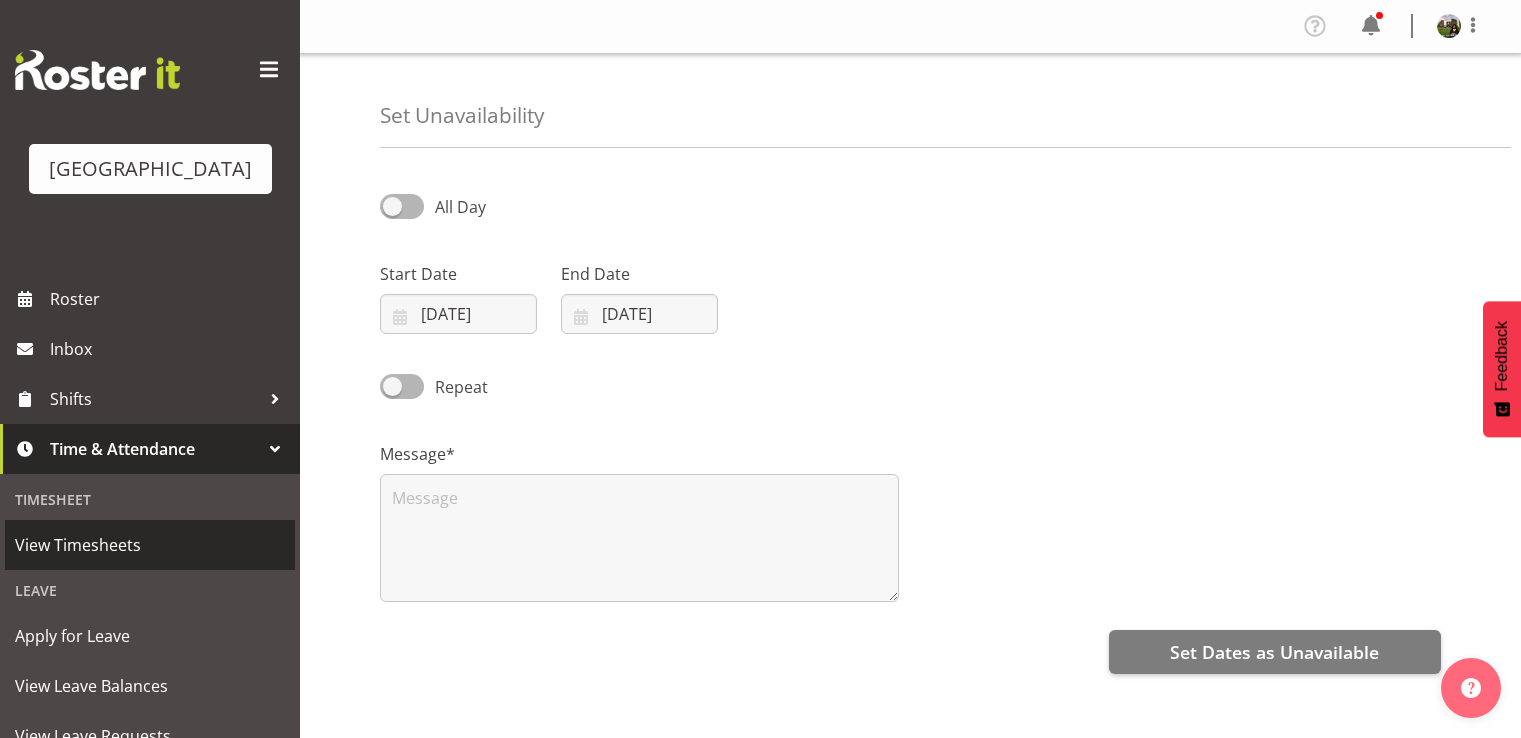 select on "6" 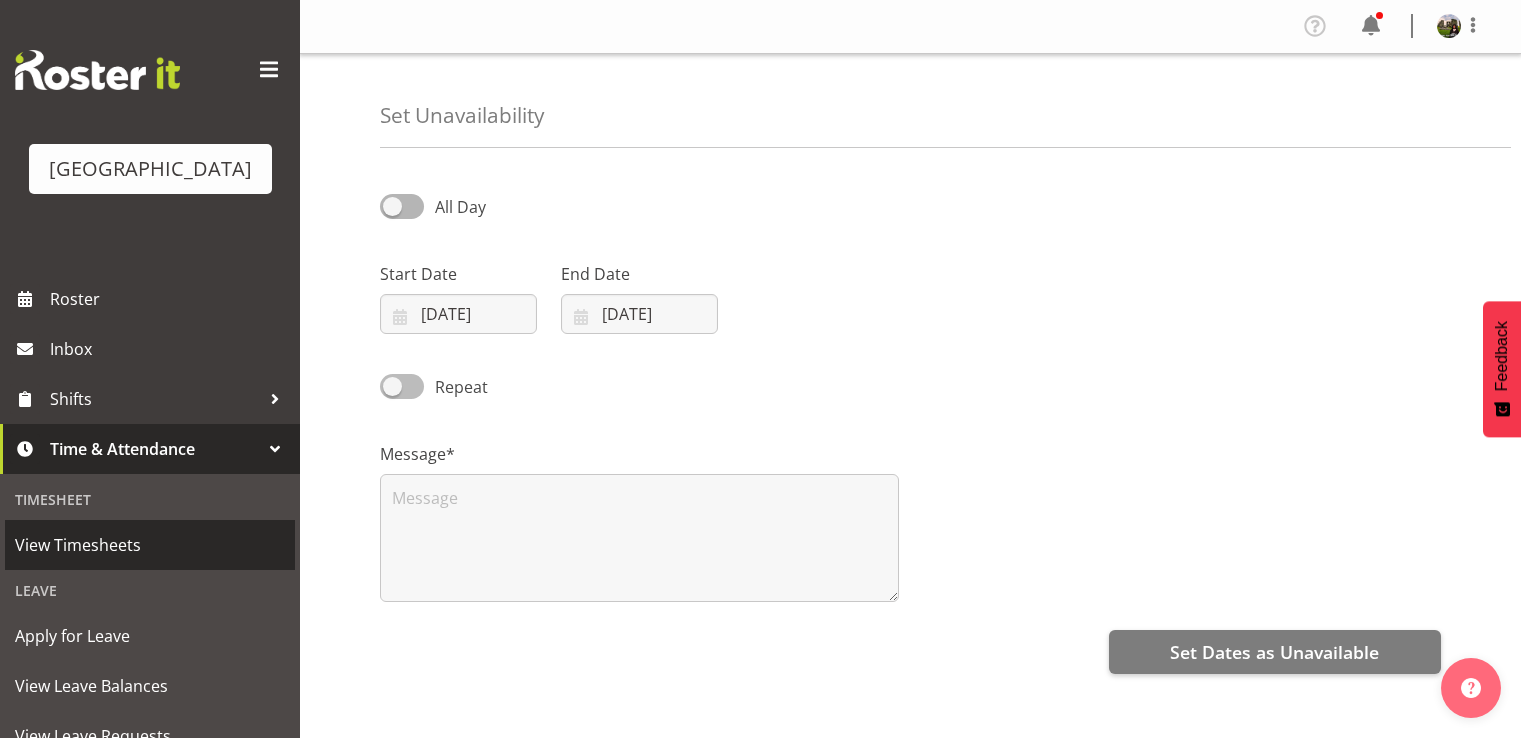 scroll, scrollTop: 0, scrollLeft: 0, axis: both 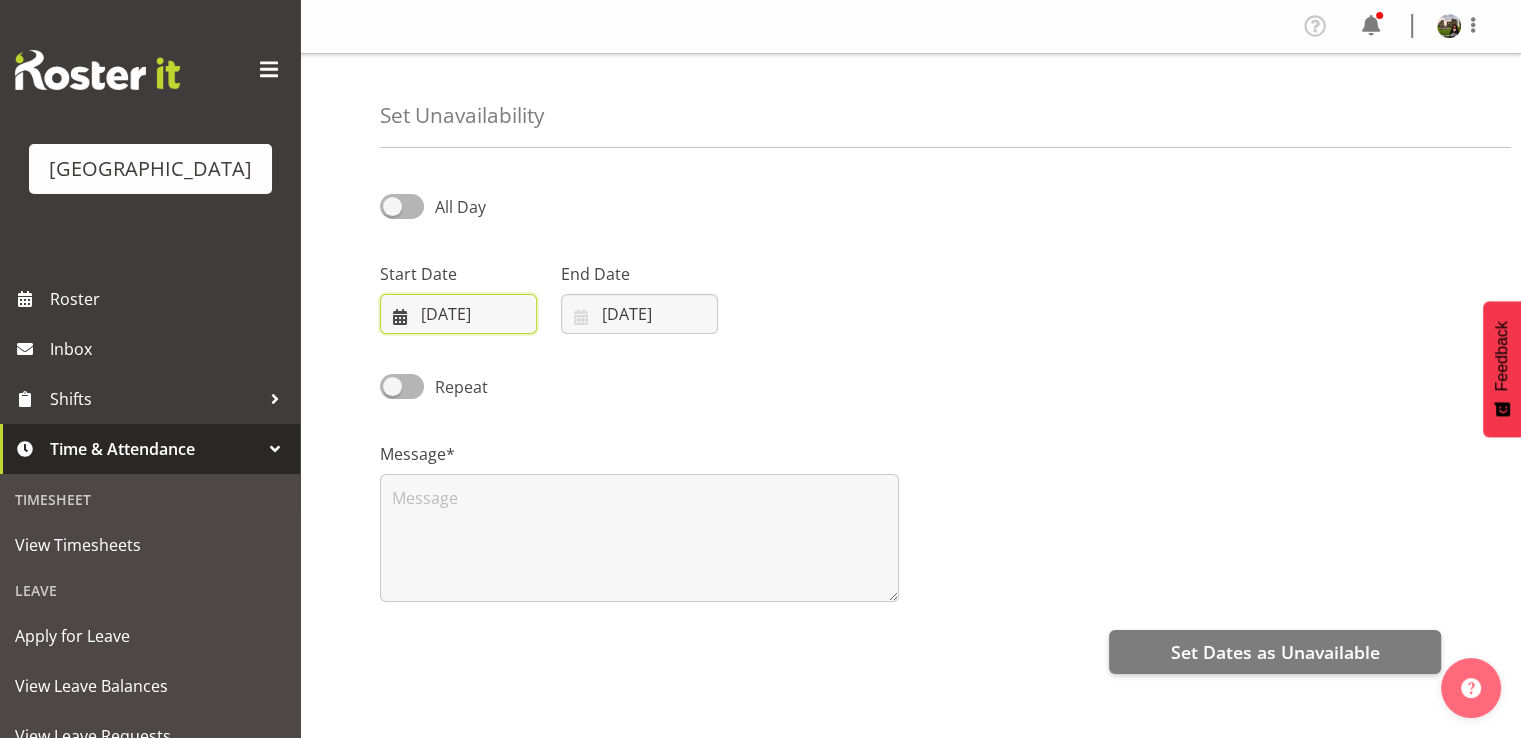 click on "[DATE]" at bounding box center (458, 314) 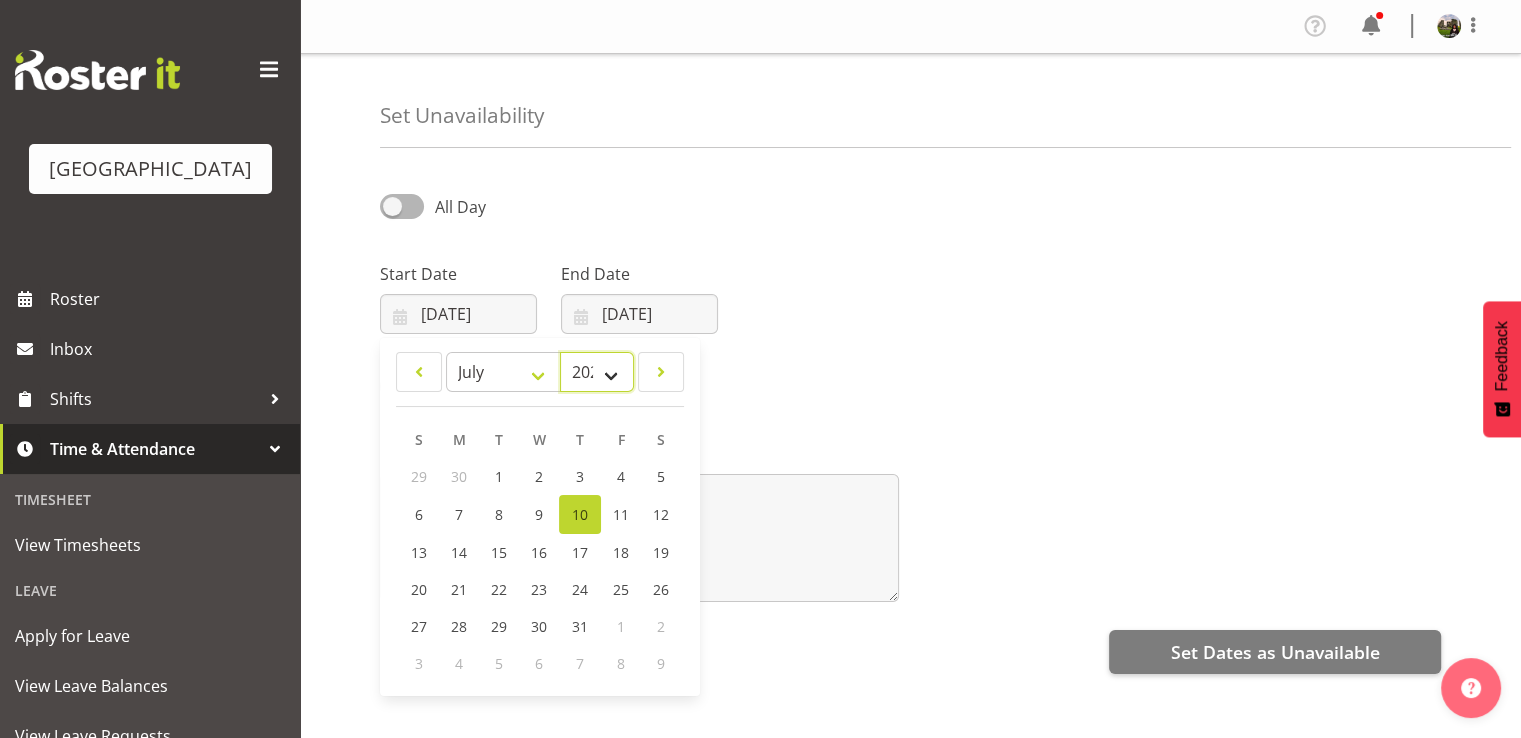 click on "2035   2034   2033   2032   2031   2030   2029   2028   2027   2026   2025   2024   2023   2022   2021   2020   2019   2018   2017   2016   2015   2014   2013   2012   2011   2010   2009   2008   2007   2006   2005   2004   2003   2002   2001   2000   1999   1998   1997   1996   1995   1994   1993   1992   1991   1990   1989   1988   1987   1986   1985   1984   1983   1982   1981   1980   1979   1978   1977   1976   1975   1974   1973   1972   1971   1970   1969   1968   1967   1966   1965   1964   1963   1962   1961   1960   1959   1958   1957   1956   1955   1954   1953   1952   1951   1950   1949   1948   1947   1946   1945   1944   1943   1942   1941   1940   1939   1938   1937   1936   1935   1934   1933   1932   1931   1930   1929   1928   1927   1926   1925" at bounding box center (597, 372) 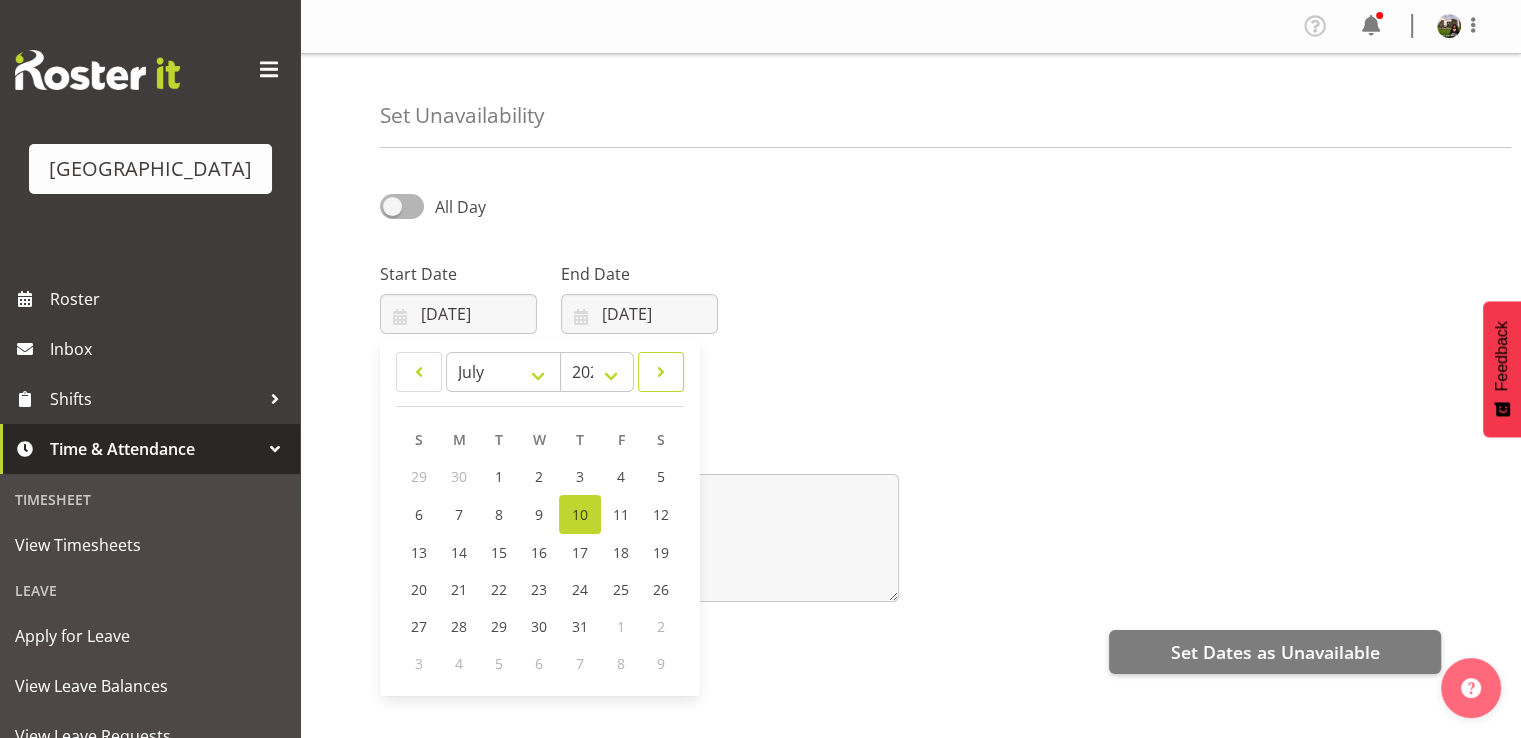 click at bounding box center (661, 372) 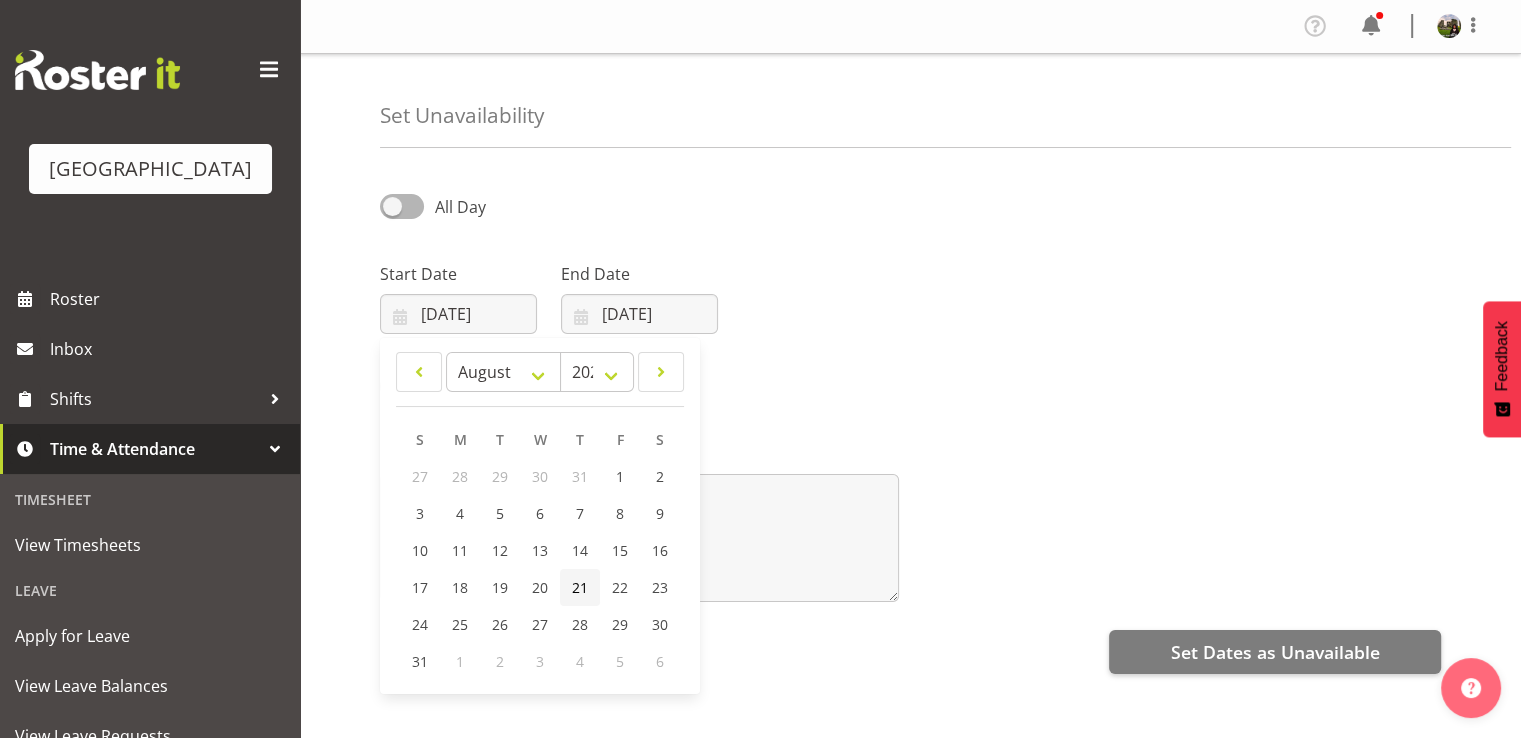 click on "21" at bounding box center [580, 587] 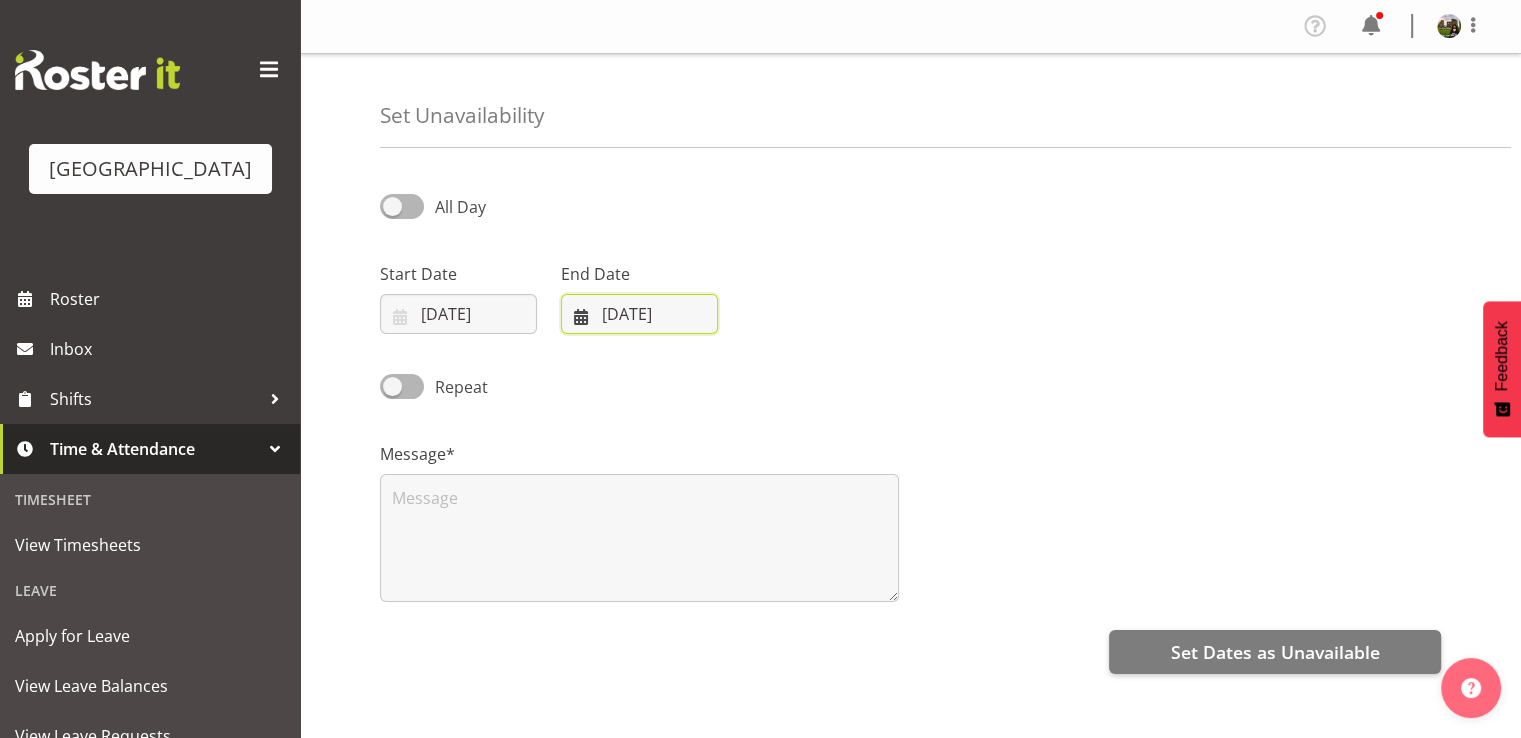 click on "10/07/2025" at bounding box center [639, 314] 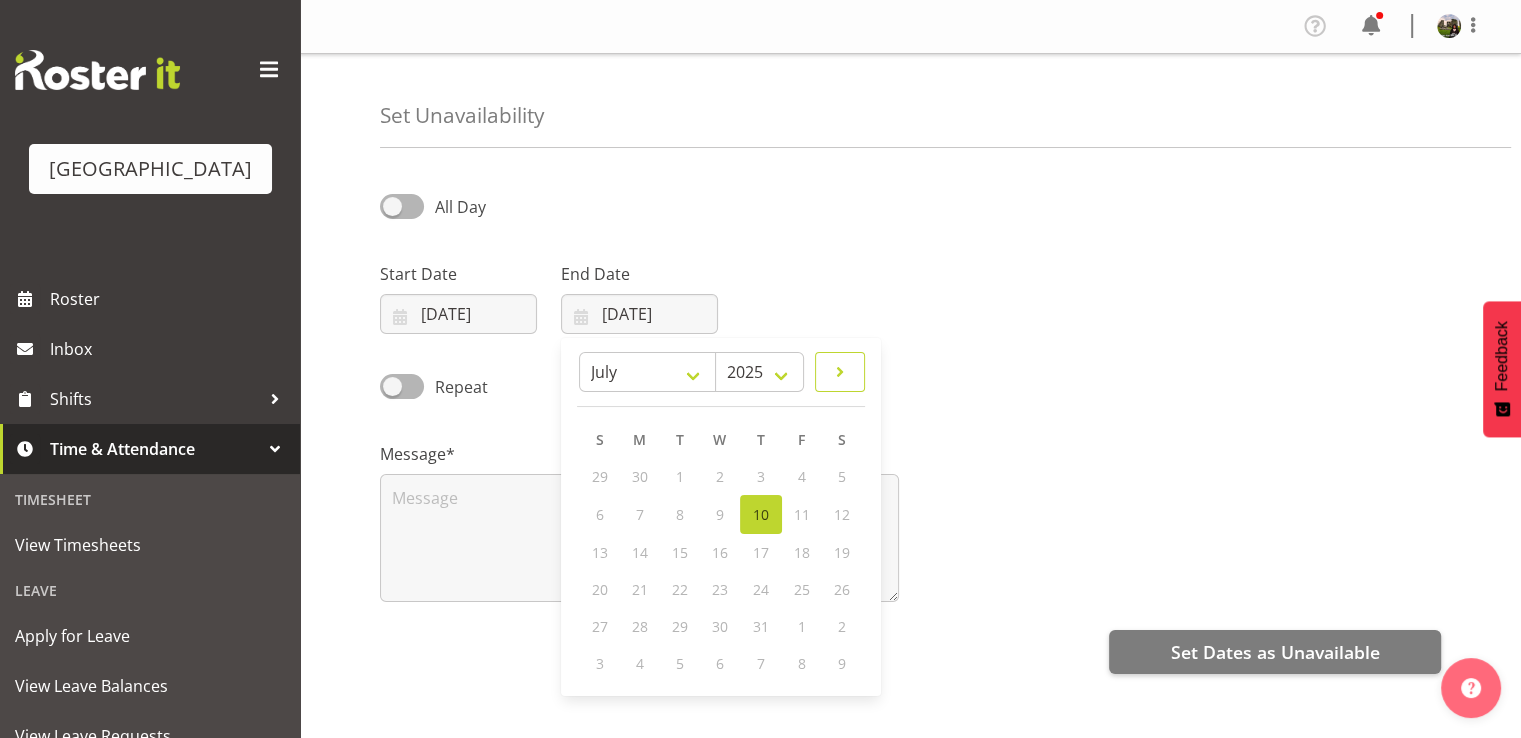 click at bounding box center (840, 372) 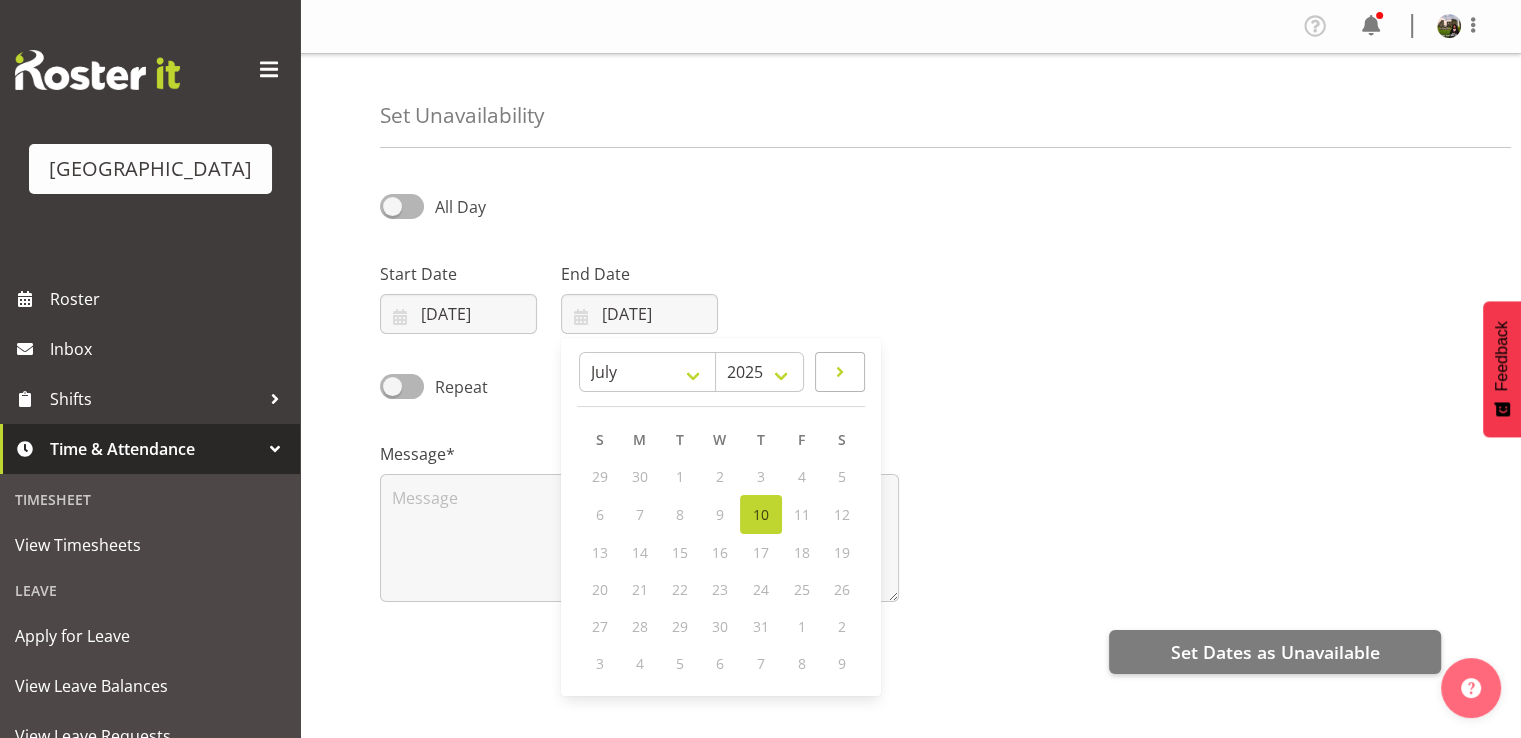 select on "7" 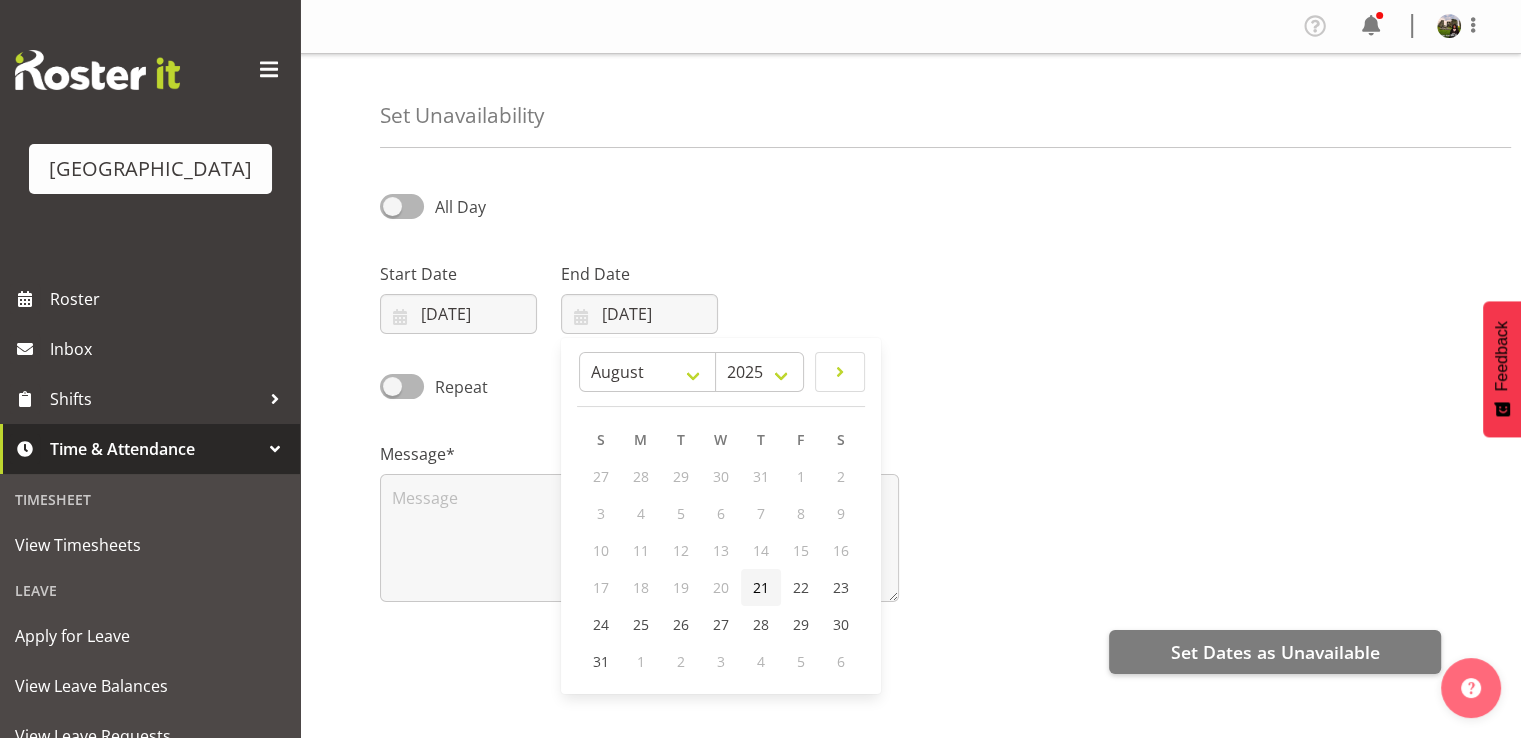 click on "21" at bounding box center [761, 587] 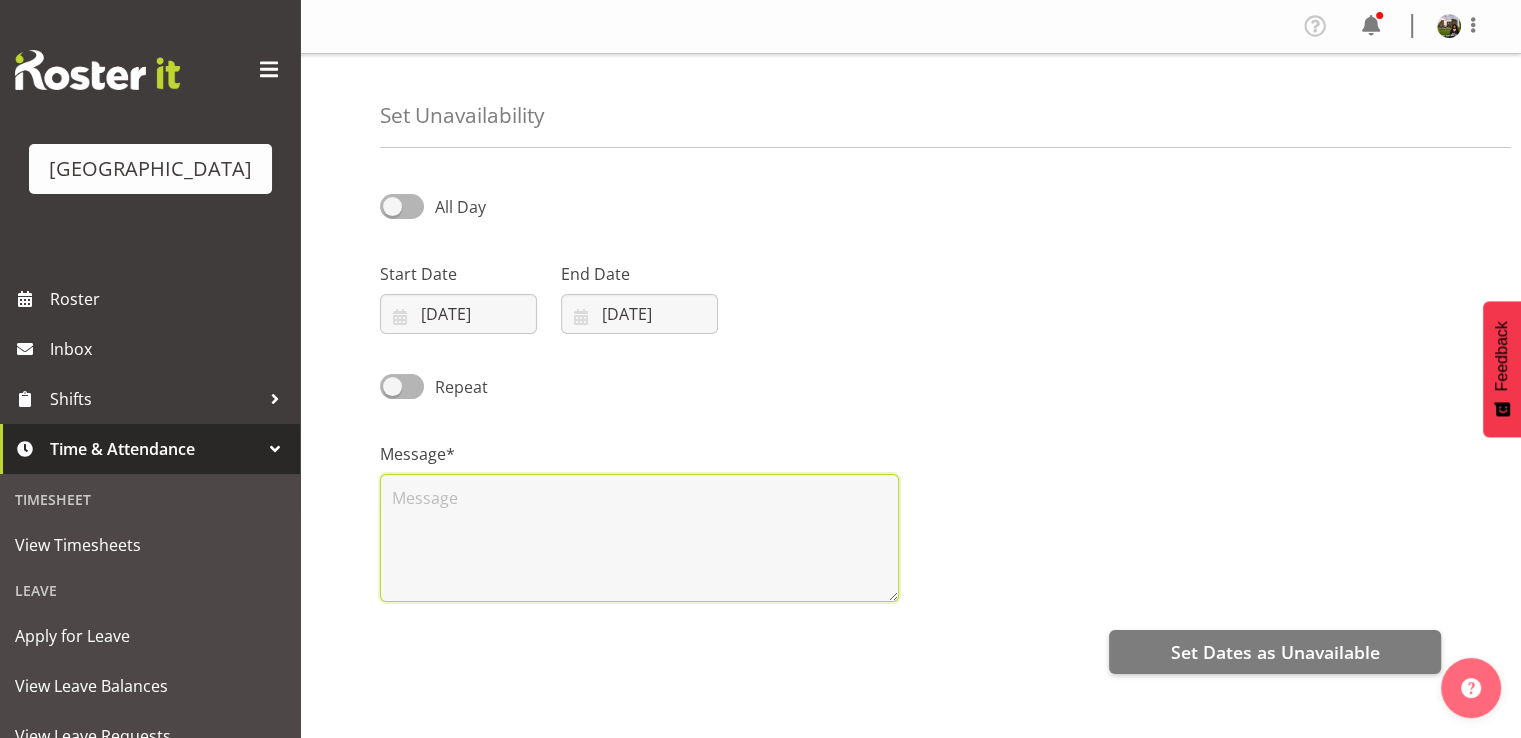 click at bounding box center (639, 538) 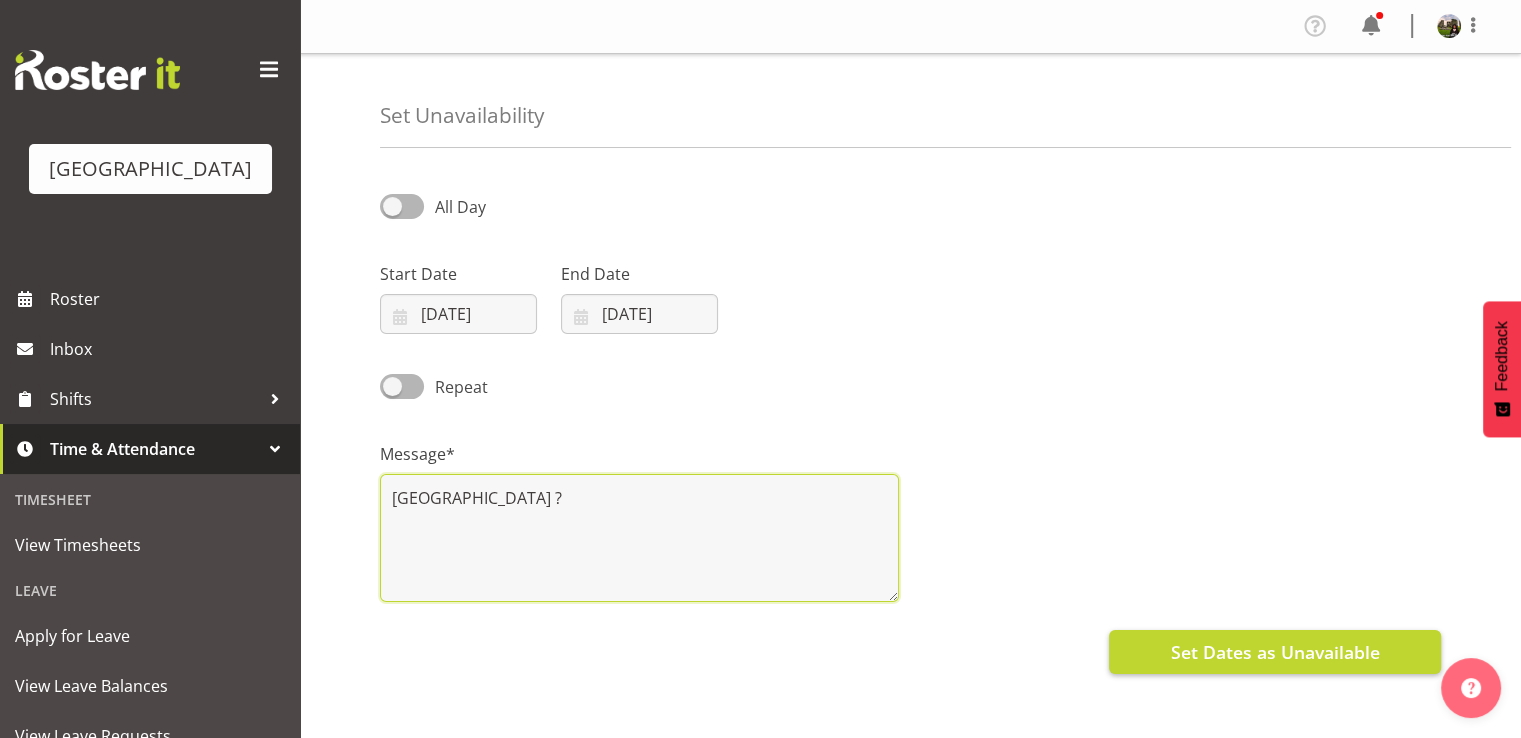 type on "Grace Hospital ?" 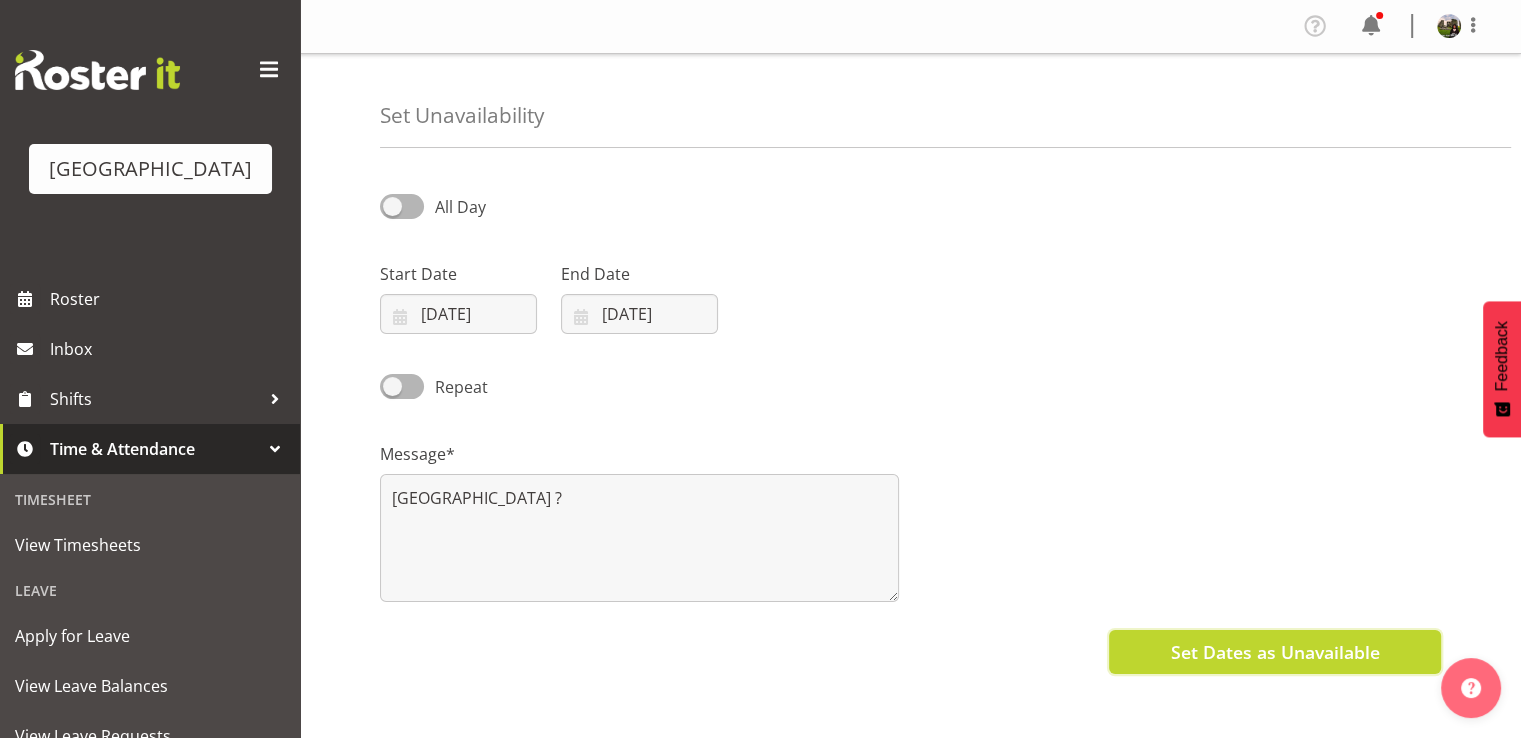 click on "Set Dates as Unavailable" at bounding box center (1274, 652) 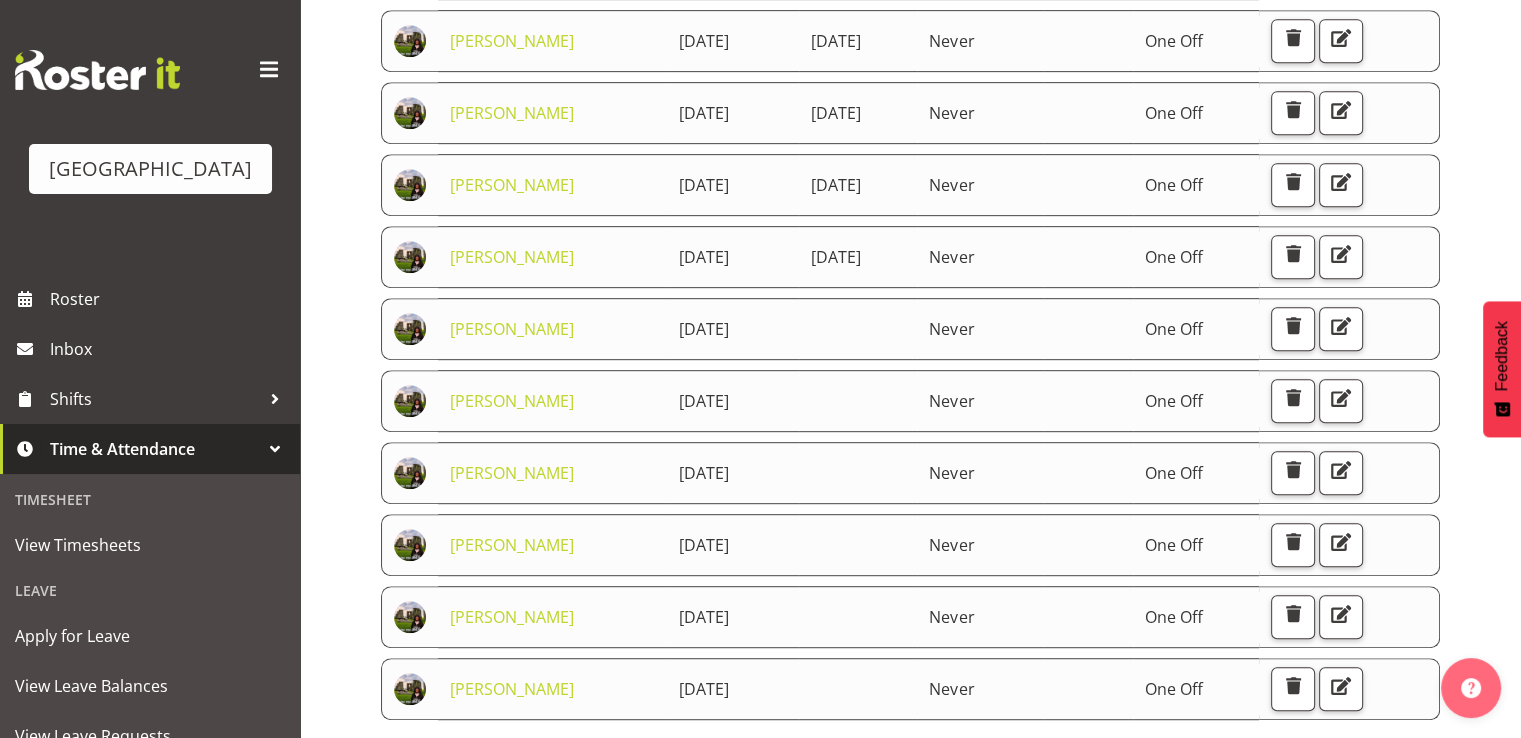 scroll, scrollTop: 1042, scrollLeft: 0, axis: vertical 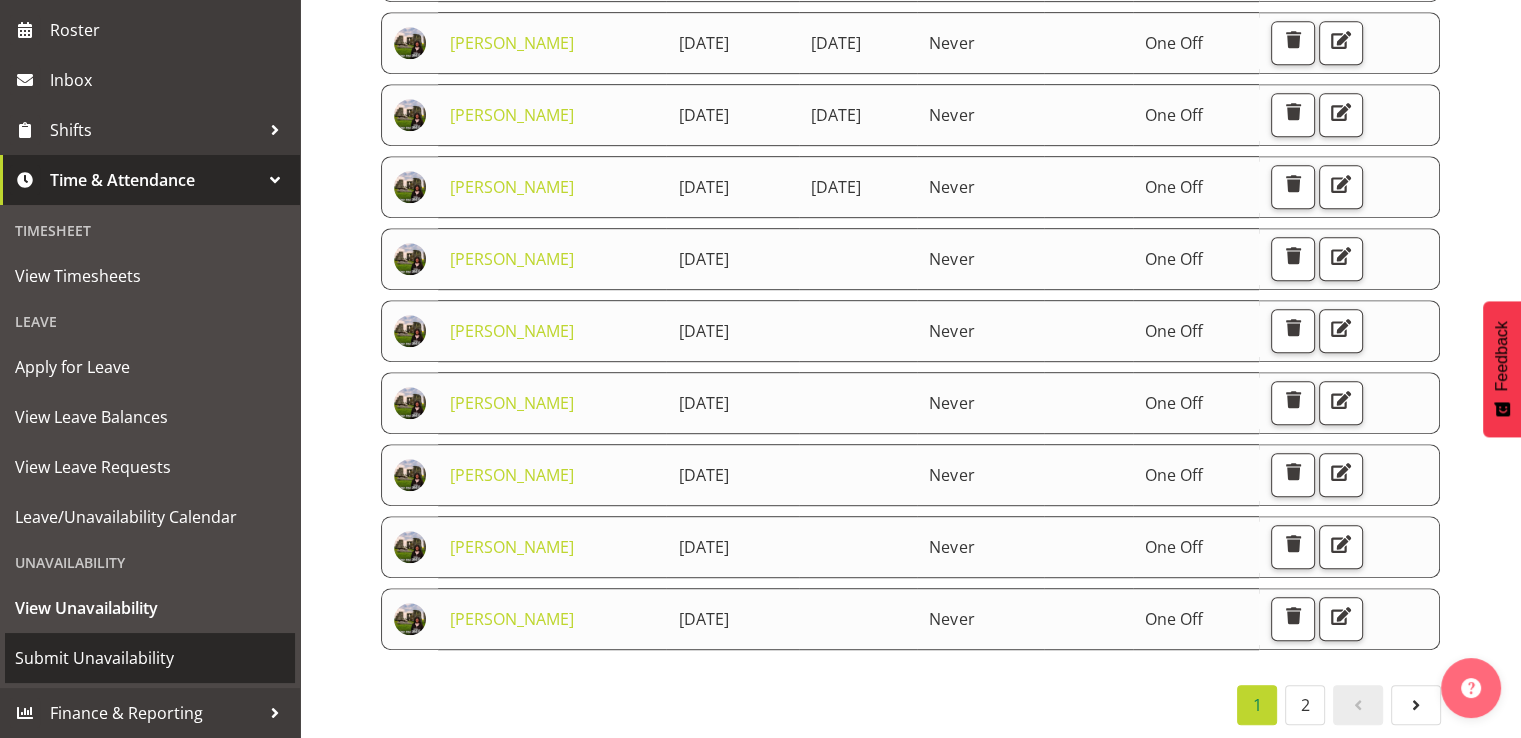 click on "Submit Unavailability" at bounding box center [150, 658] 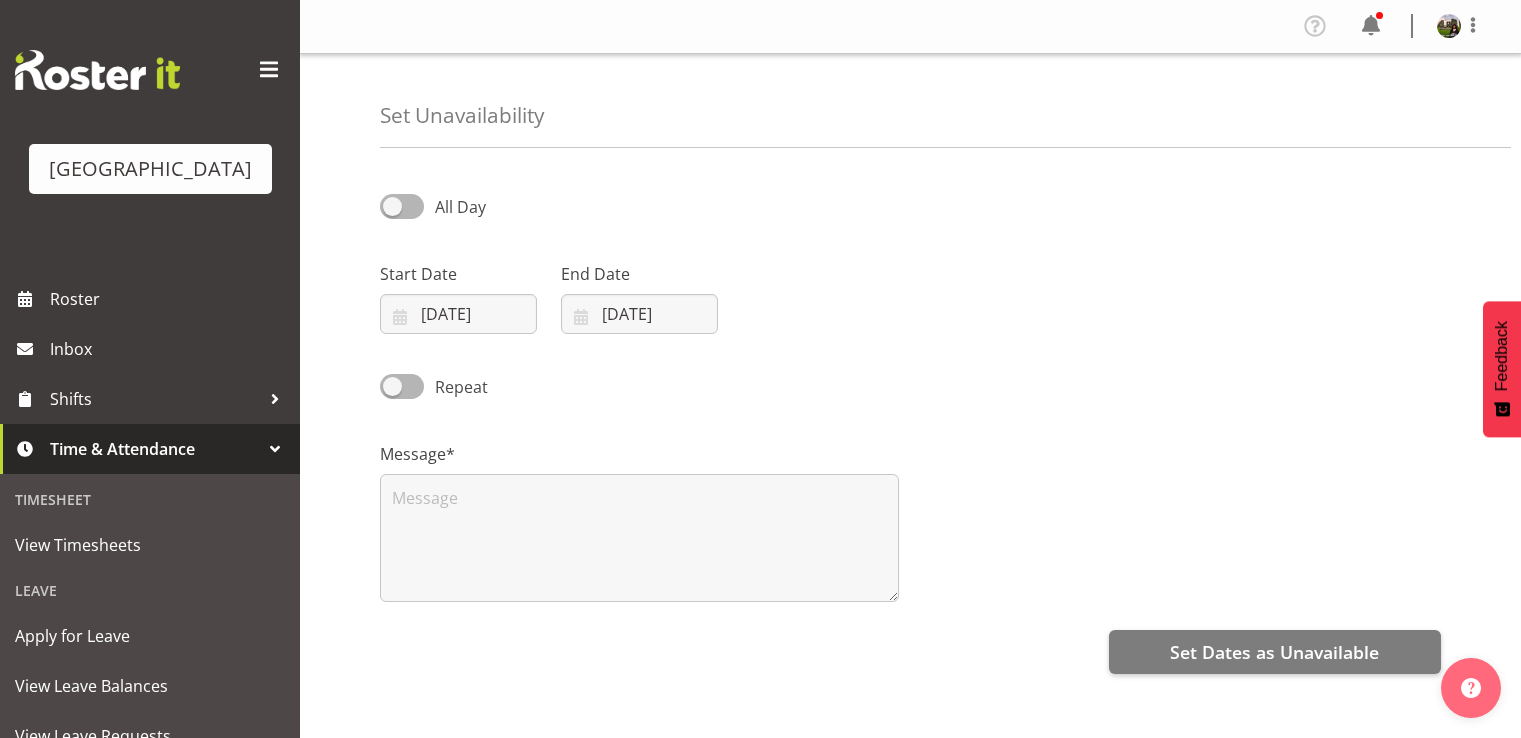 select on "6" 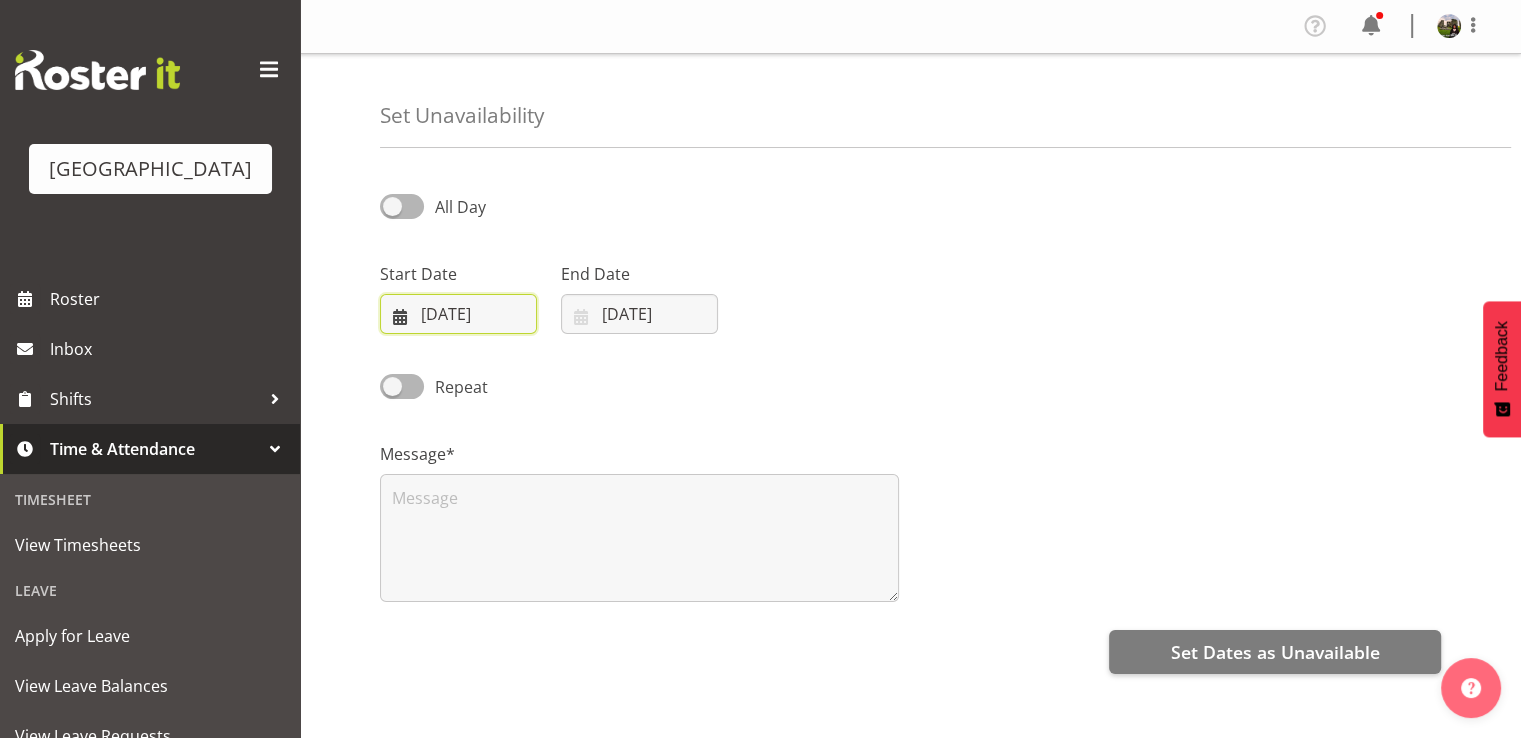 click on "[DATE]" at bounding box center (458, 314) 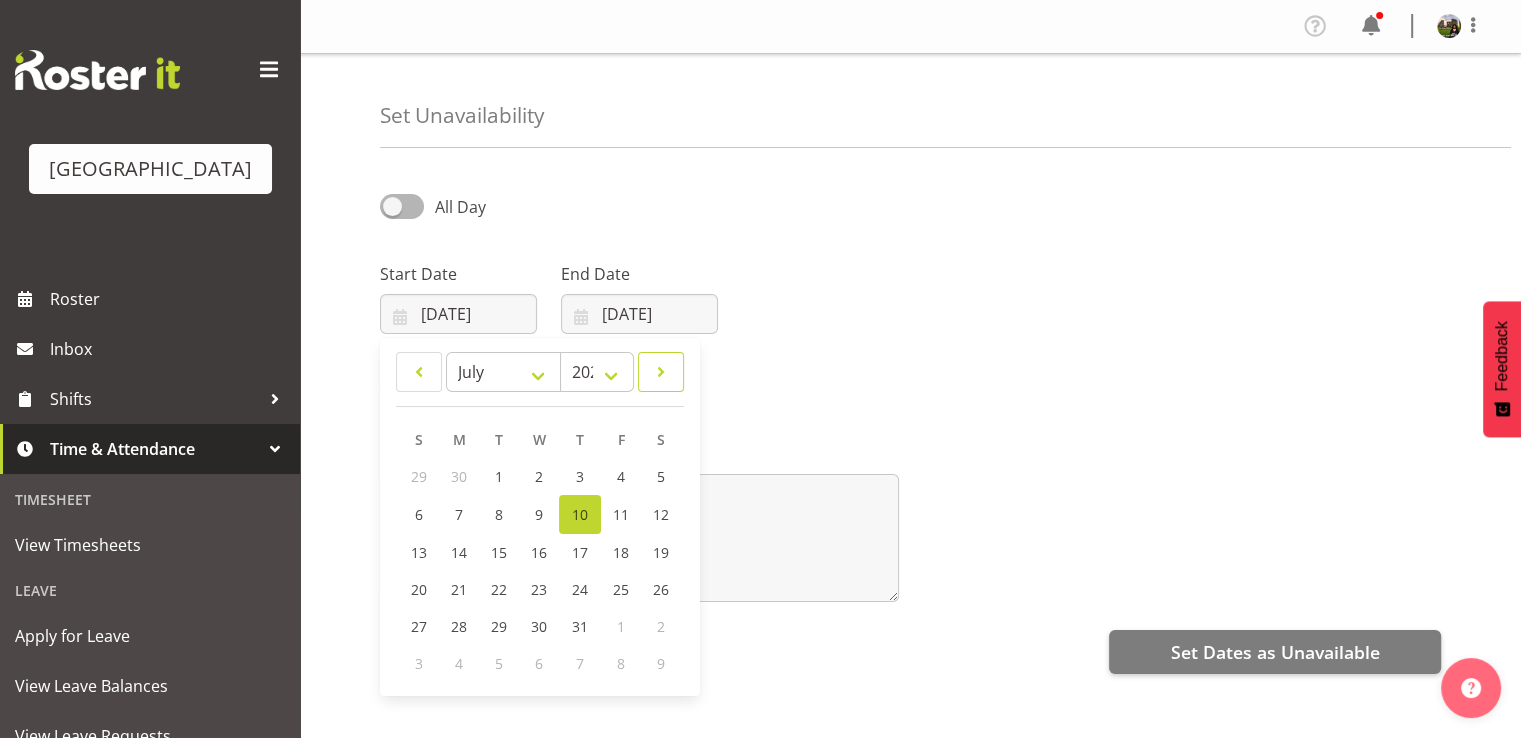 click at bounding box center (661, 372) 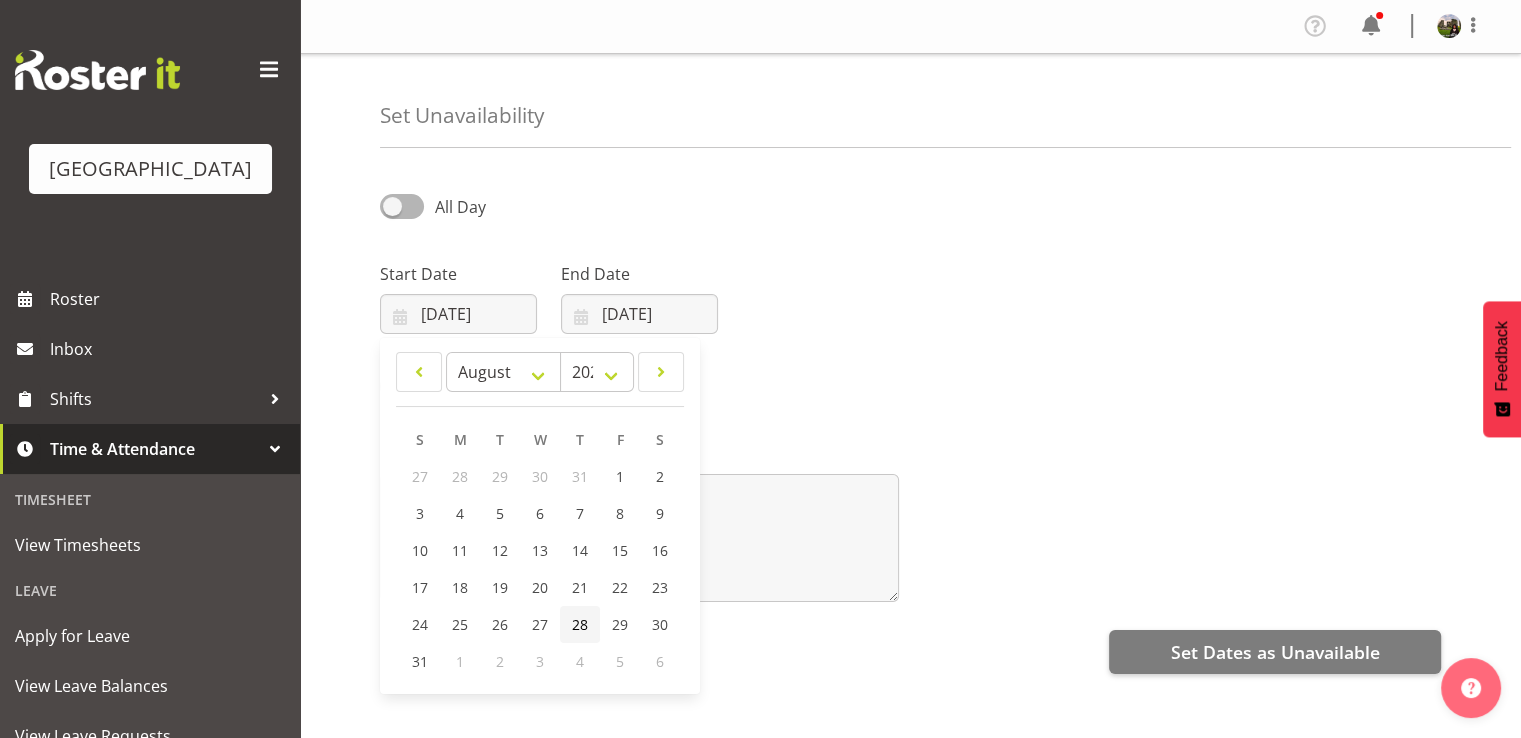click on "28" at bounding box center [580, 624] 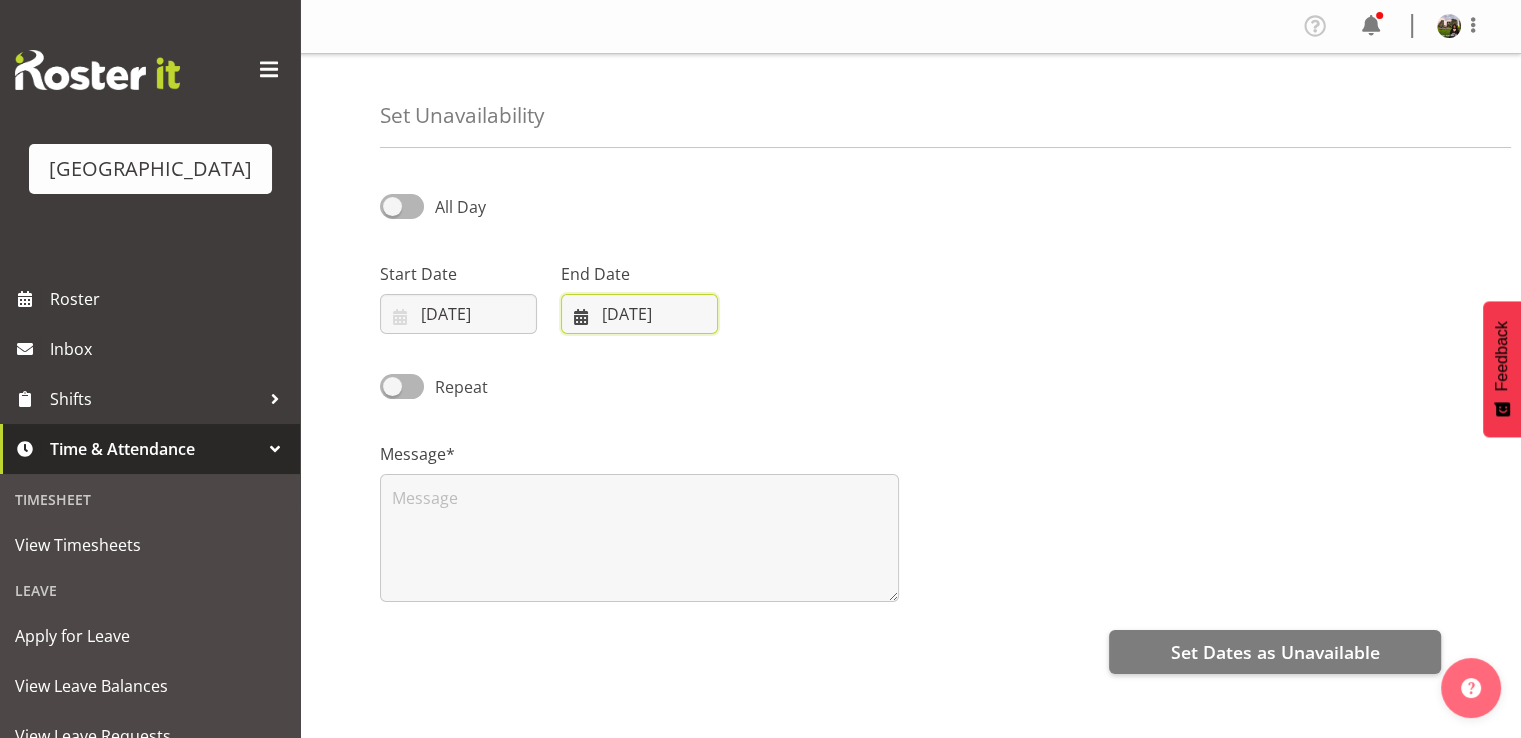 click on "10/07/2025" at bounding box center (639, 314) 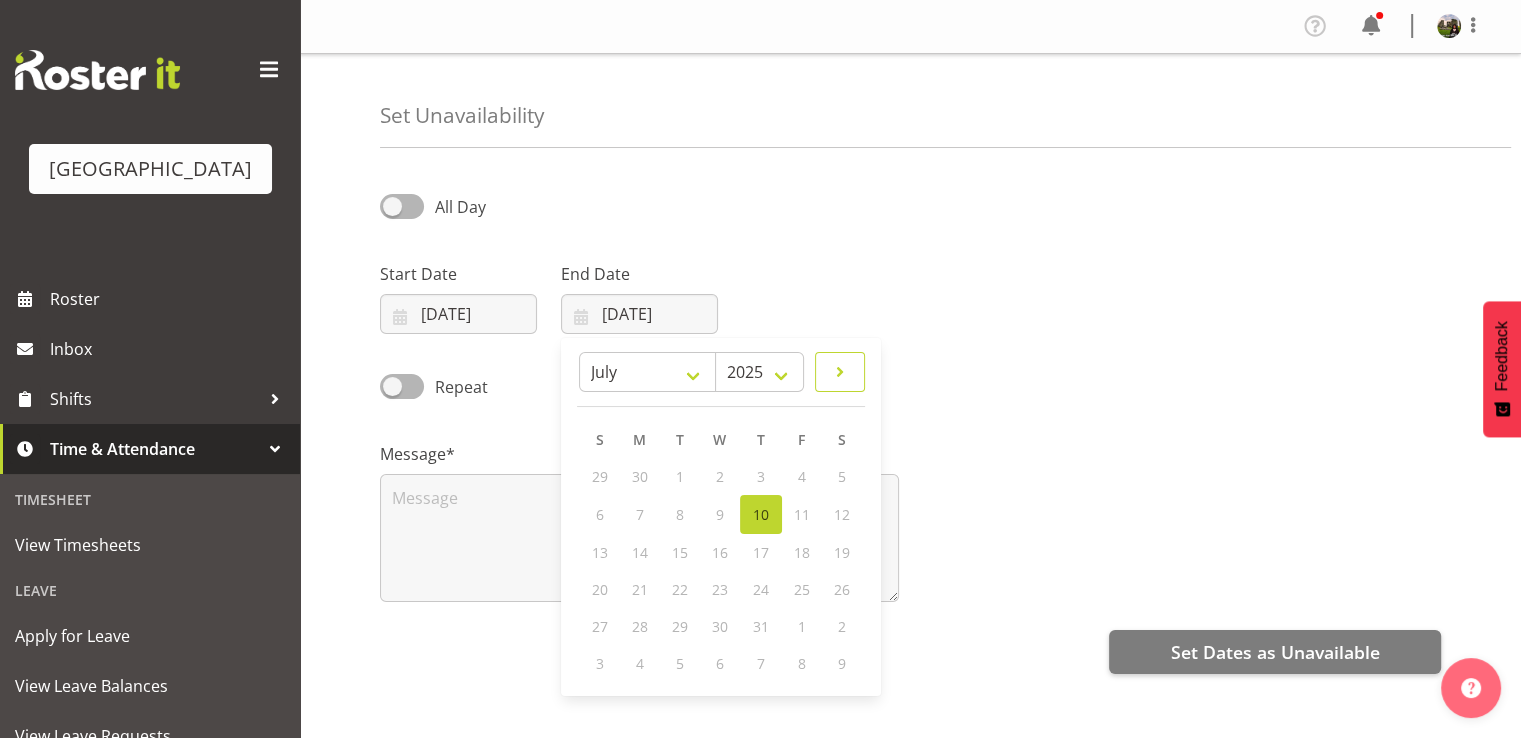 click at bounding box center (840, 372) 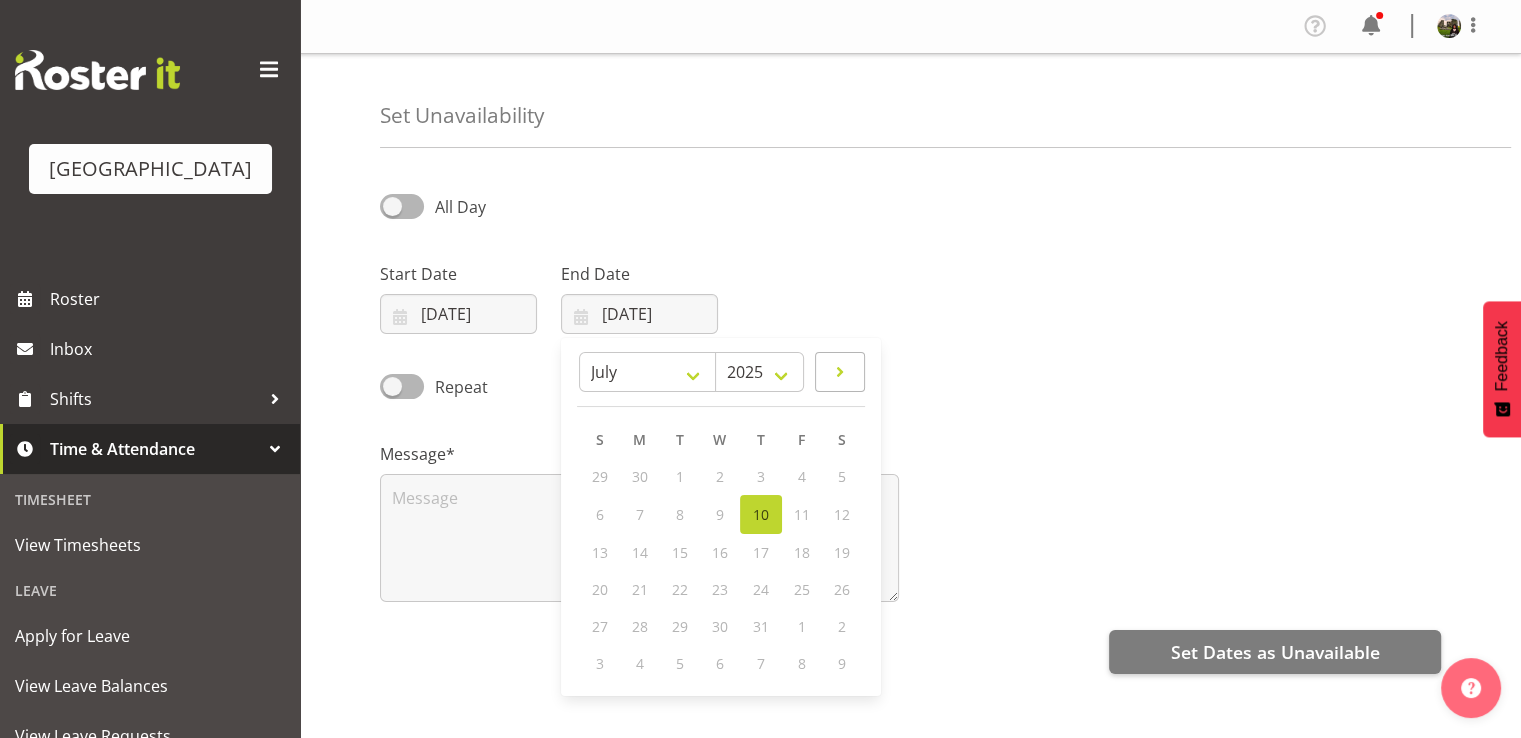 select on "7" 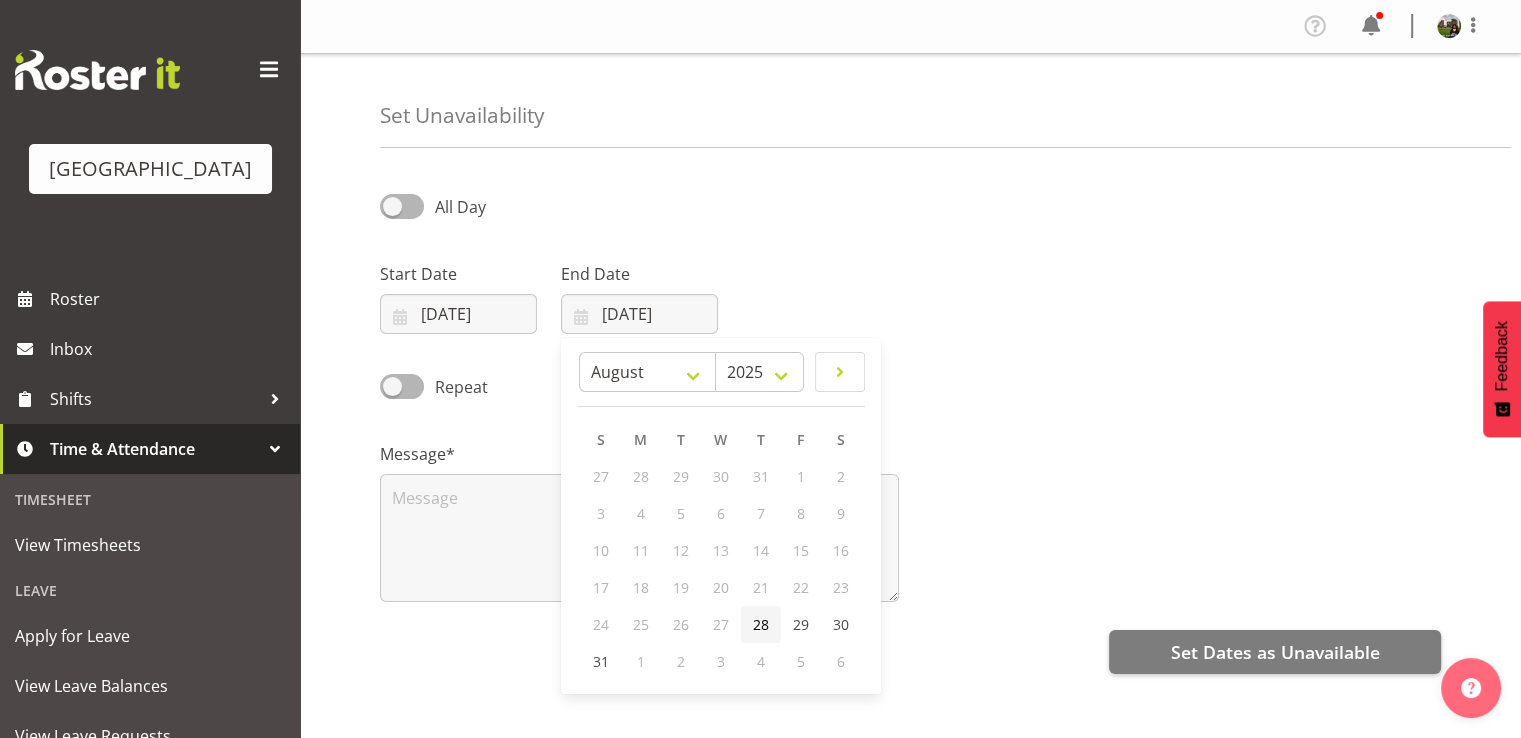click on "28" at bounding box center (761, 624) 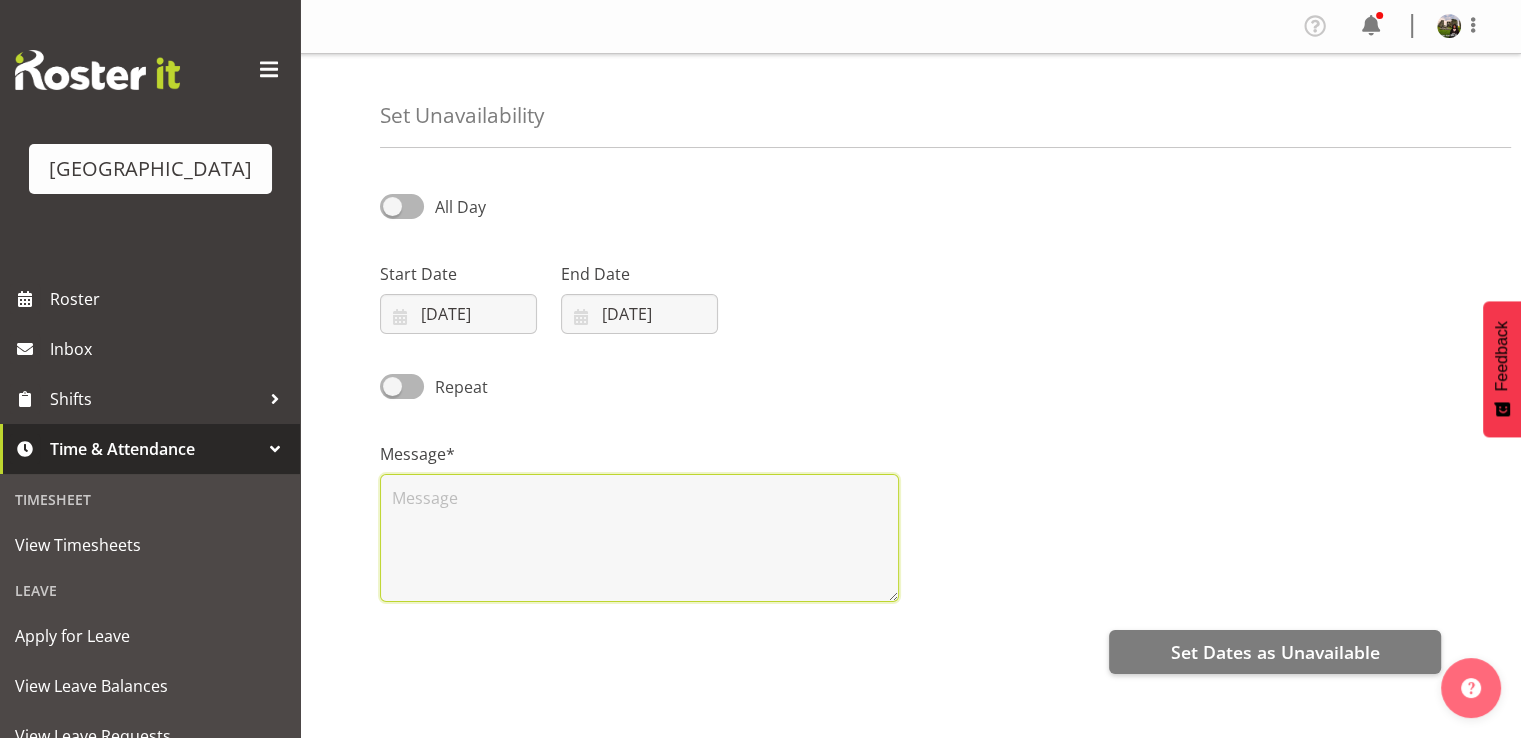 click at bounding box center [639, 538] 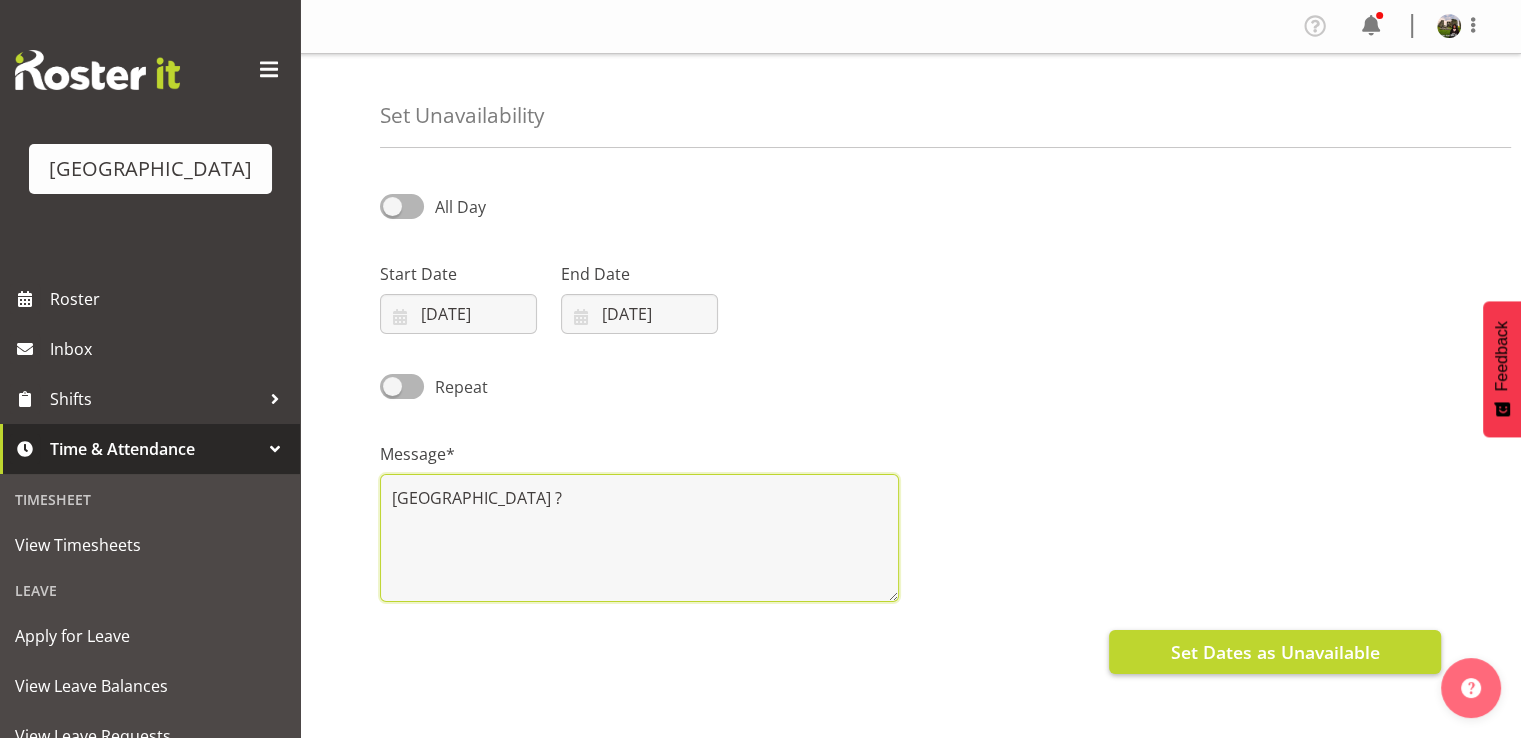 type on "Grace Hospital ?" 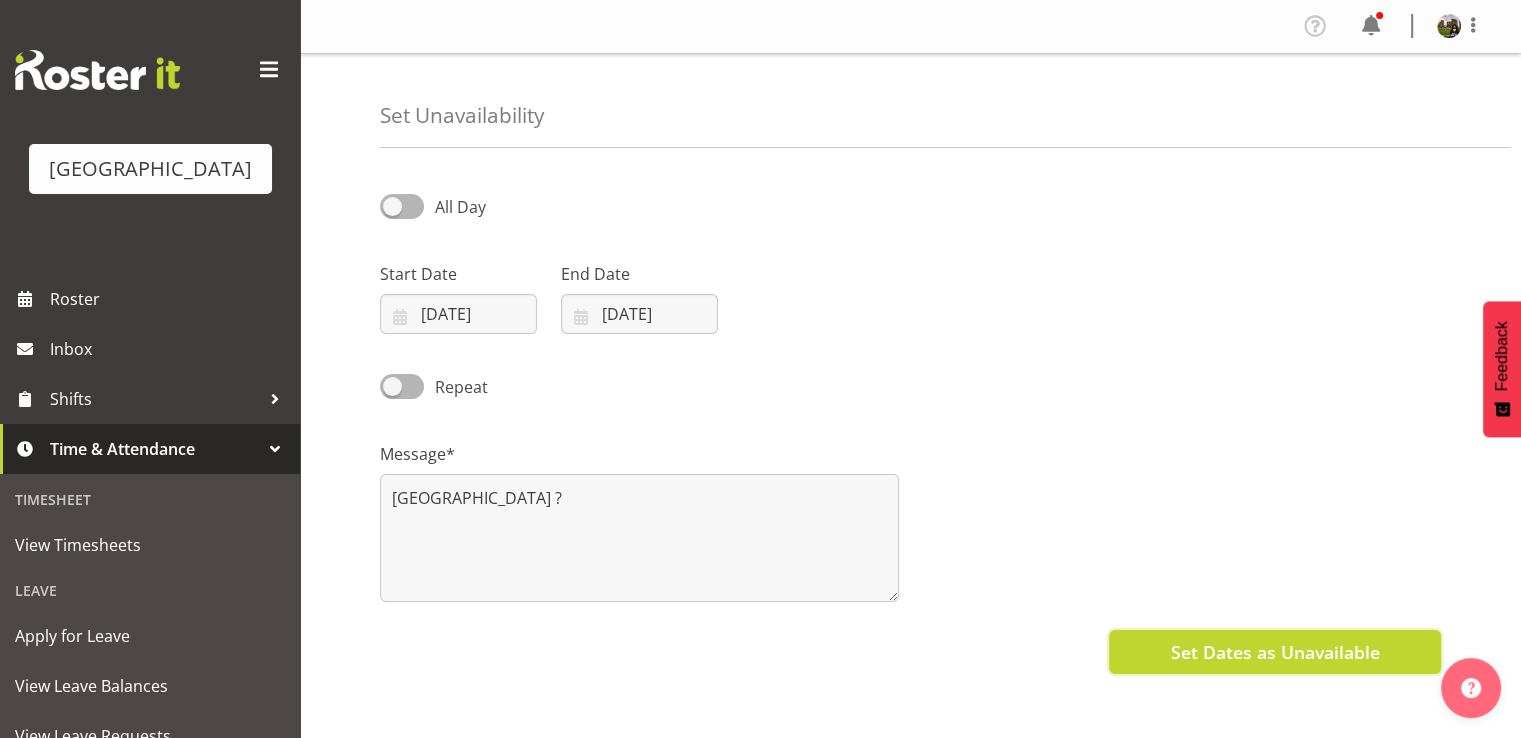 click on "Set Dates as Unavailable" at bounding box center (1274, 652) 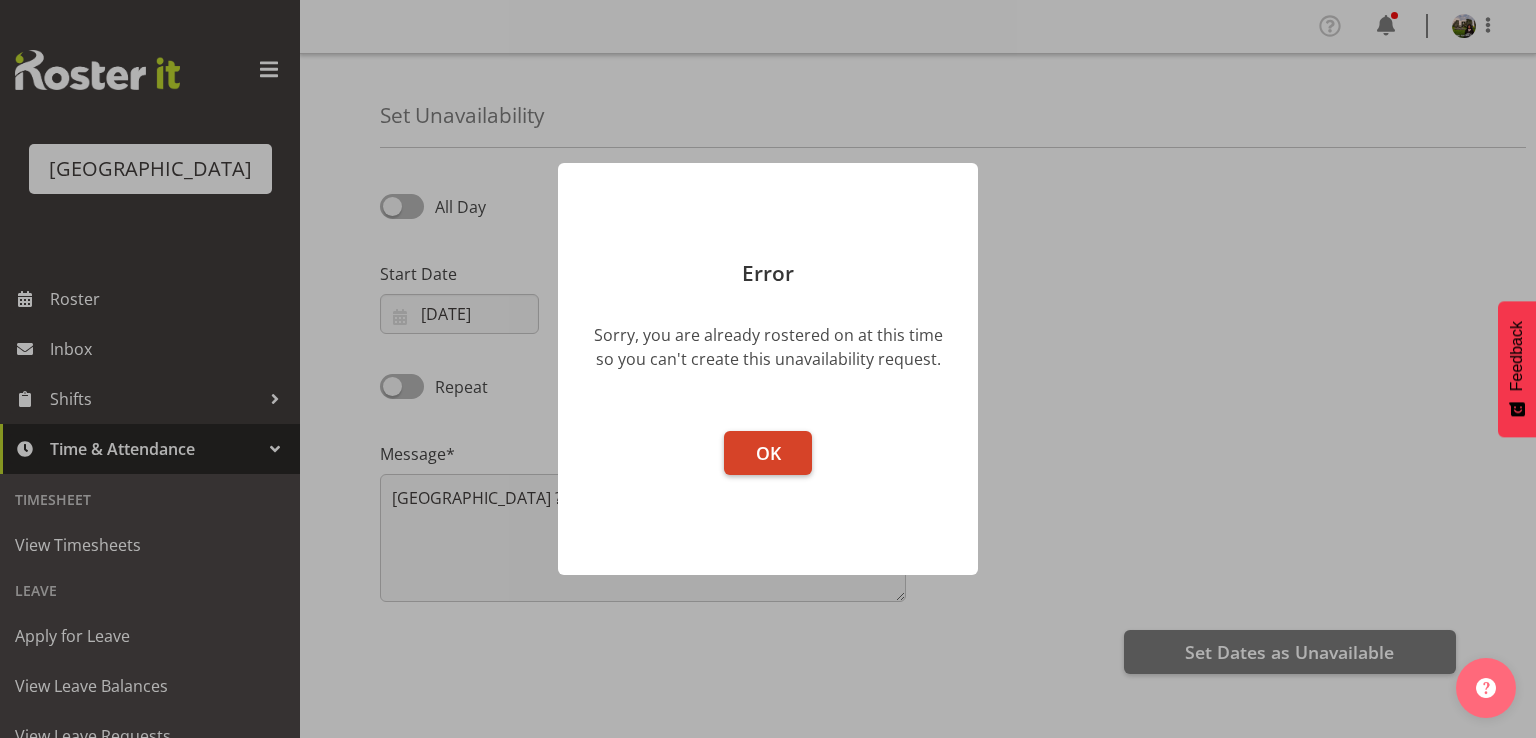 click on "OK" at bounding box center (768, 453) 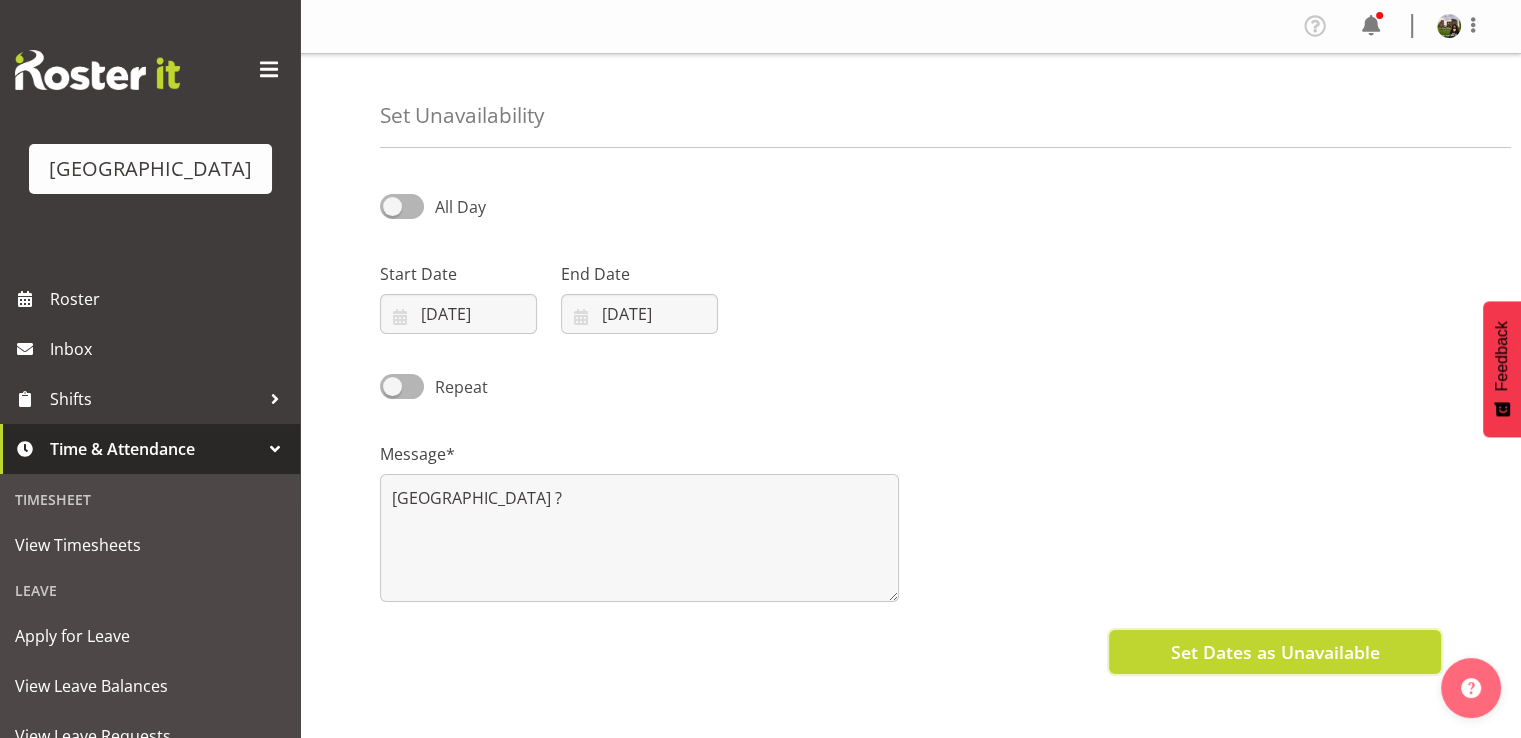 click on "Set Dates as Unavailable" at bounding box center [1275, 652] 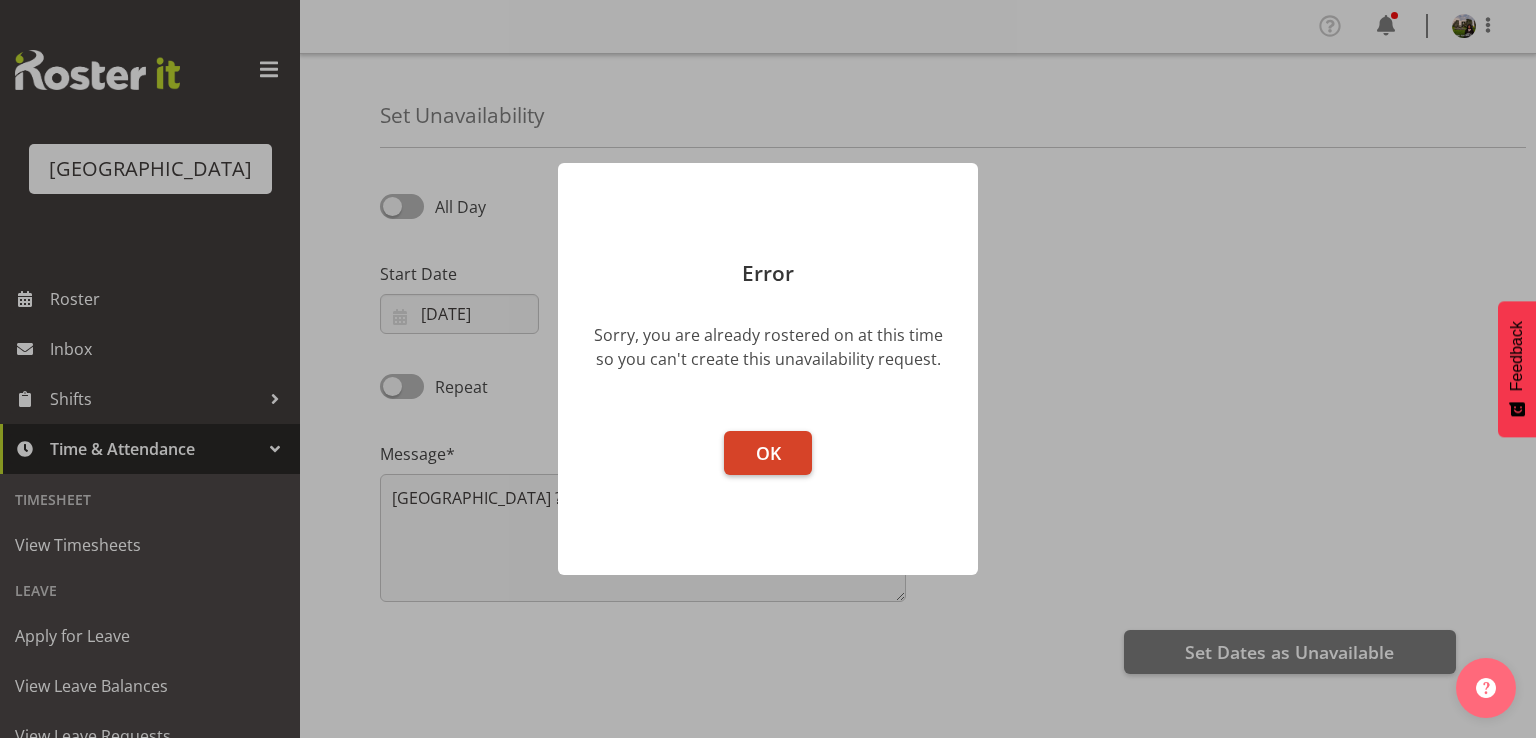 click on "OK" at bounding box center (768, 453) 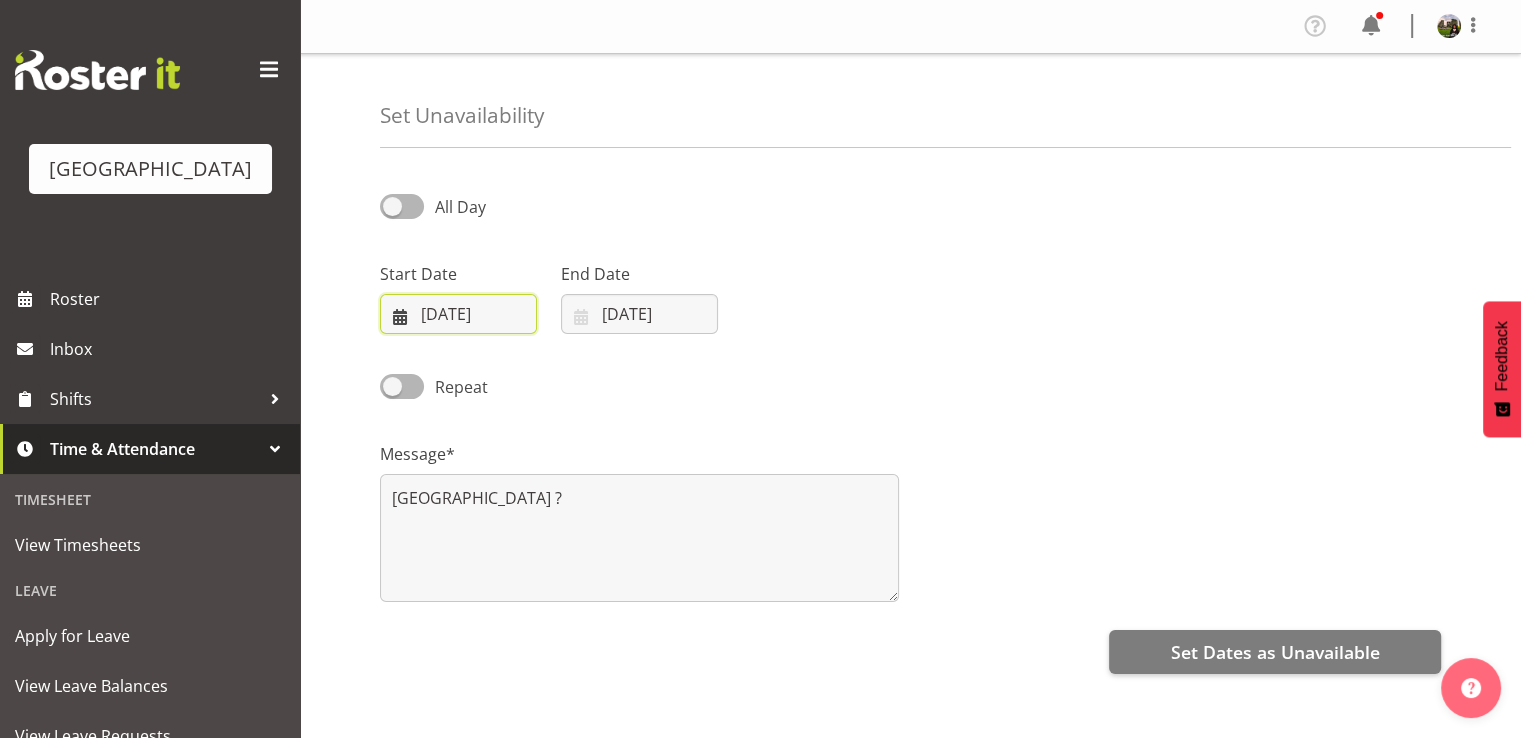 click on "28/08/2025" at bounding box center (458, 314) 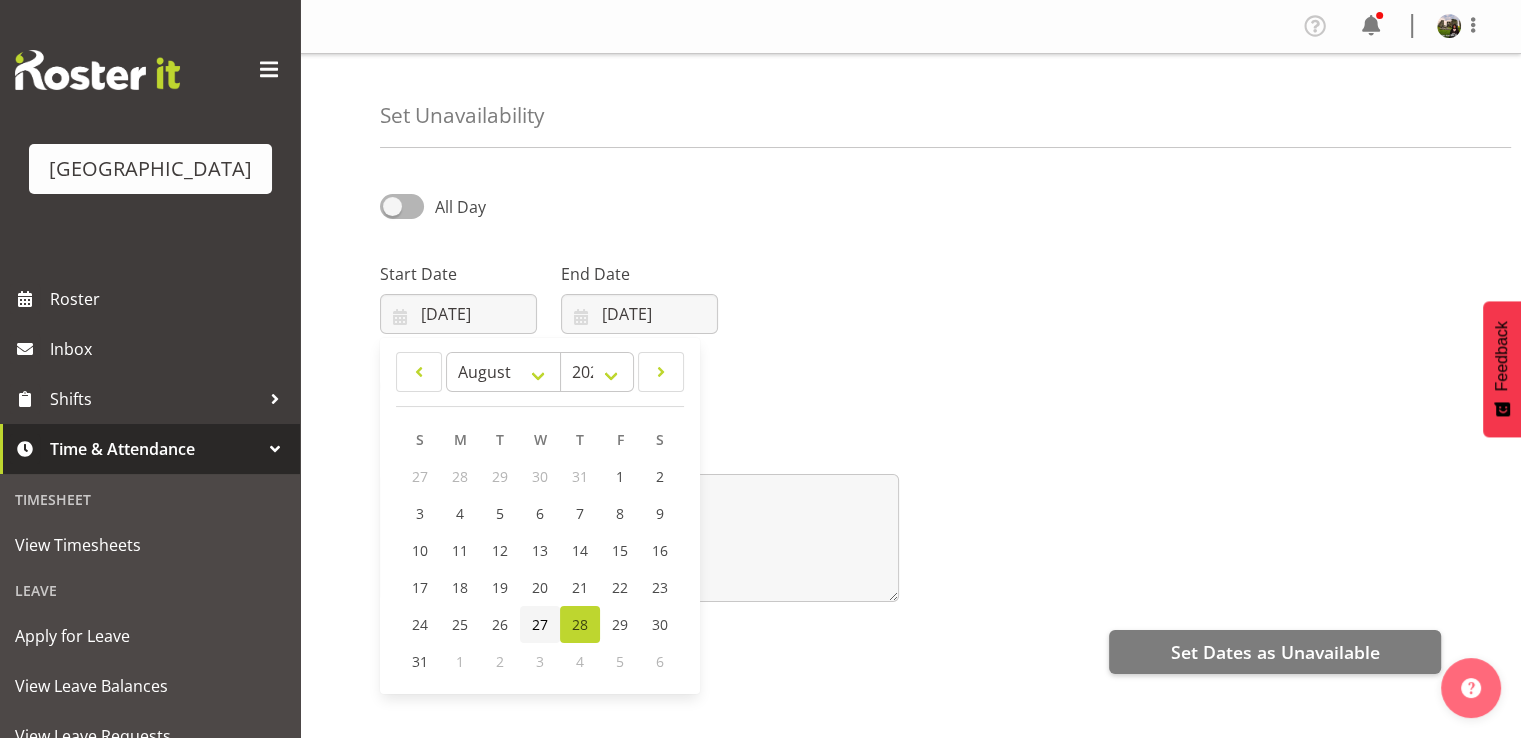 click on "27" at bounding box center [540, 624] 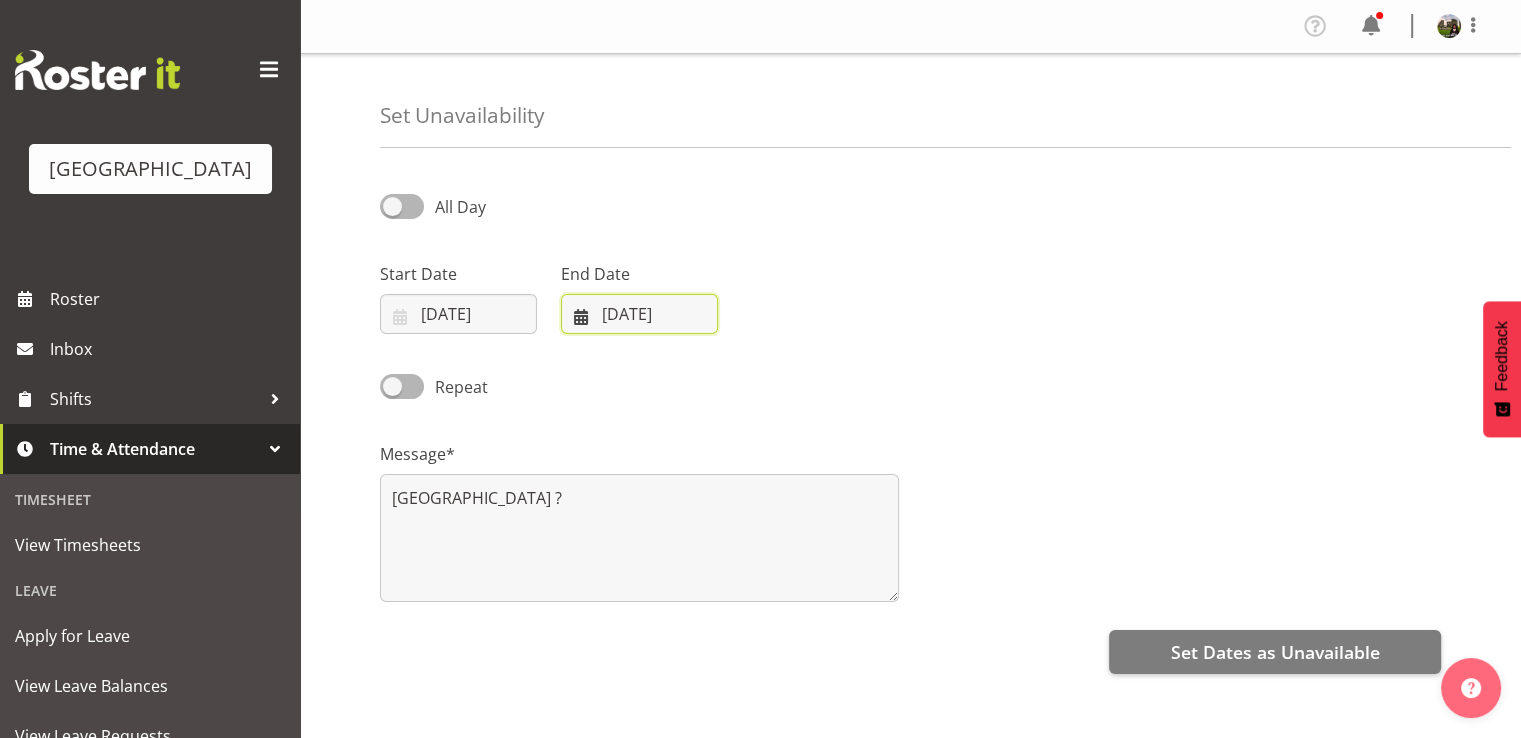 click on "28/08/2025" at bounding box center (639, 314) 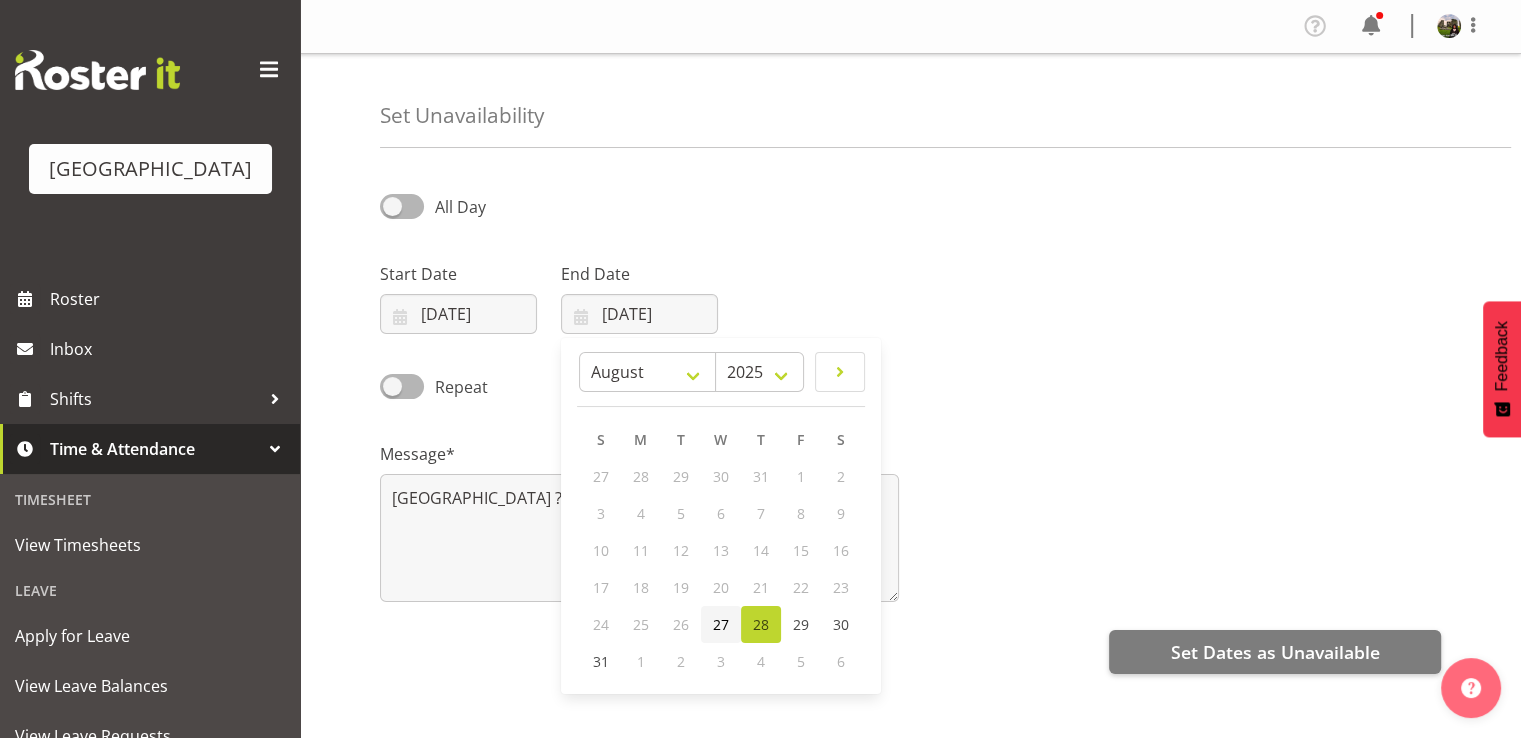 click on "27" at bounding box center [721, 624] 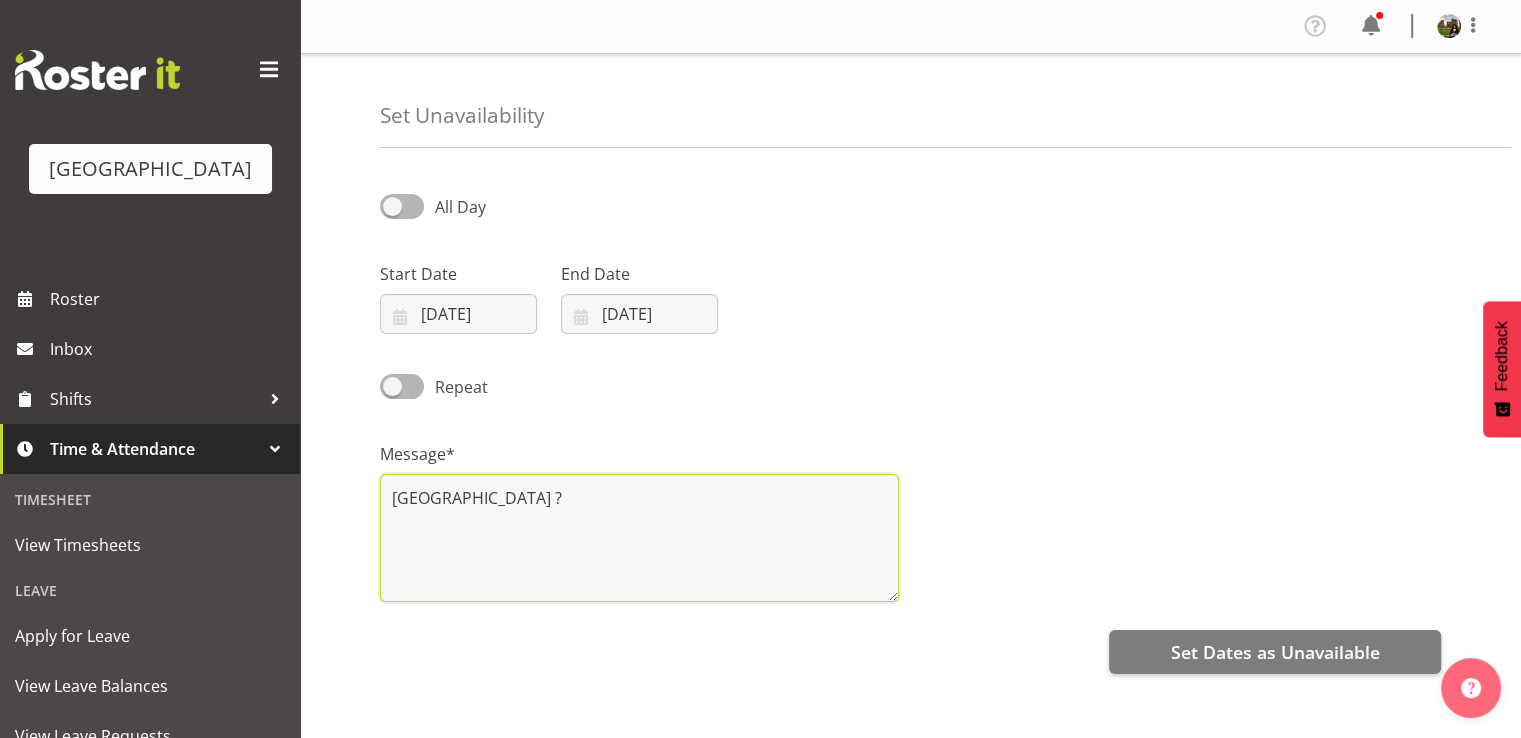 click on "Grace Hospital ?" at bounding box center [639, 538] 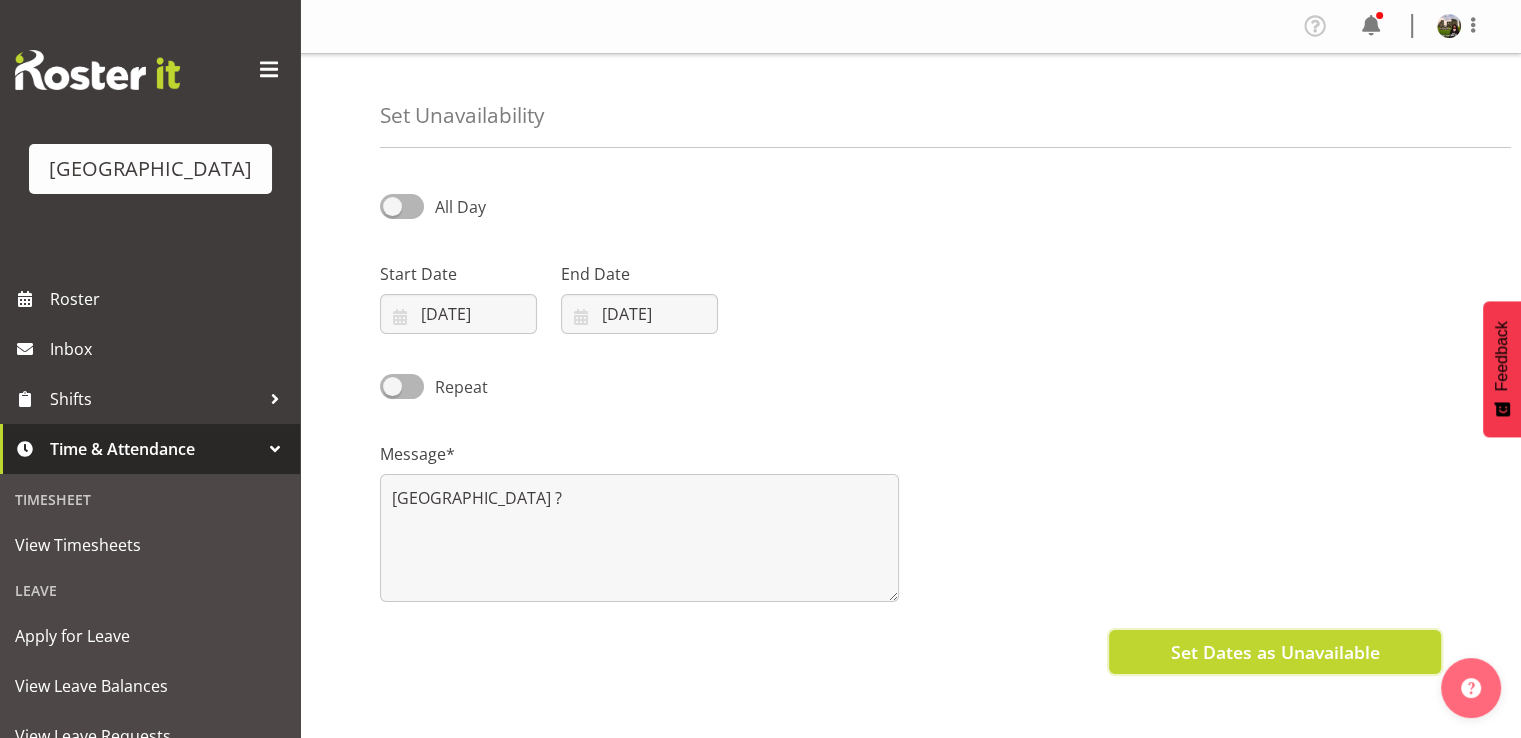 click on "Set Dates as Unavailable" at bounding box center [1274, 652] 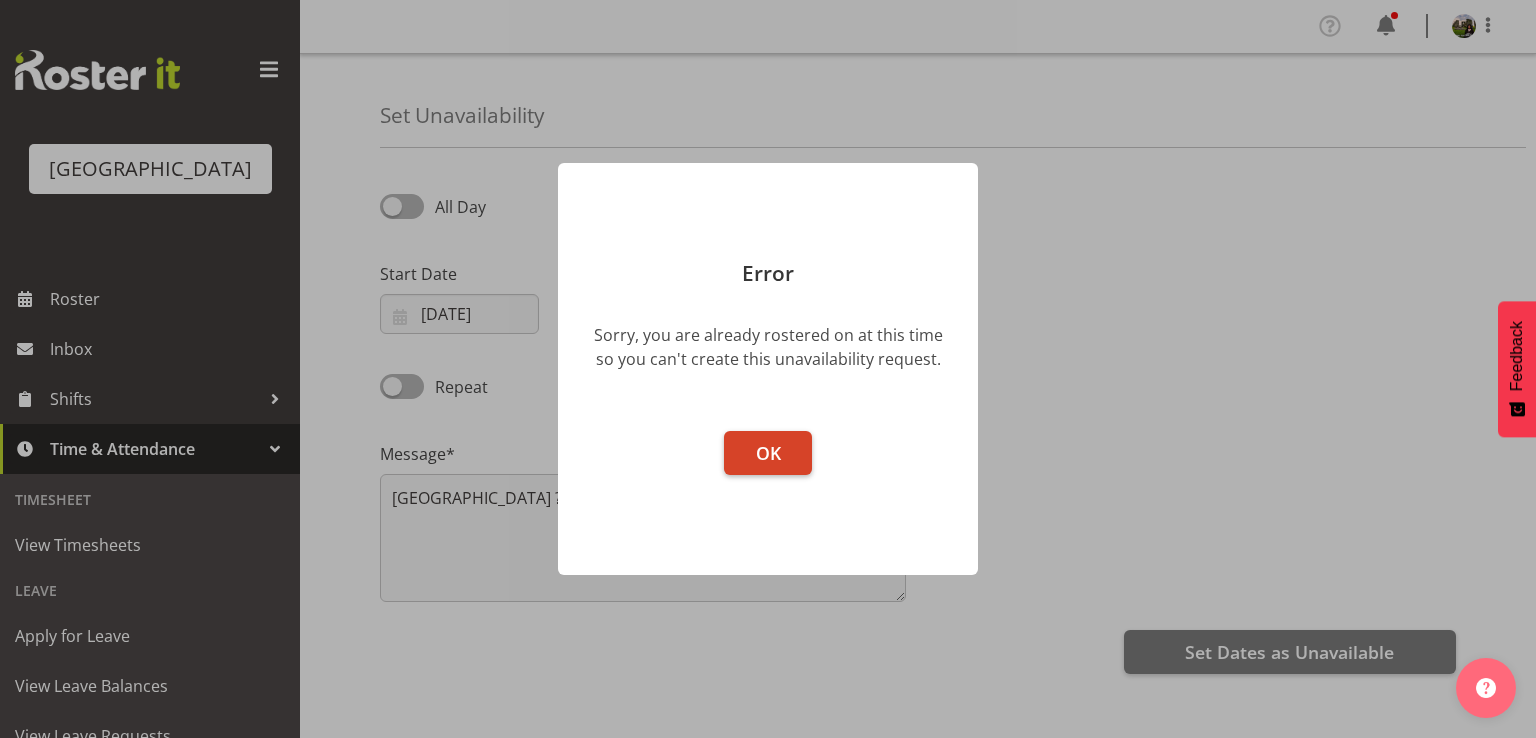 click on "OK" at bounding box center [768, 453] 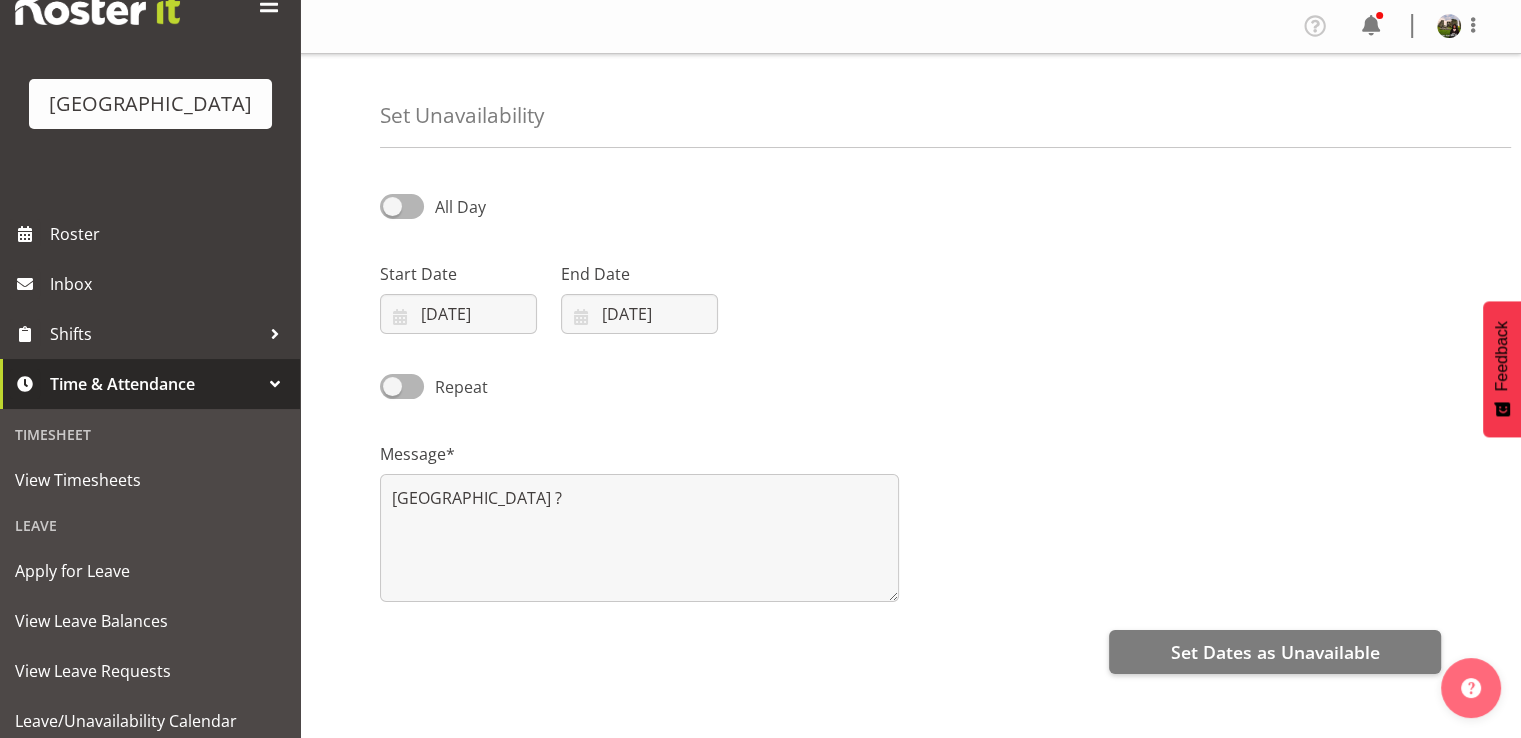 scroll, scrollTop: 100, scrollLeft: 0, axis: vertical 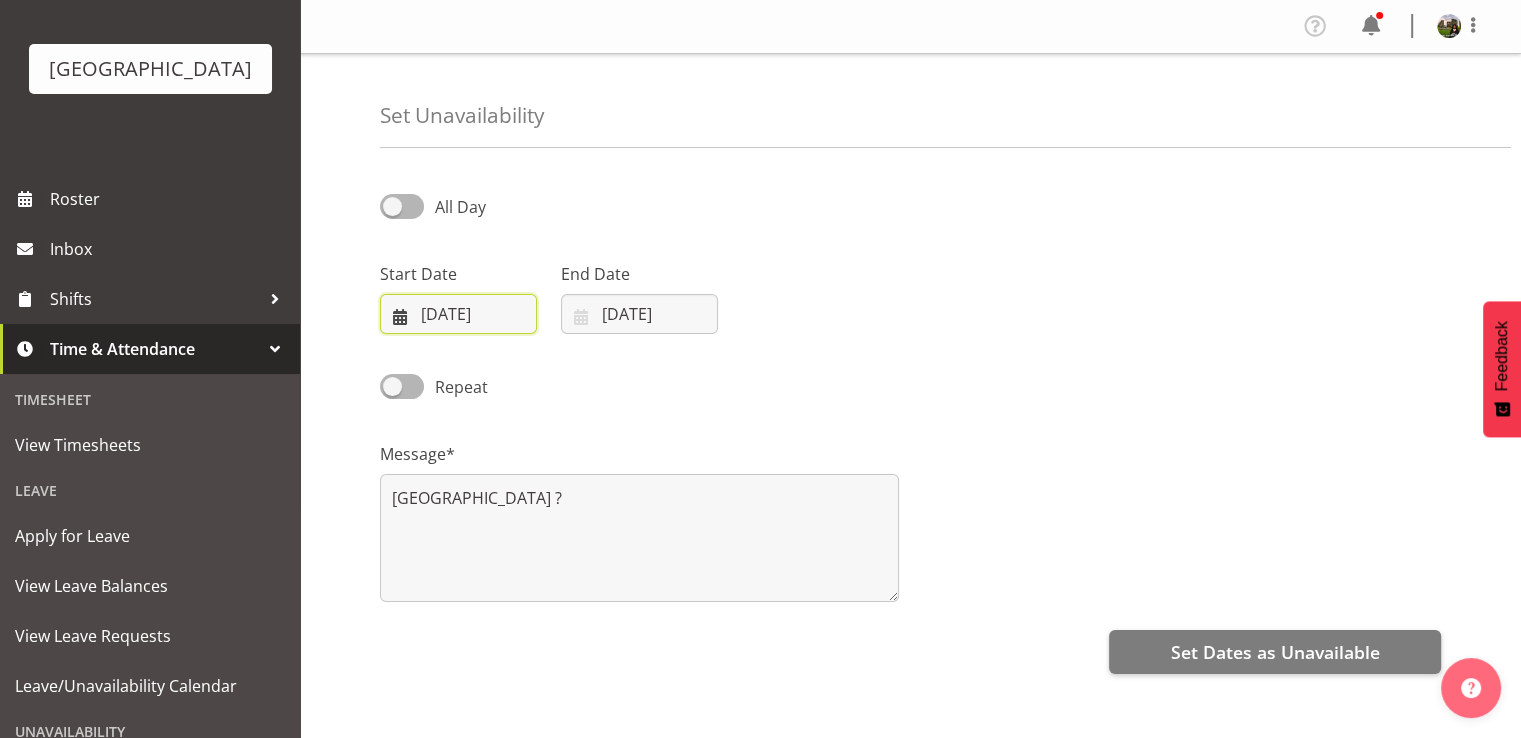 click on "27/08/2025" at bounding box center (458, 314) 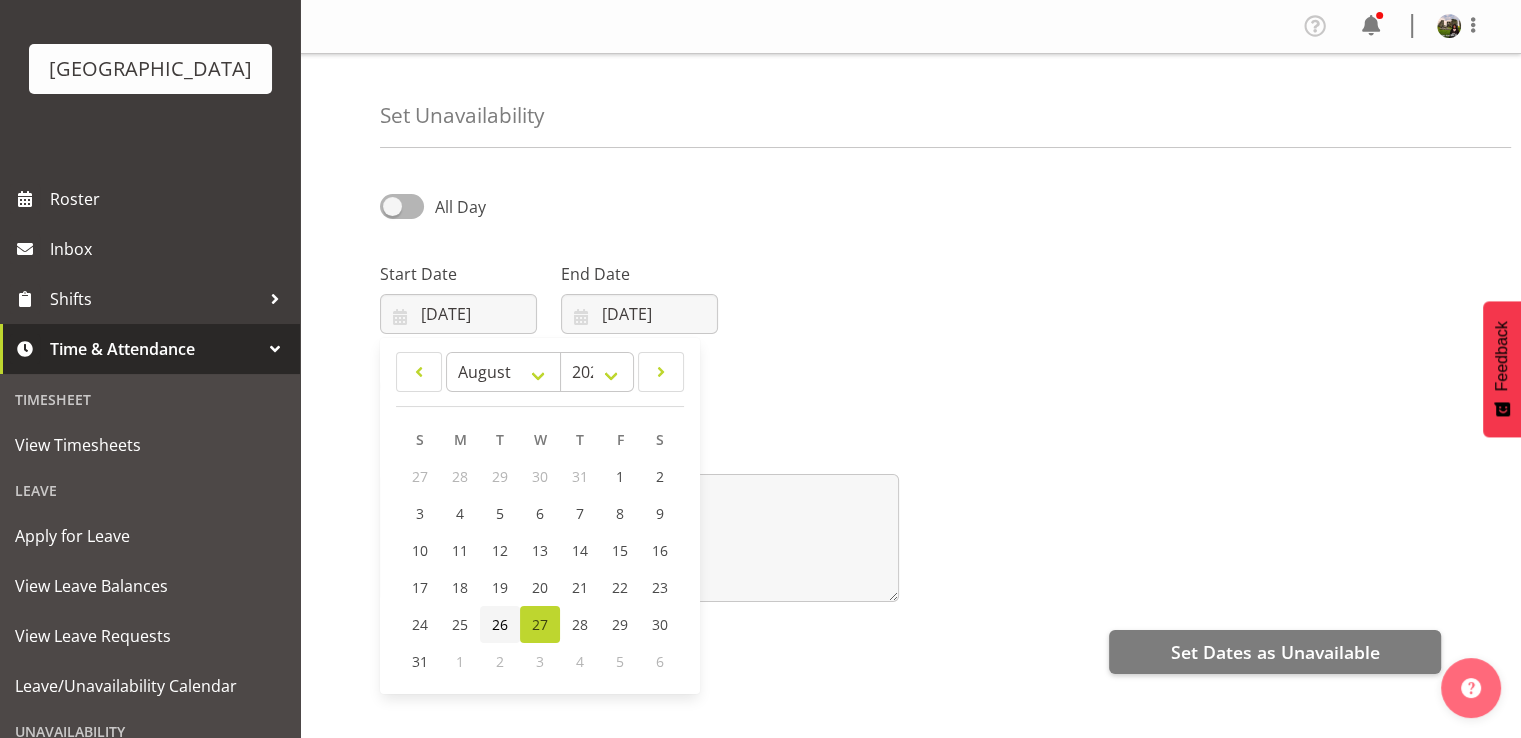 click on "26" at bounding box center [500, 624] 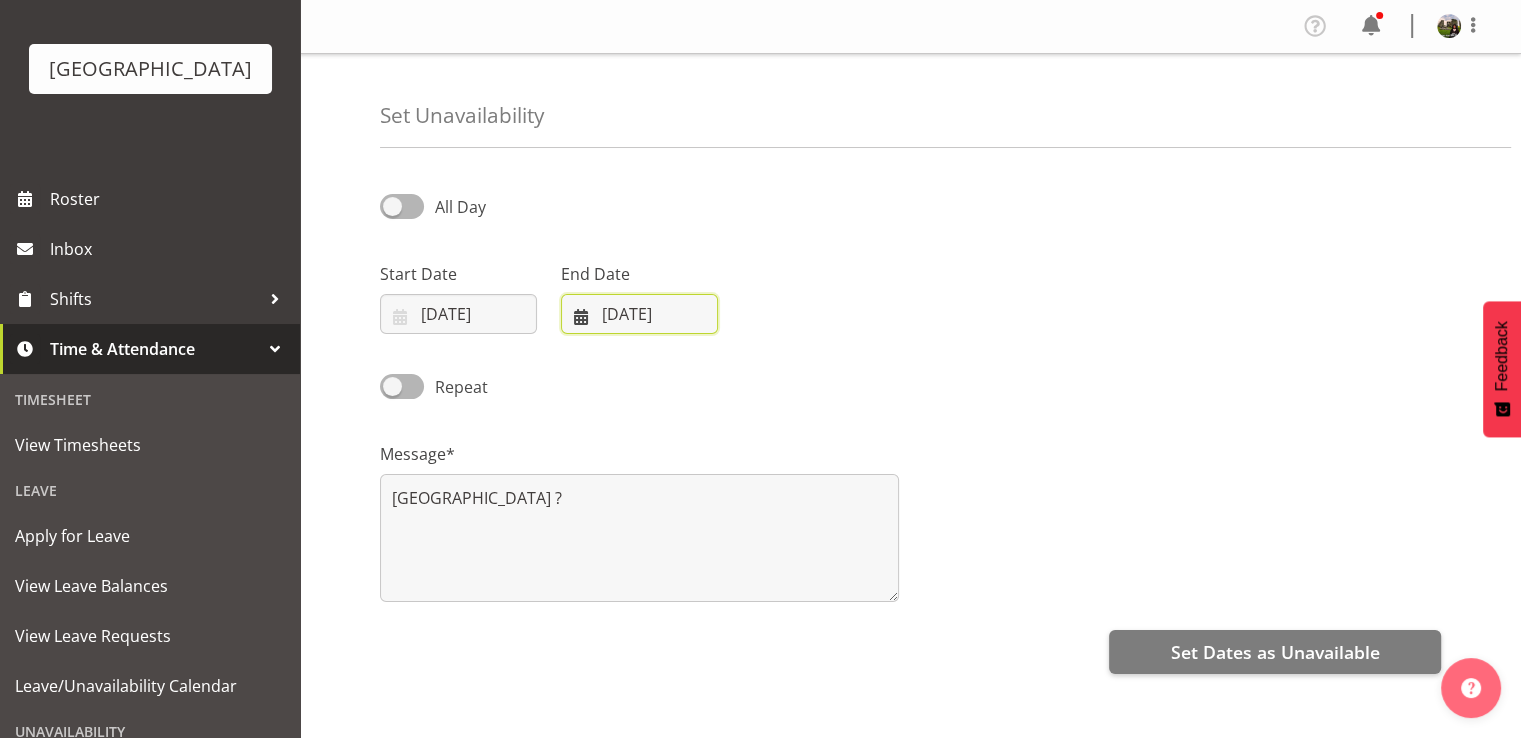 click on "27/08/2025" at bounding box center (639, 314) 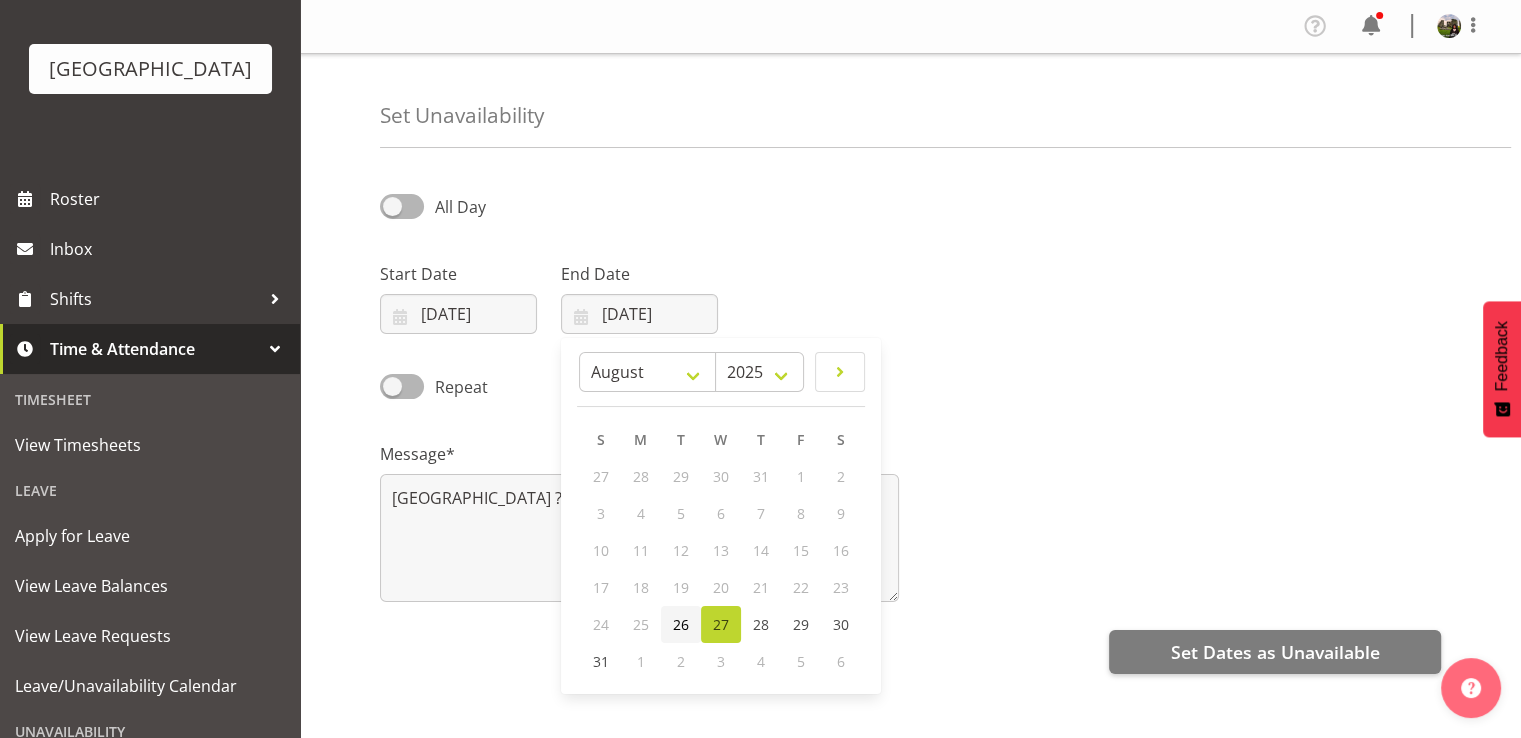 click on "26" at bounding box center [681, 624] 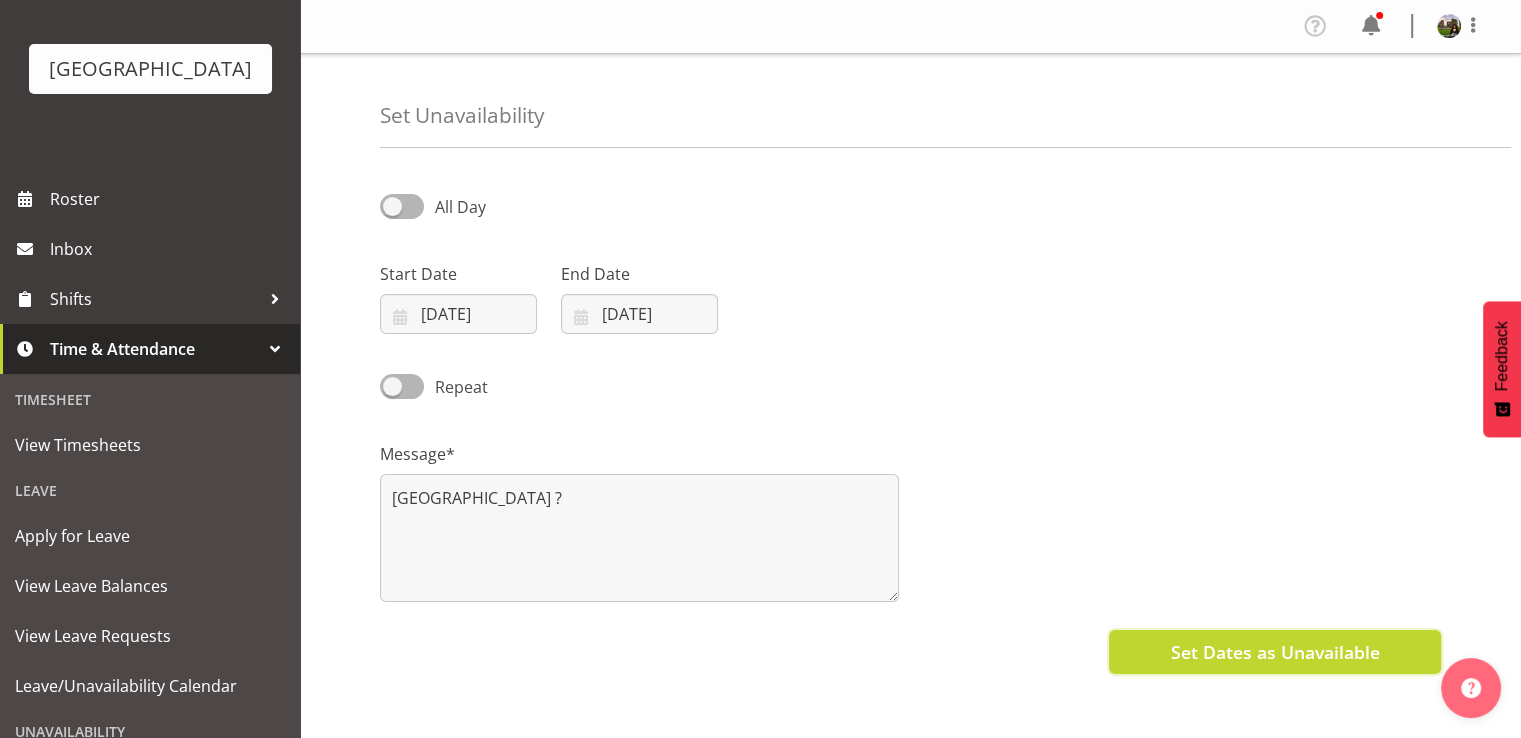 click on "Set Dates as Unavailable" at bounding box center (1274, 652) 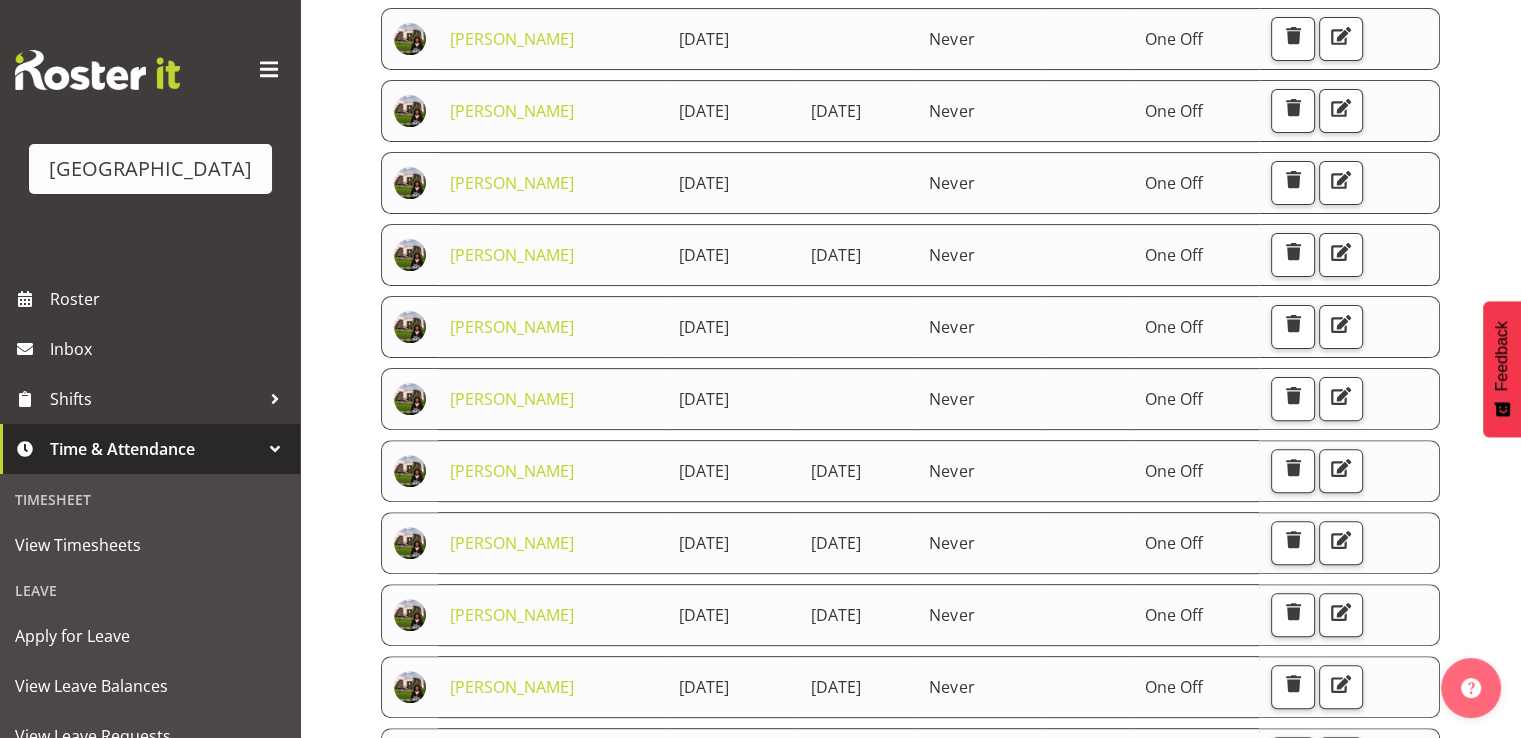 scroll, scrollTop: 42, scrollLeft: 0, axis: vertical 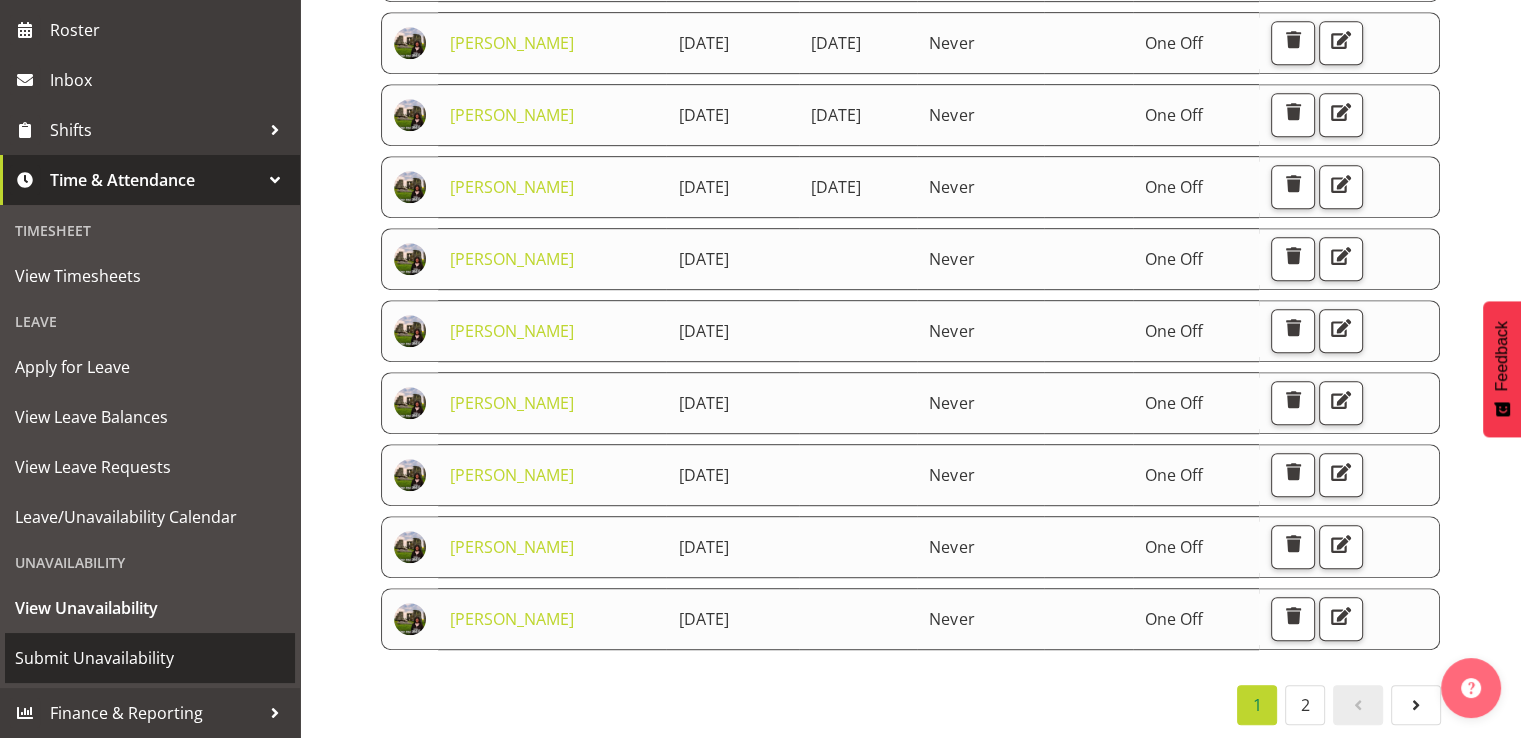 click on "Submit Unavailability" at bounding box center [150, 658] 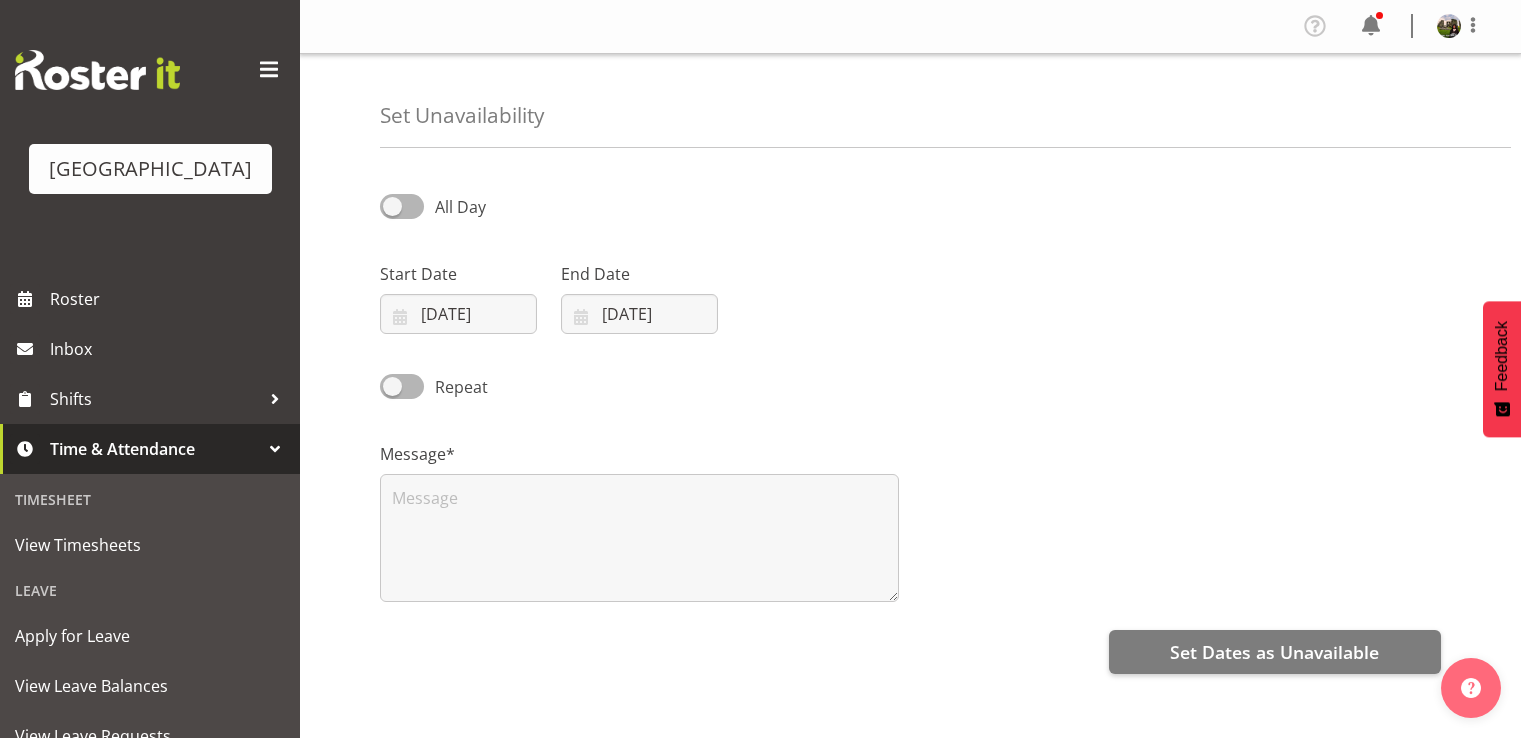 select on "6" 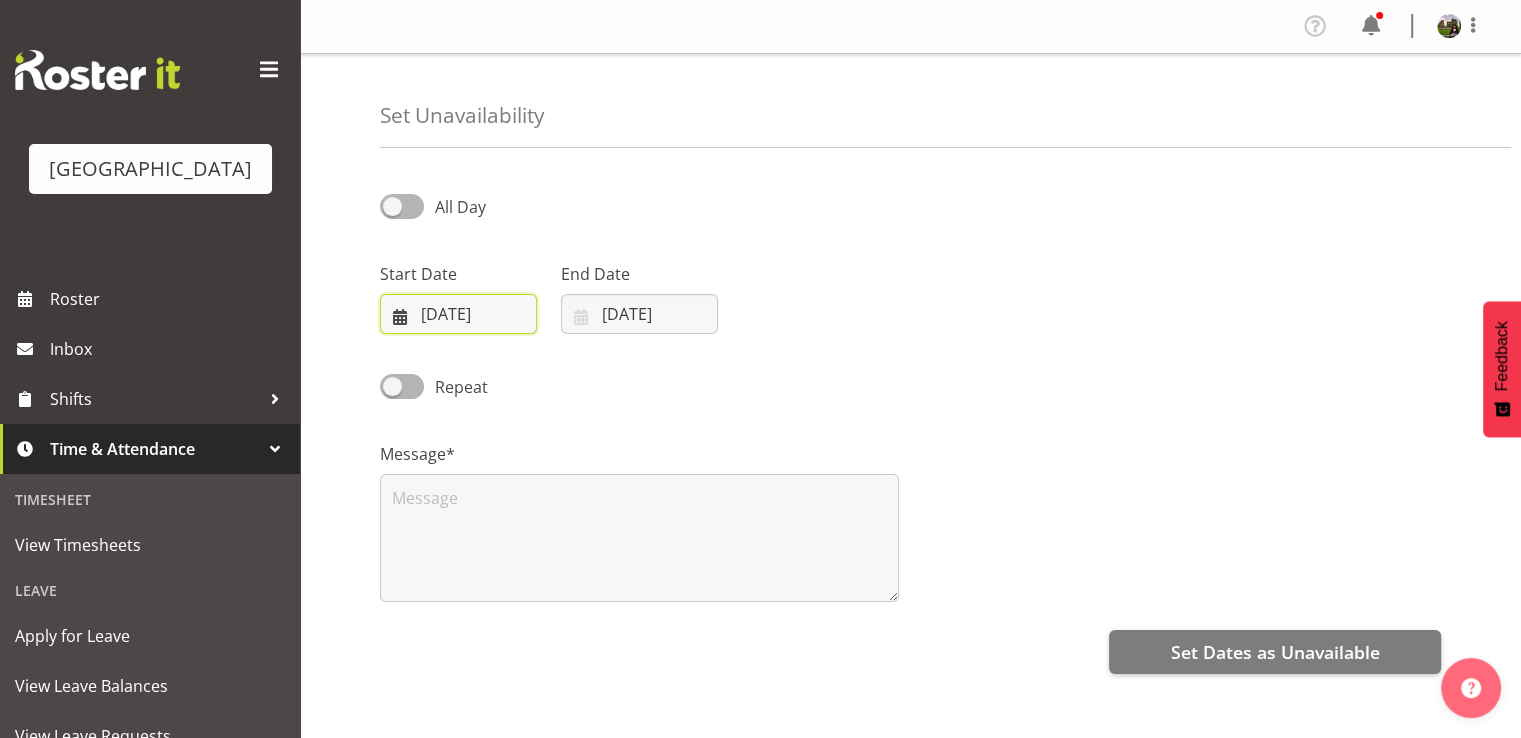 click on "[DATE]" at bounding box center [458, 314] 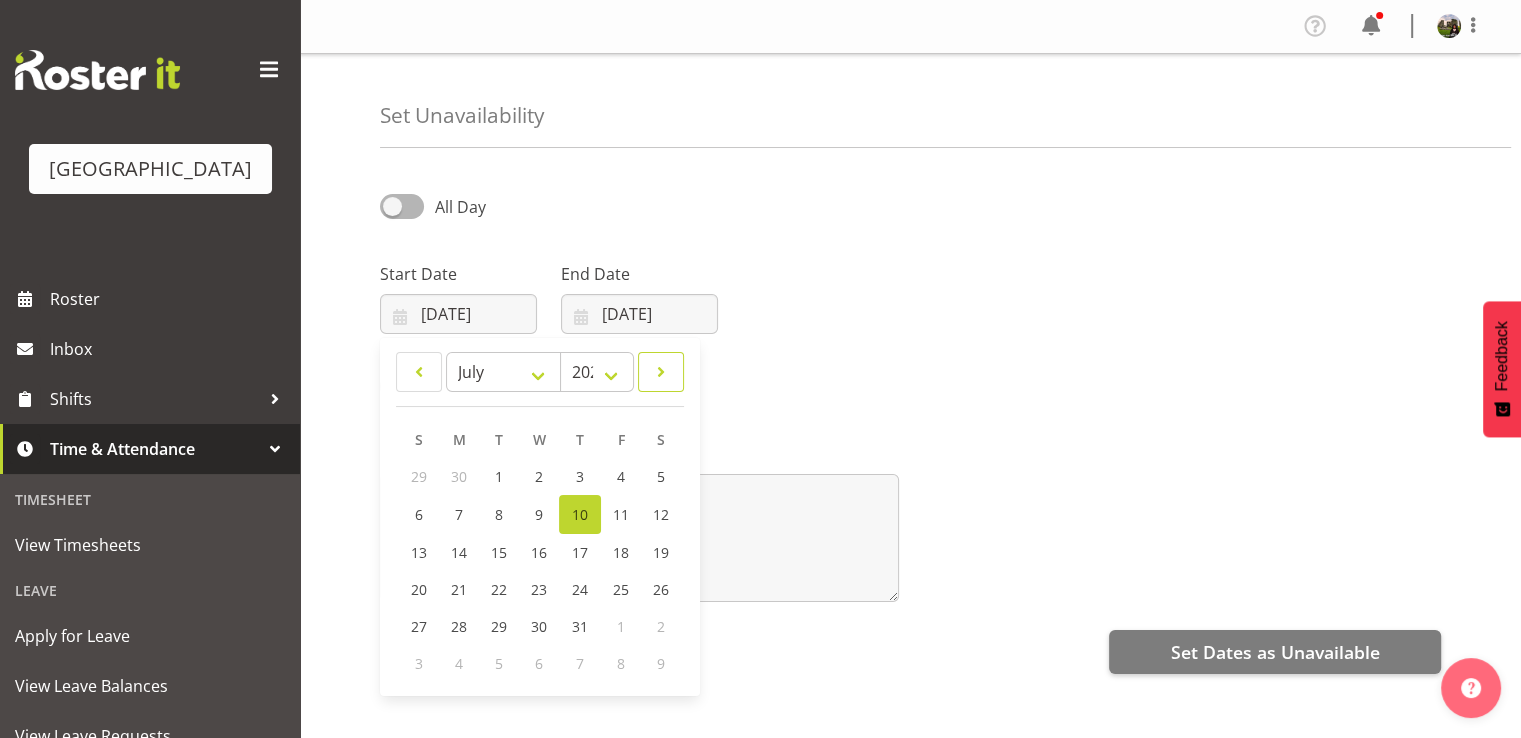 click at bounding box center (661, 372) 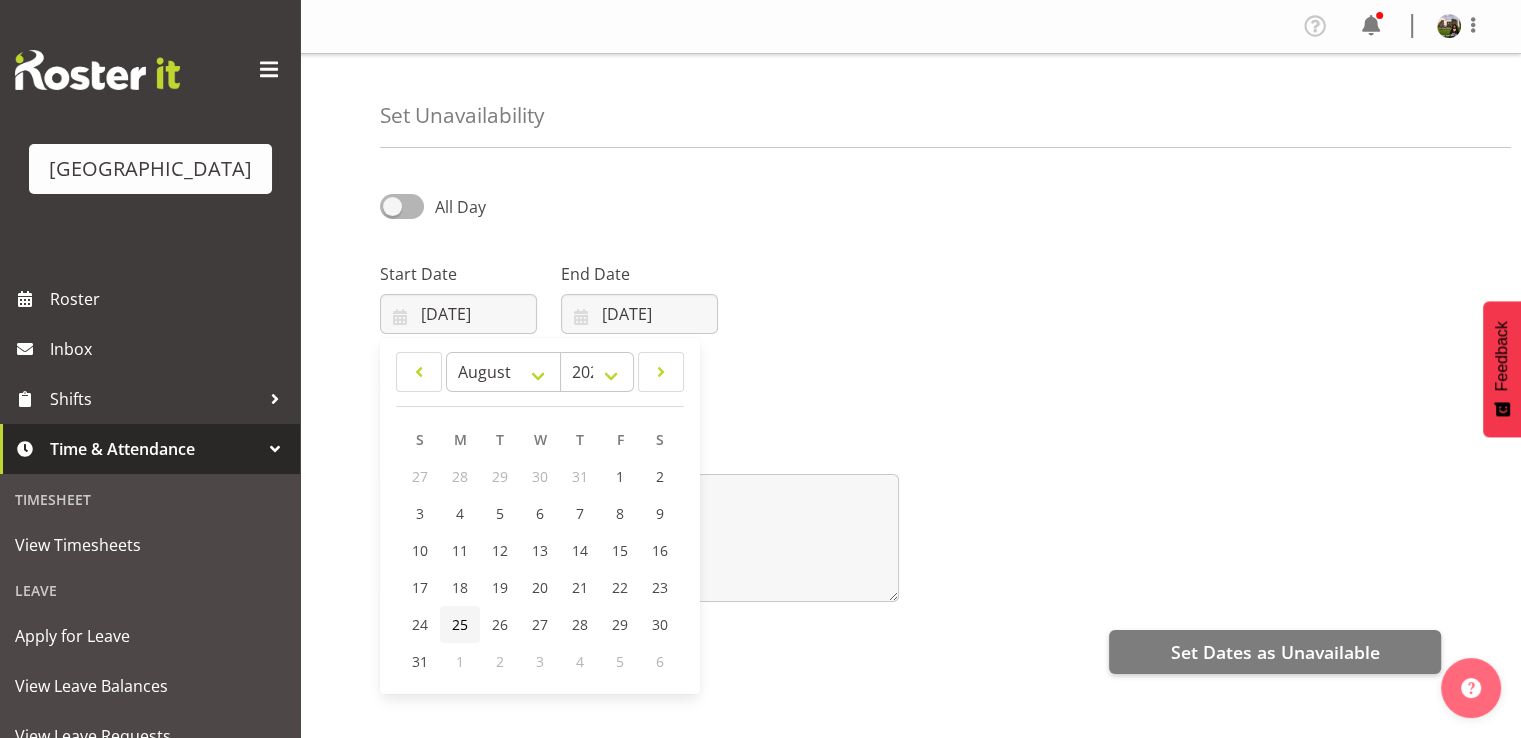 click on "25" at bounding box center [460, 624] 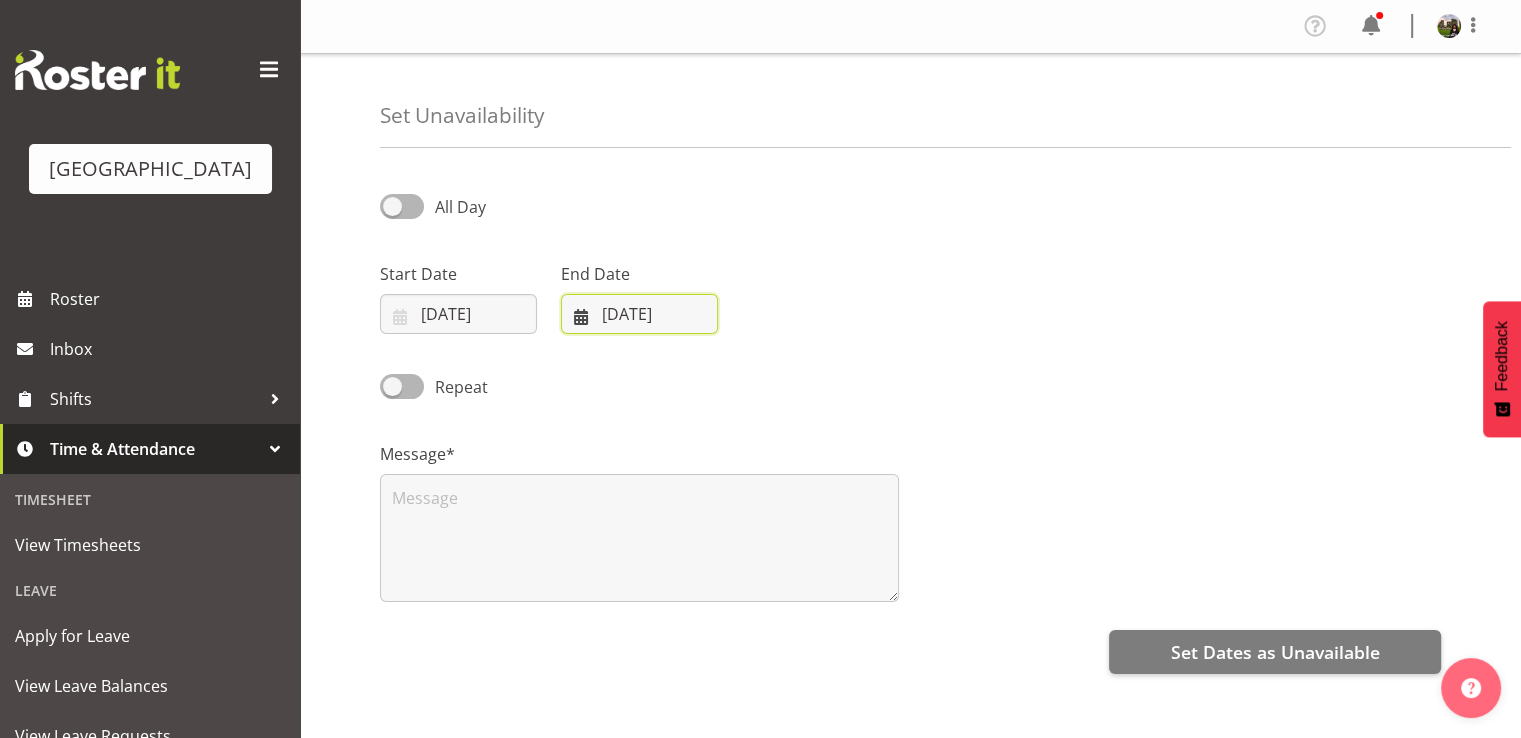 click on "10/07/2025" at bounding box center [639, 314] 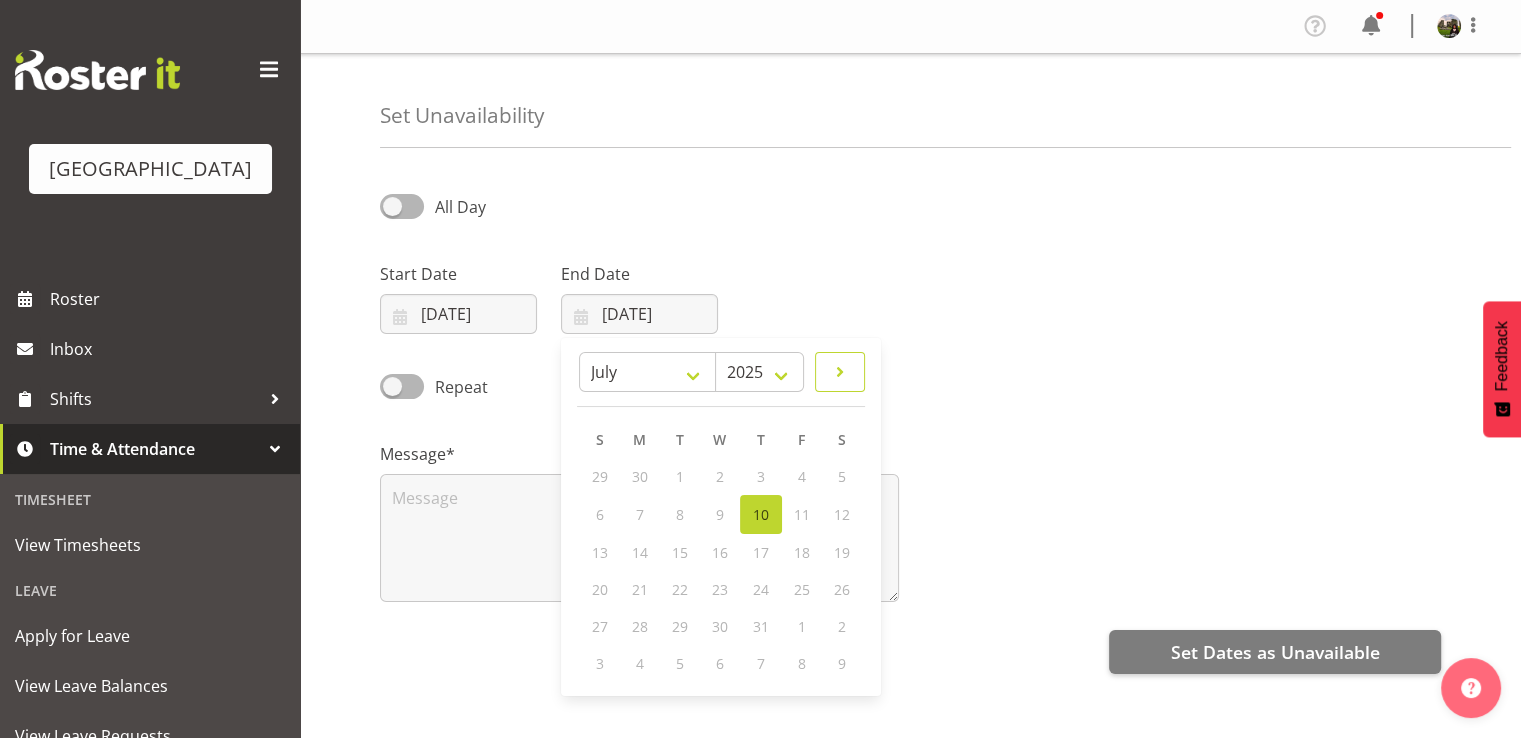 click at bounding box center (840, 372) 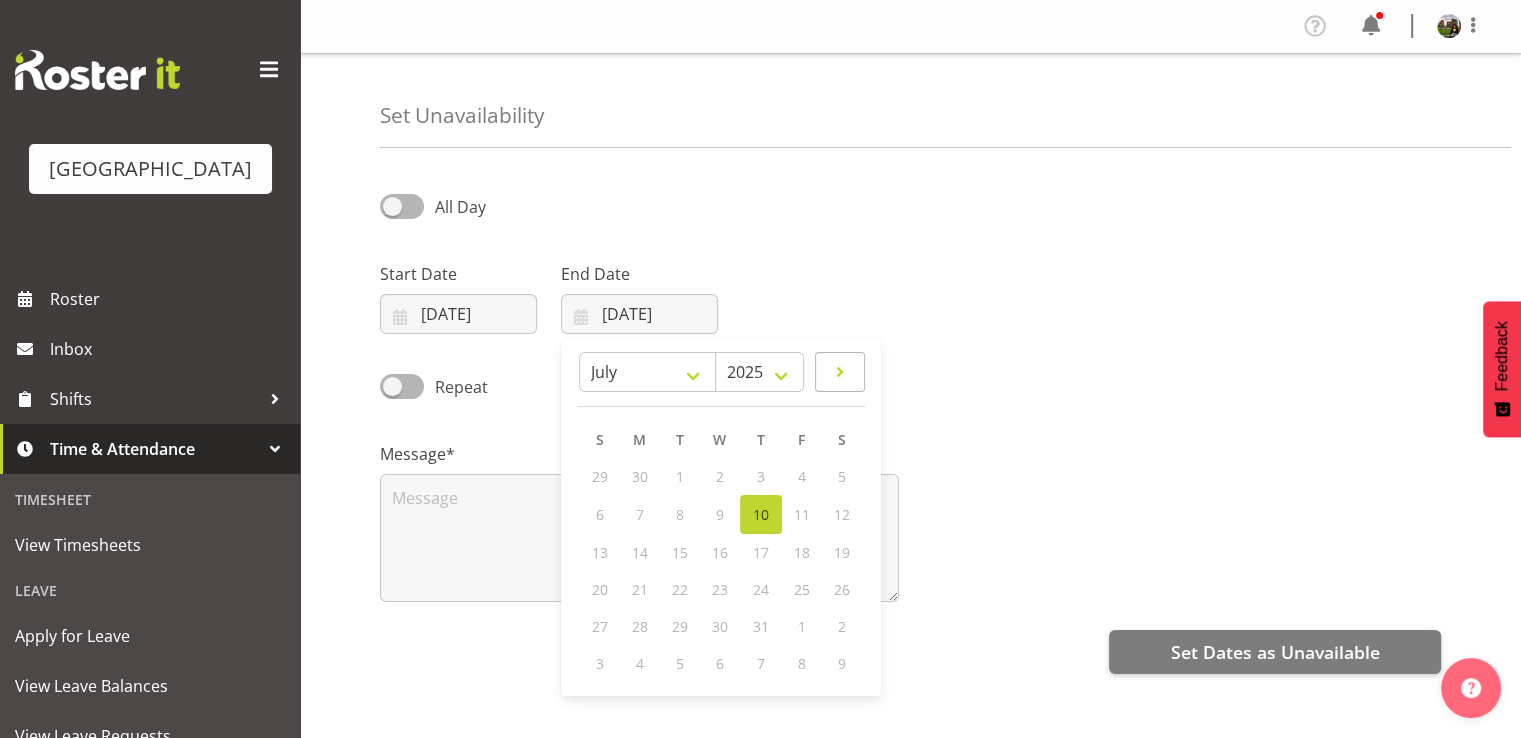 select on "7" 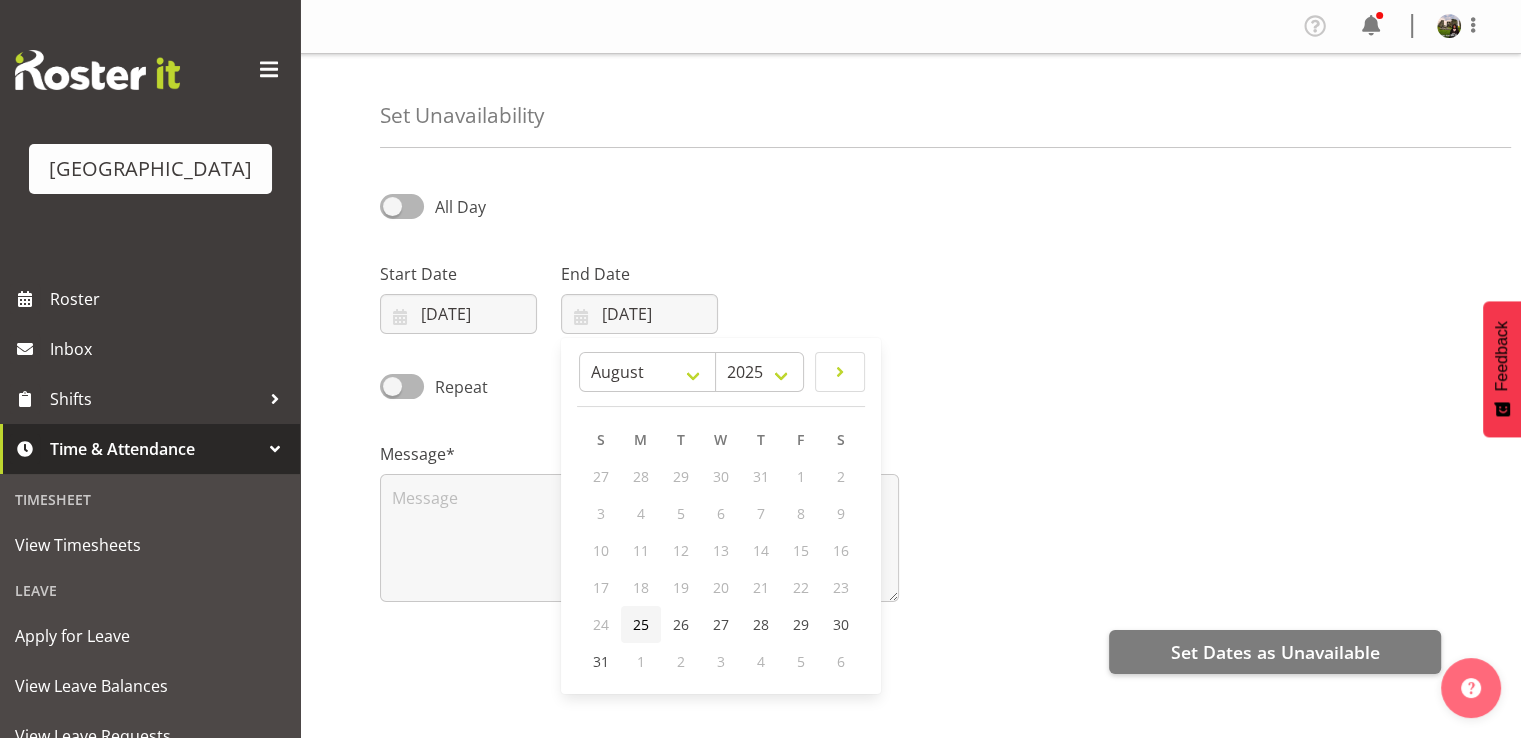 click on "25" at bounding box center [641, 624] 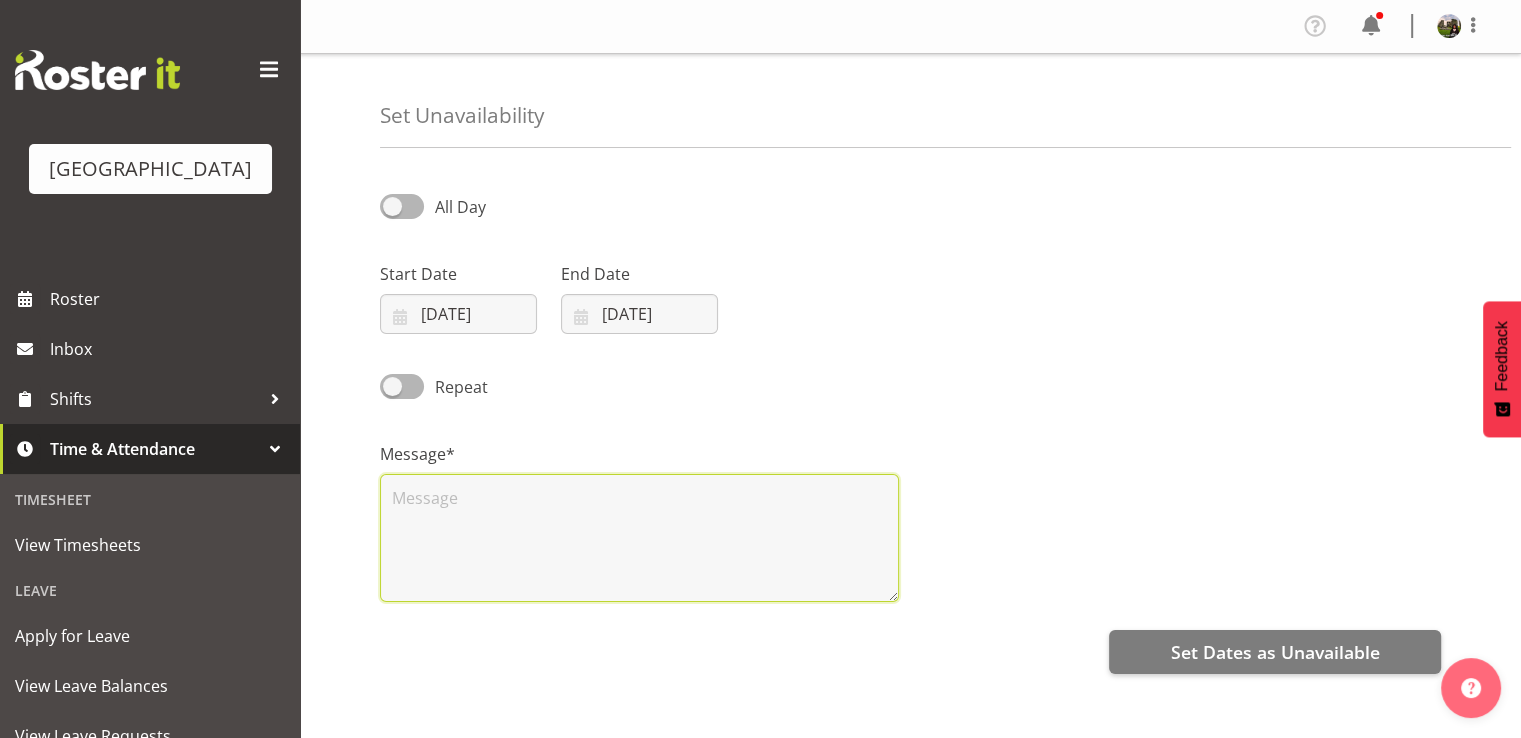 click at bounding box center [639, 538] 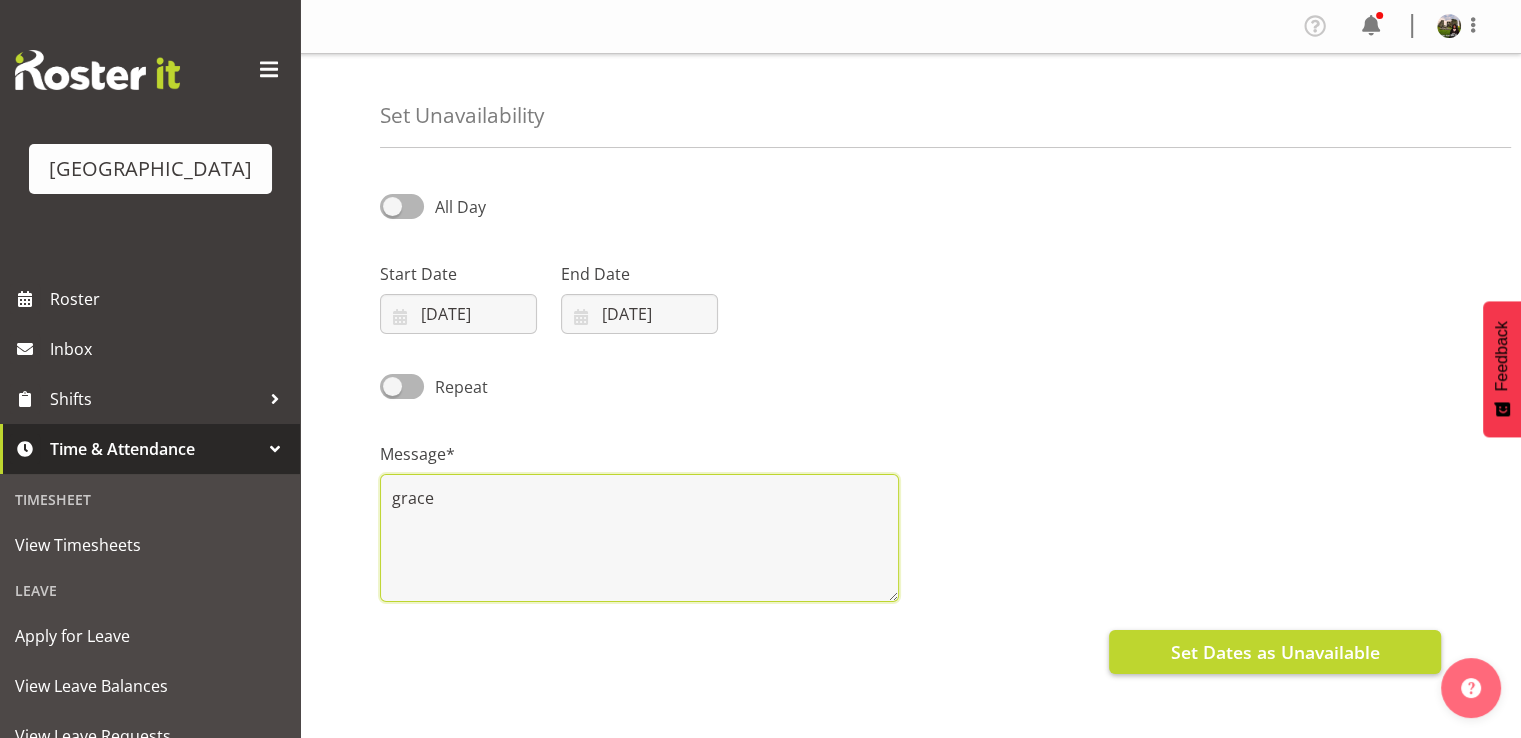 type on "grace" 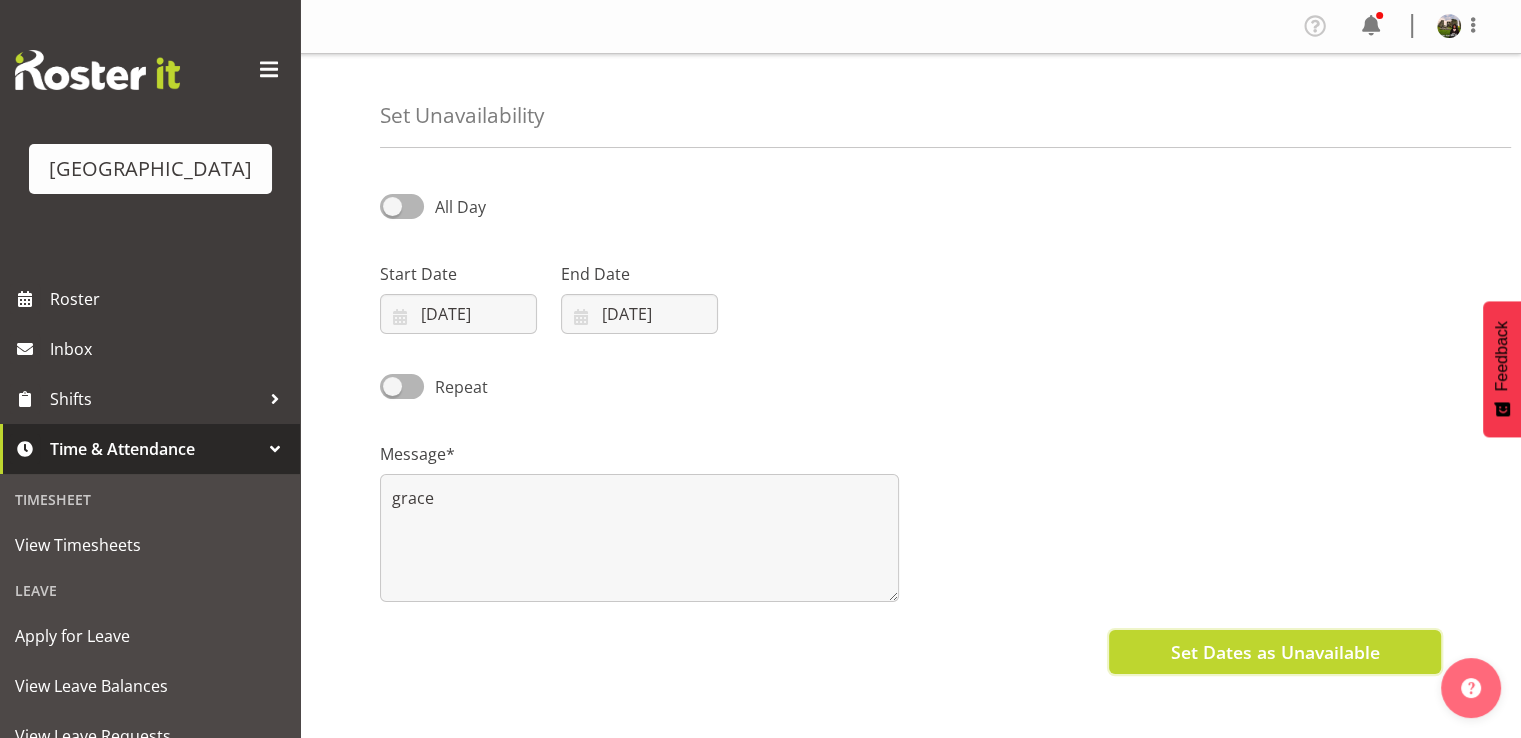 click on "Set Dates as Unavailable" at bounding box center [1274, 652] 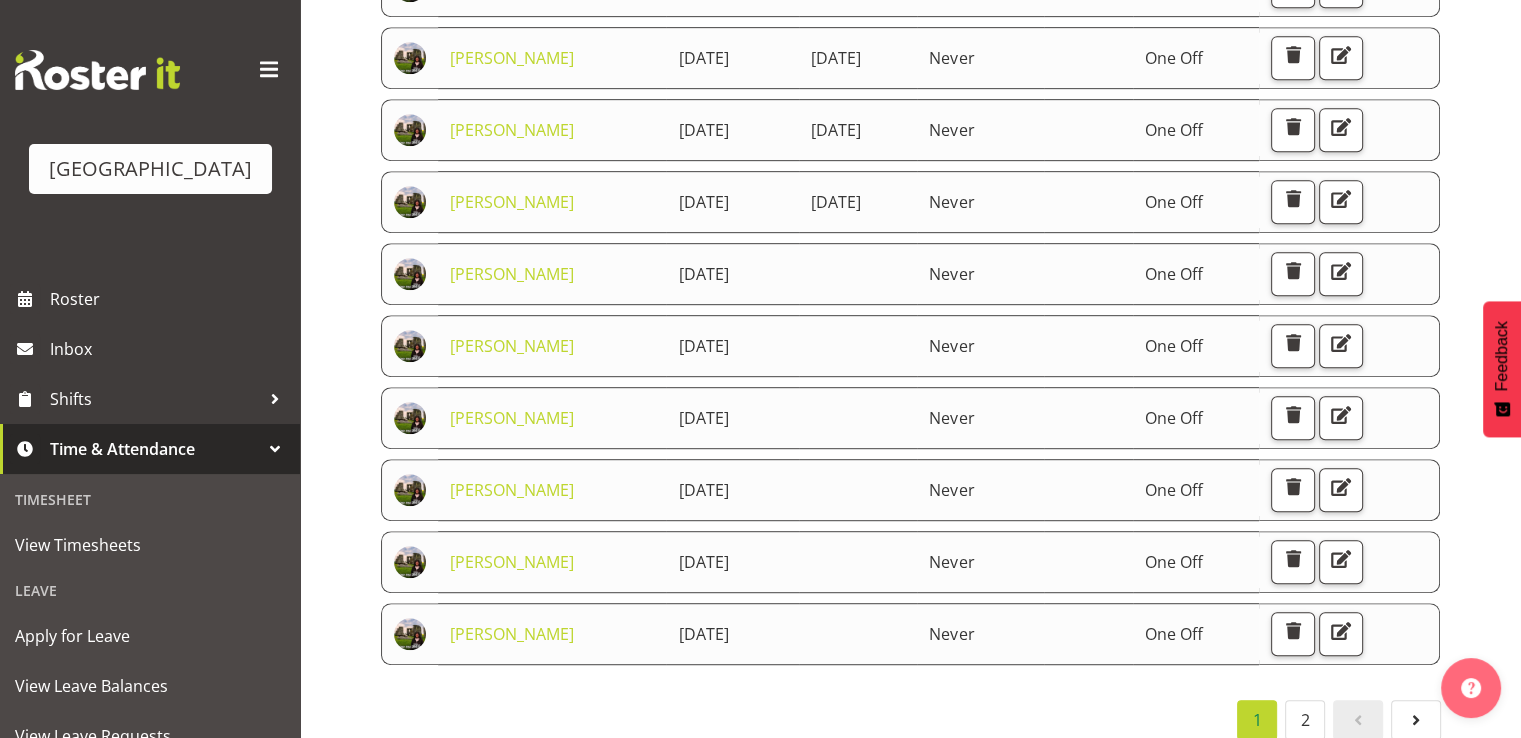 scroll, scrollTop: 1042, scrollLeft: 0, axis: vertical 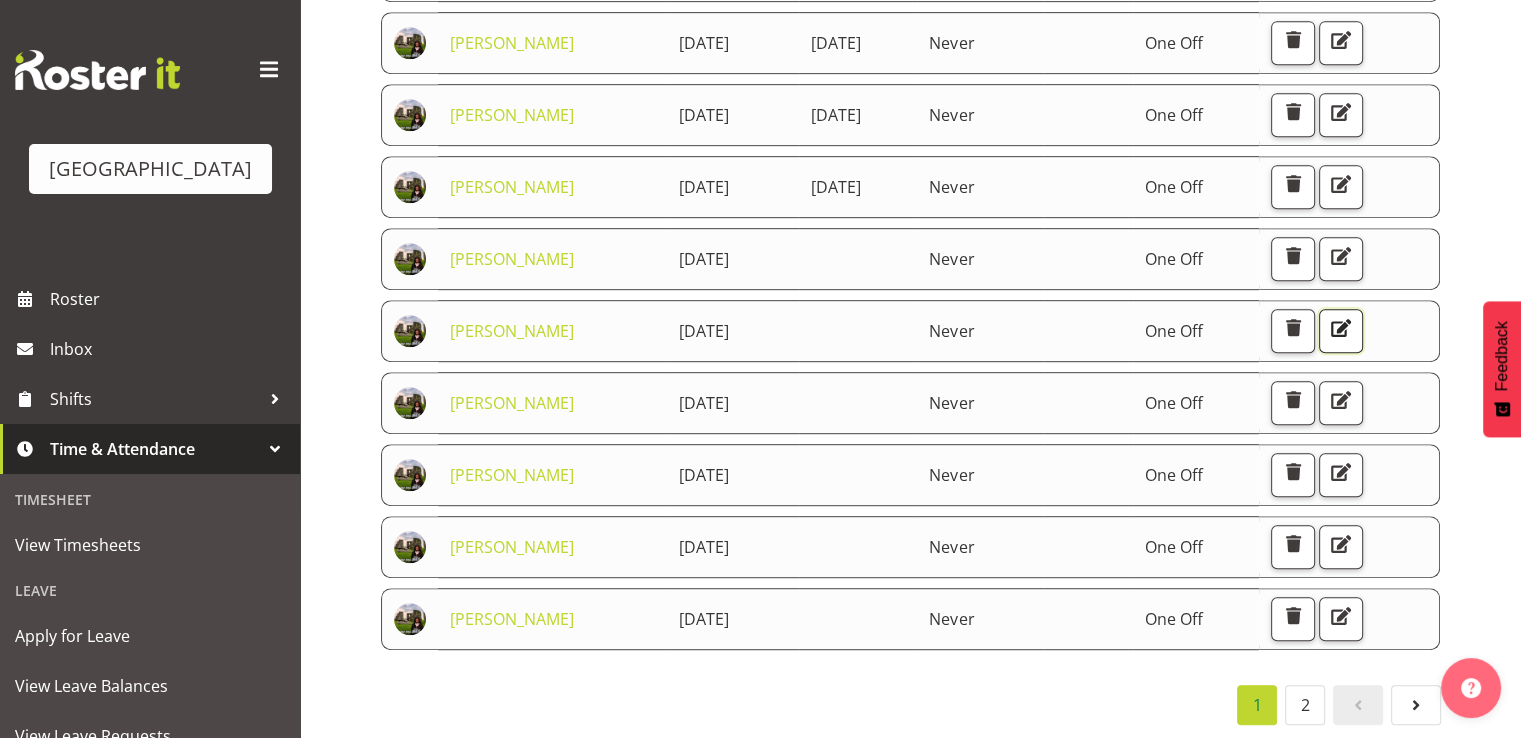 click at bounding box center (1341, 328) 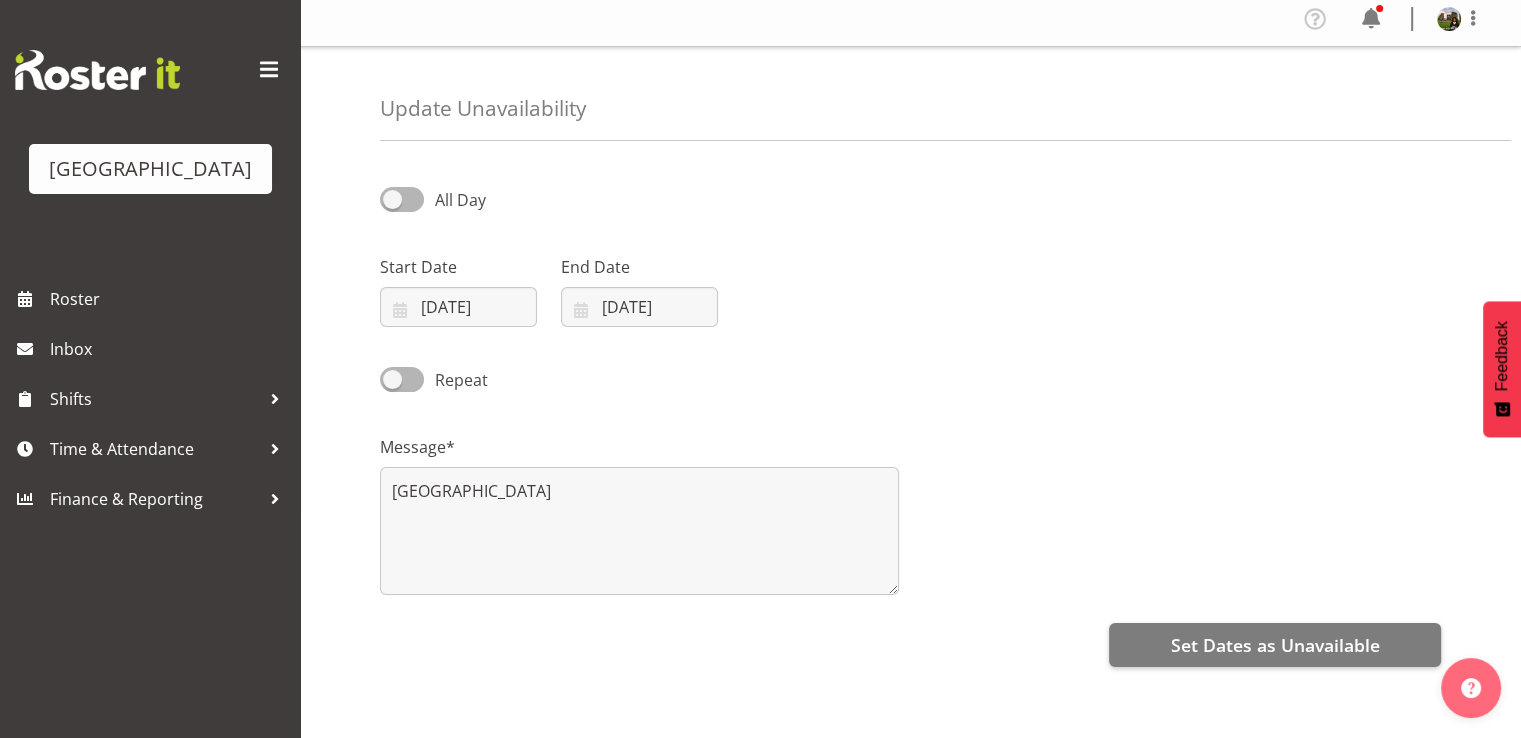 scroll, scrollTop: 0, scrollLeft: 0, axis: both 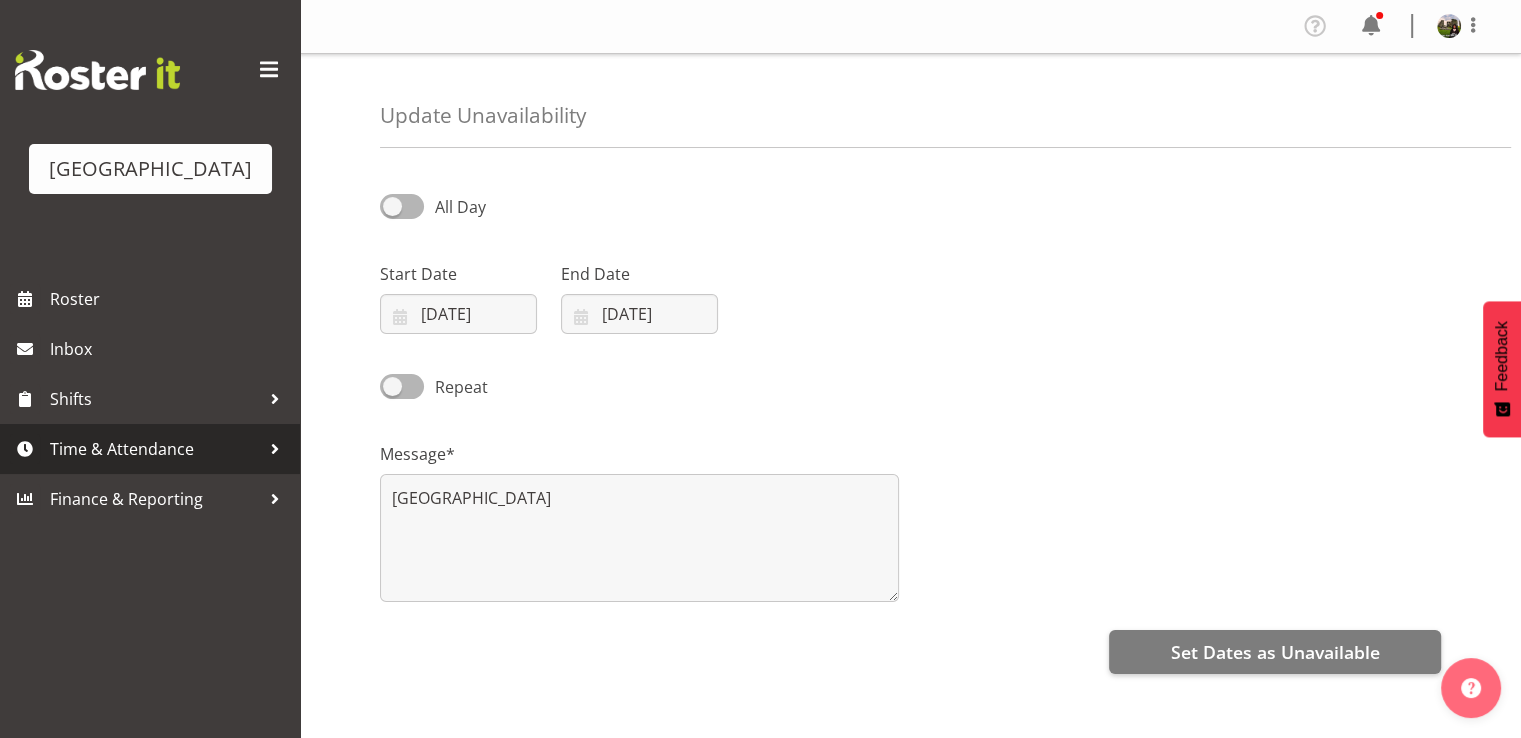 click on "Time & Attendance" at bounding box center (155, 449) 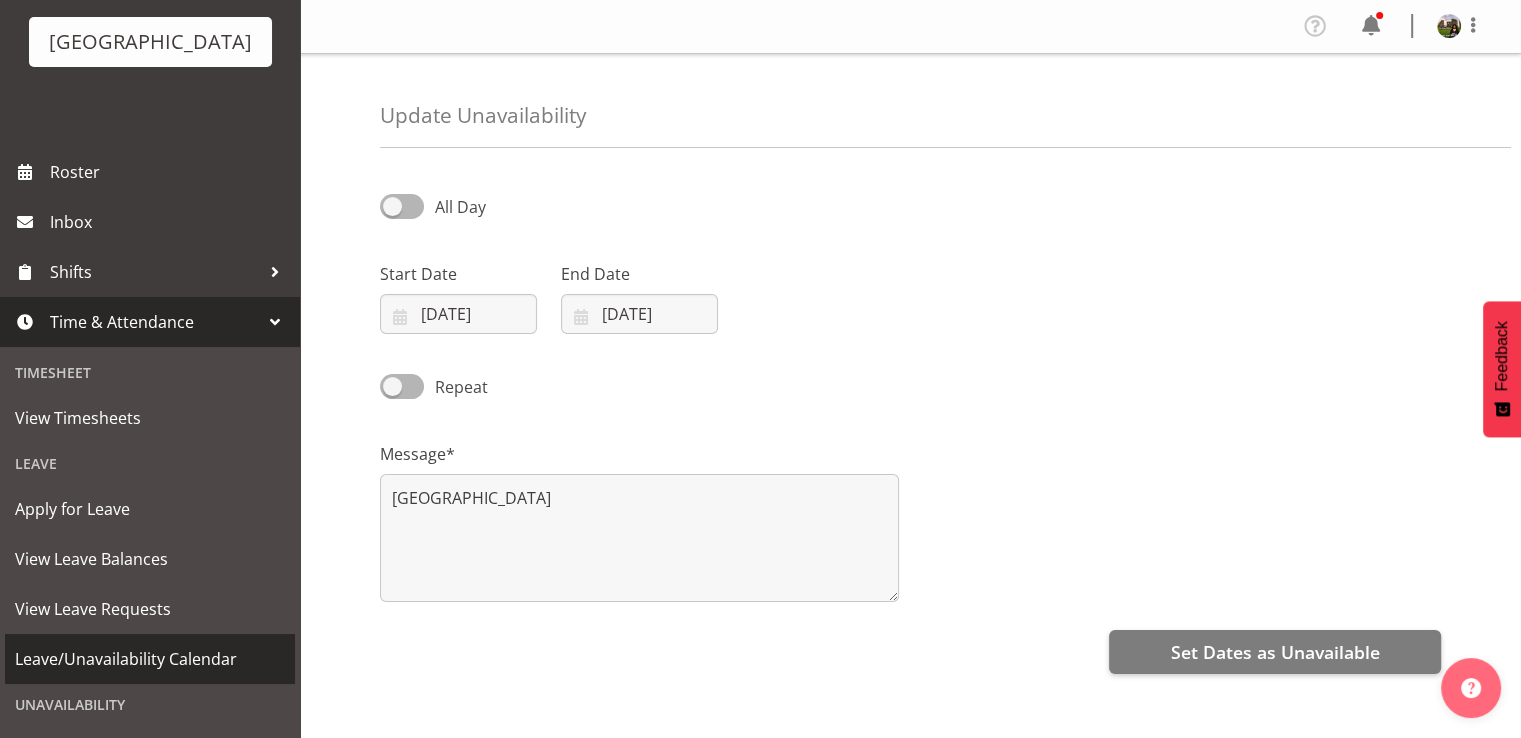 scroll, scrollTop: 299, scrollLeft: 0, axis: vertical 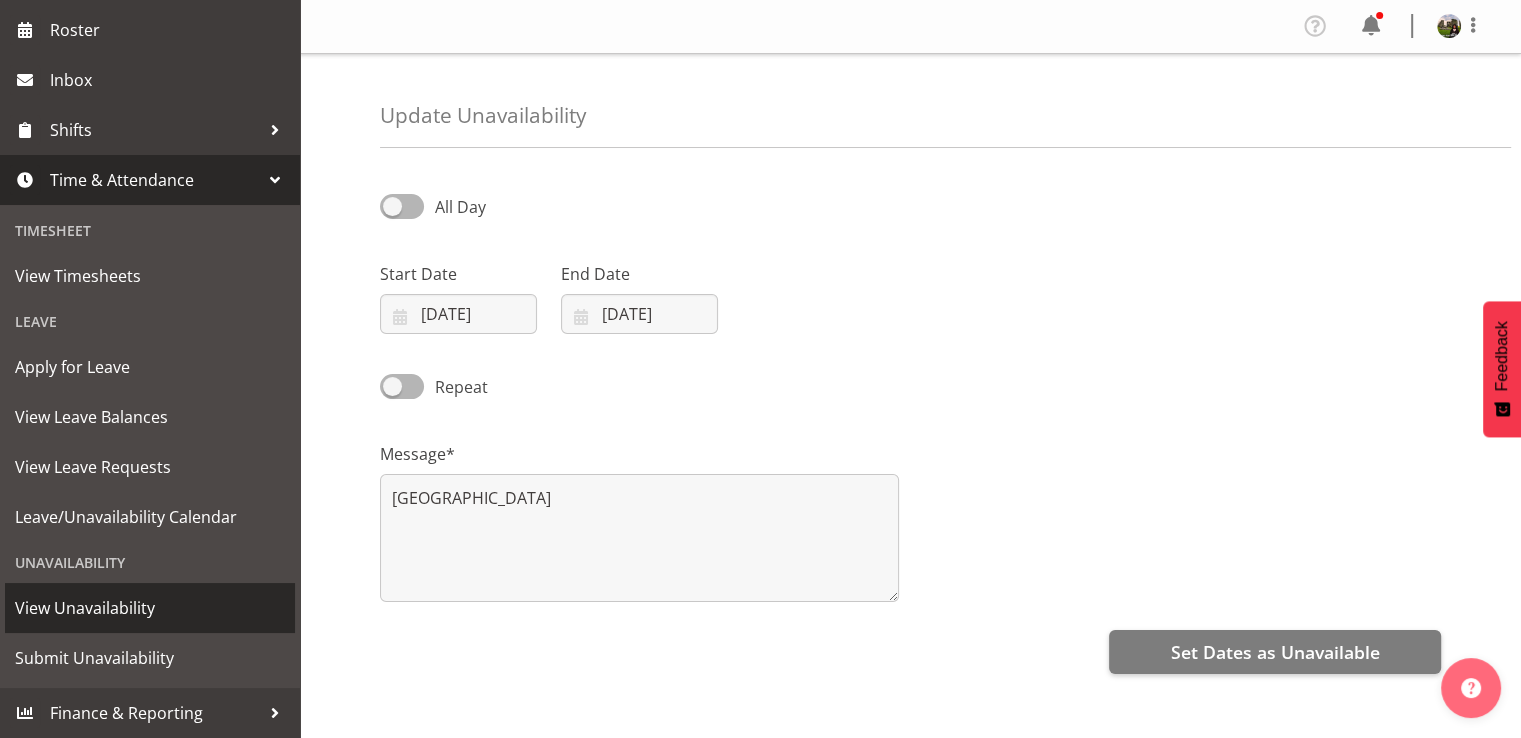 click on "View Unavailability" at bounding box center (150, 608) 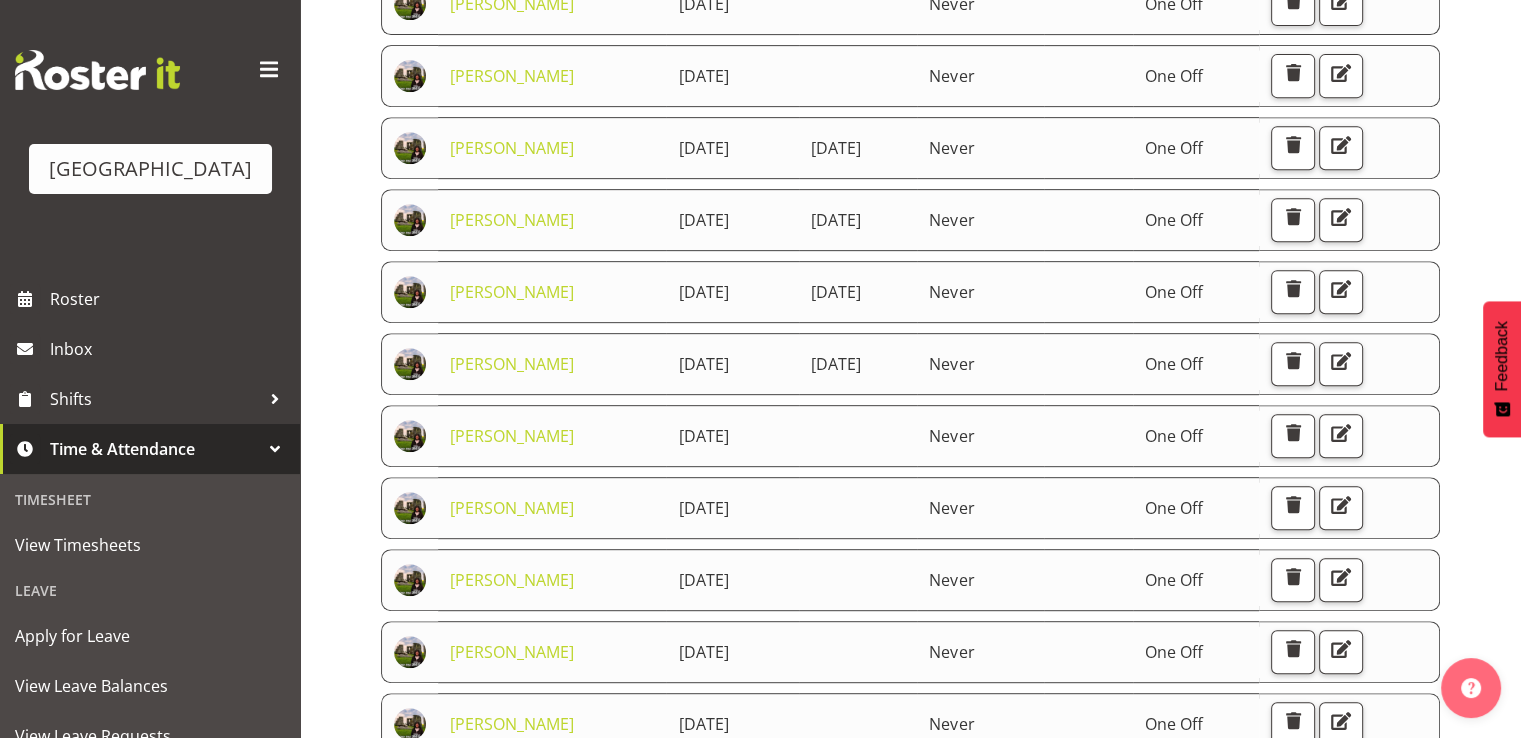 scroll, scrollTop: 900, scrollLeft: 0, axis: vertical 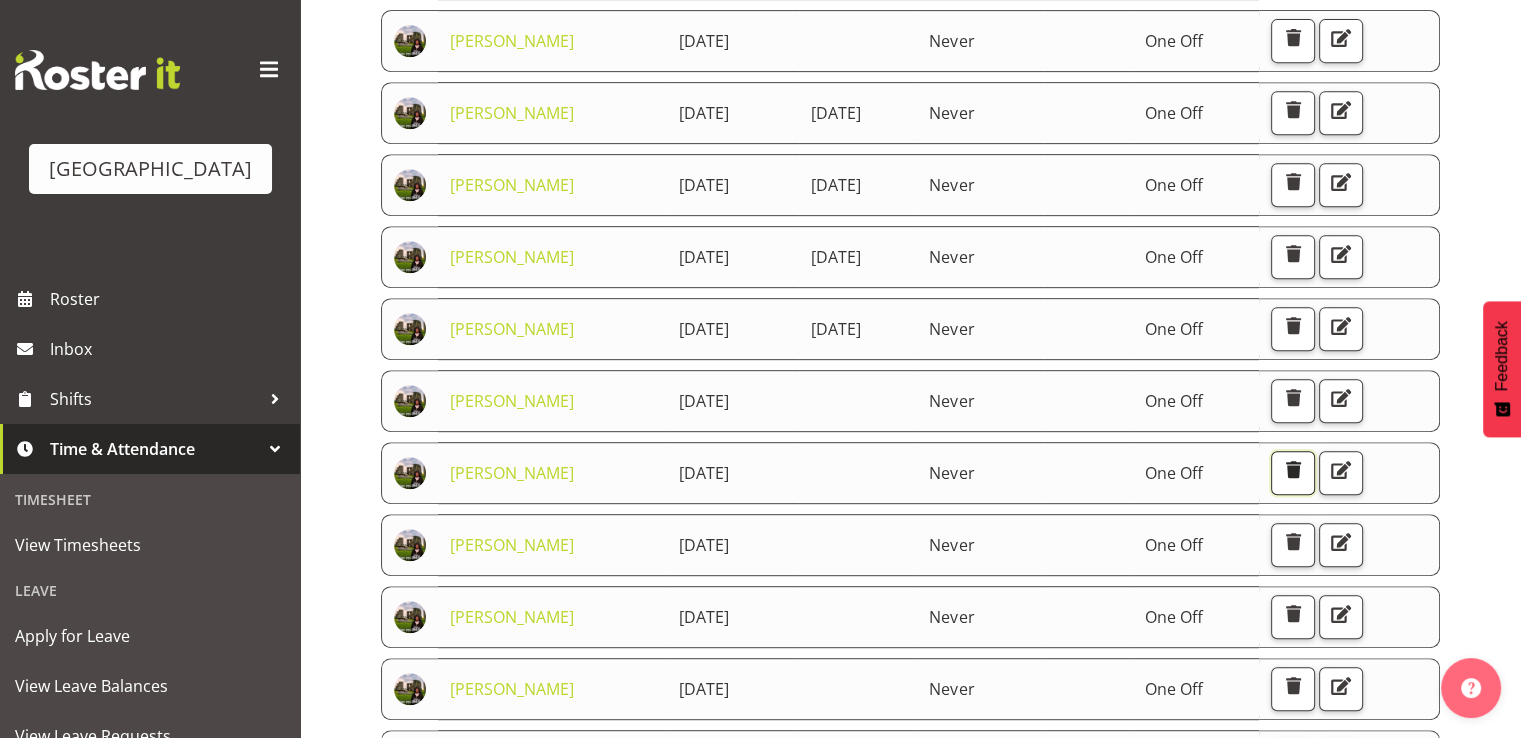 click at bounding box center [1293, 470] 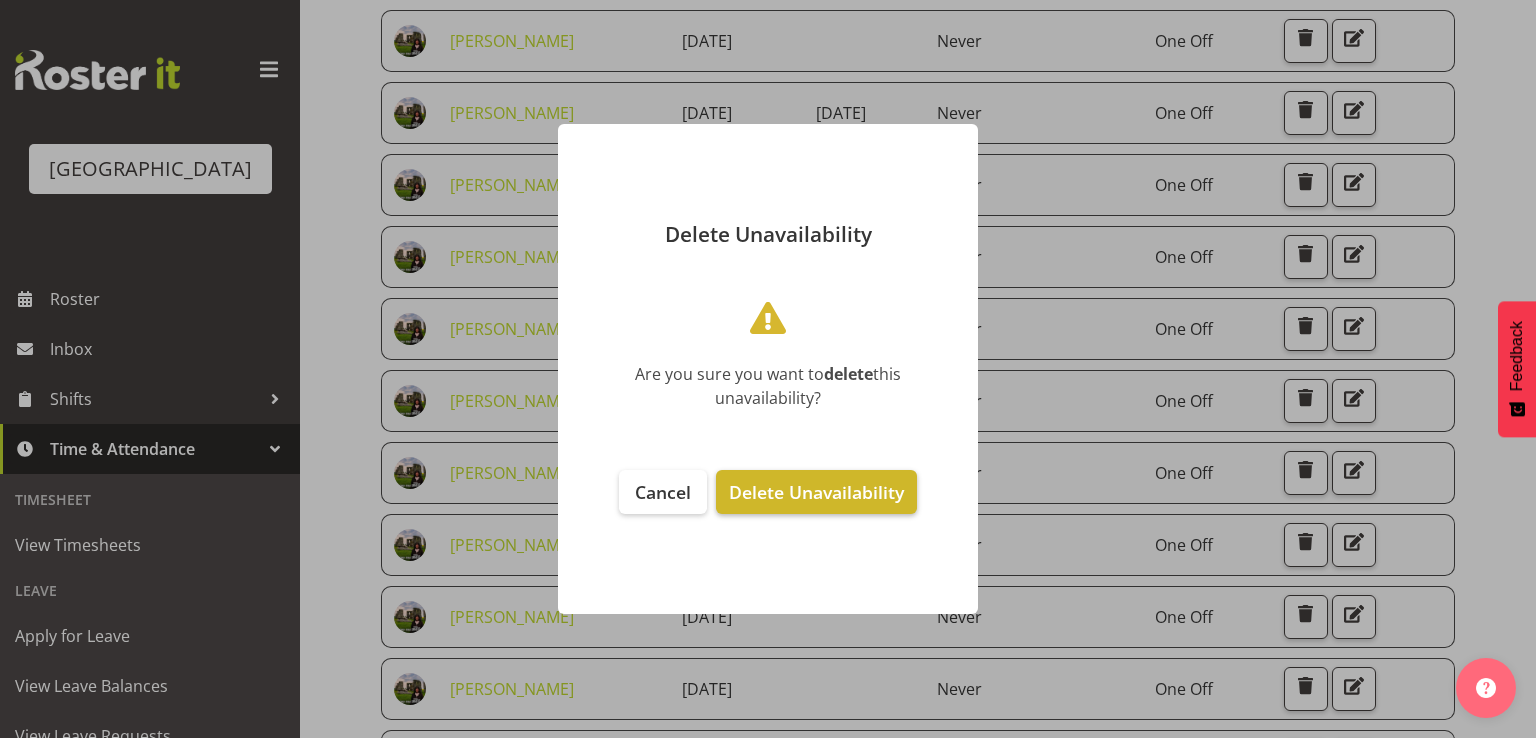 click on "Delete Unavailability" at bounding box center [816, 492] 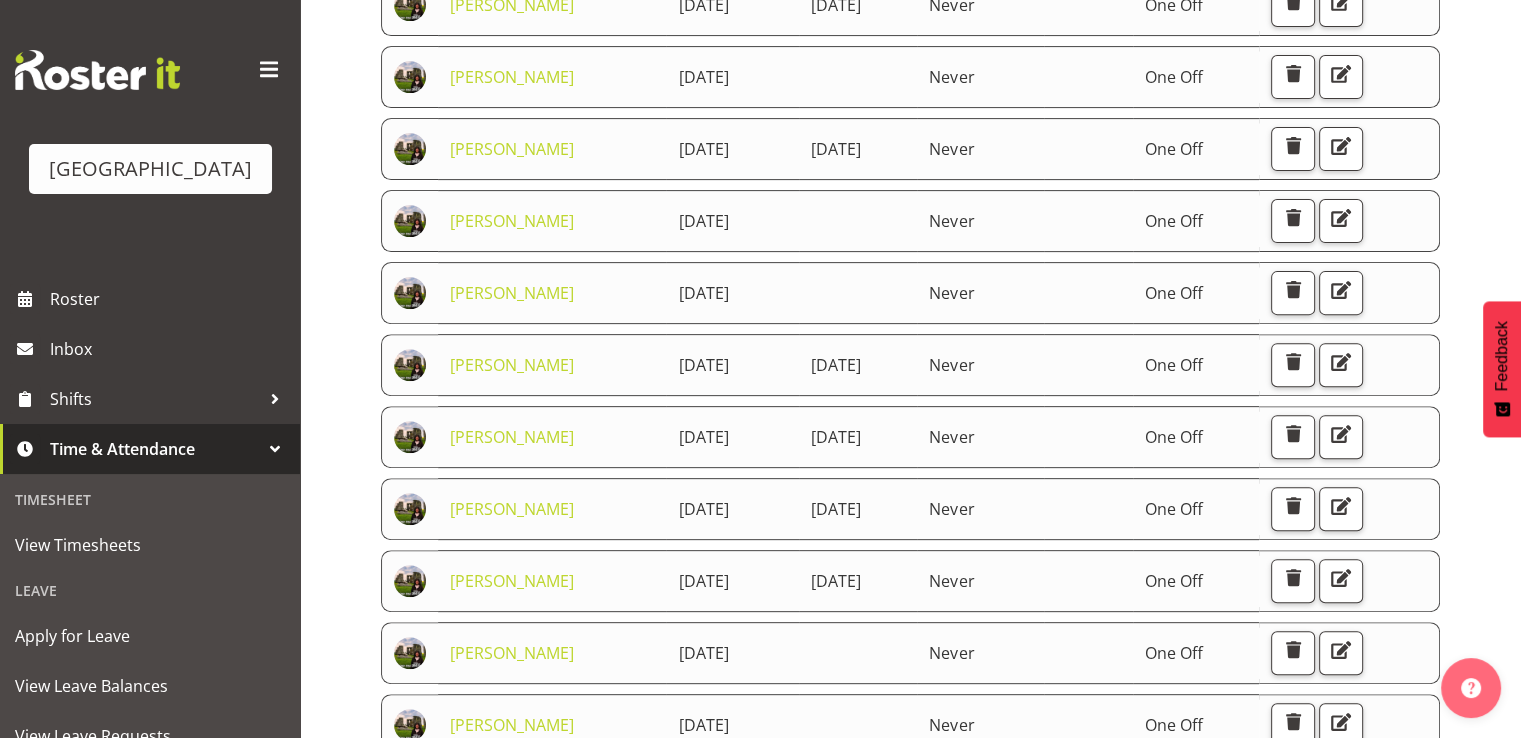 scroll, scrollTop: 642, scrollLeft: 0, axis: vertical 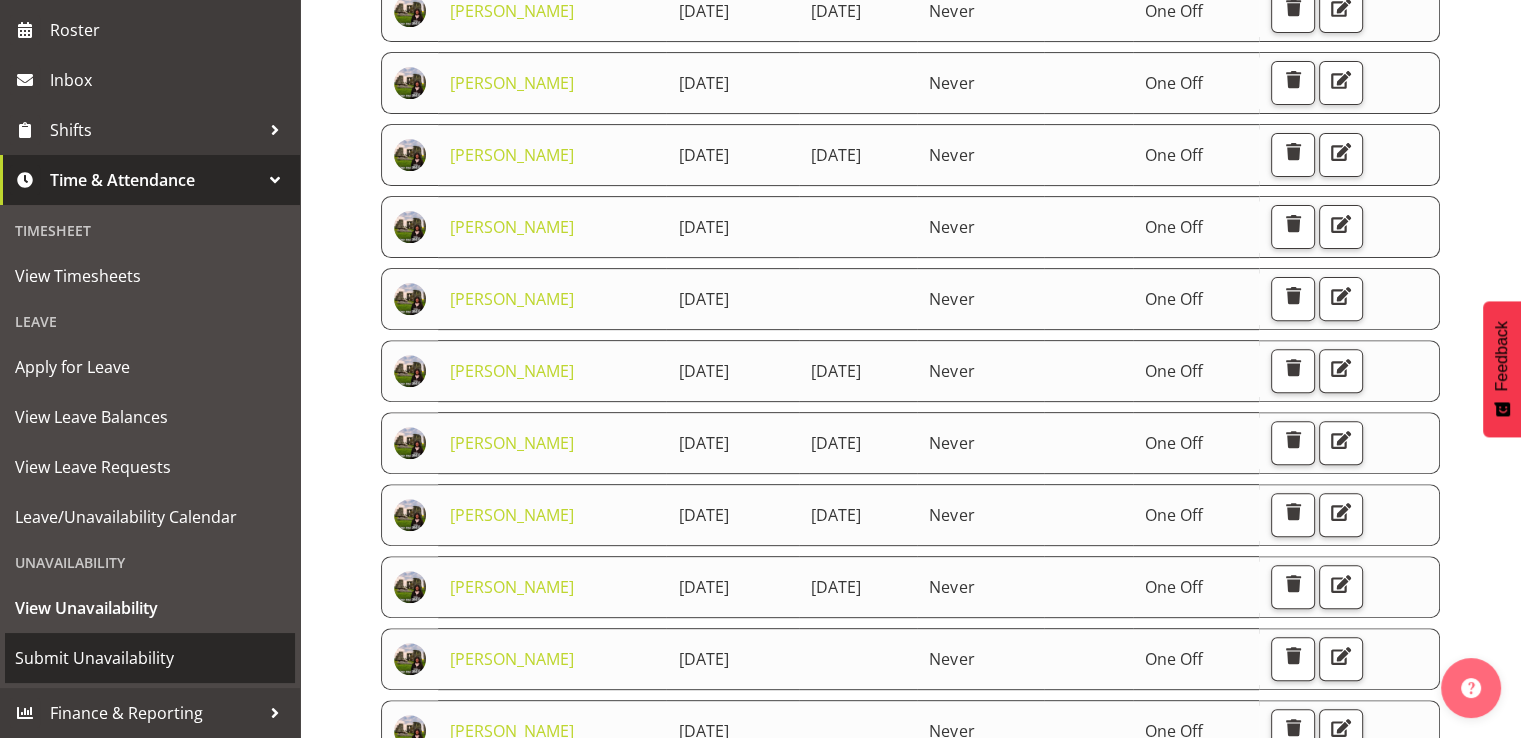 click on "Submit Unavailability" at bounding box center (150, 658) 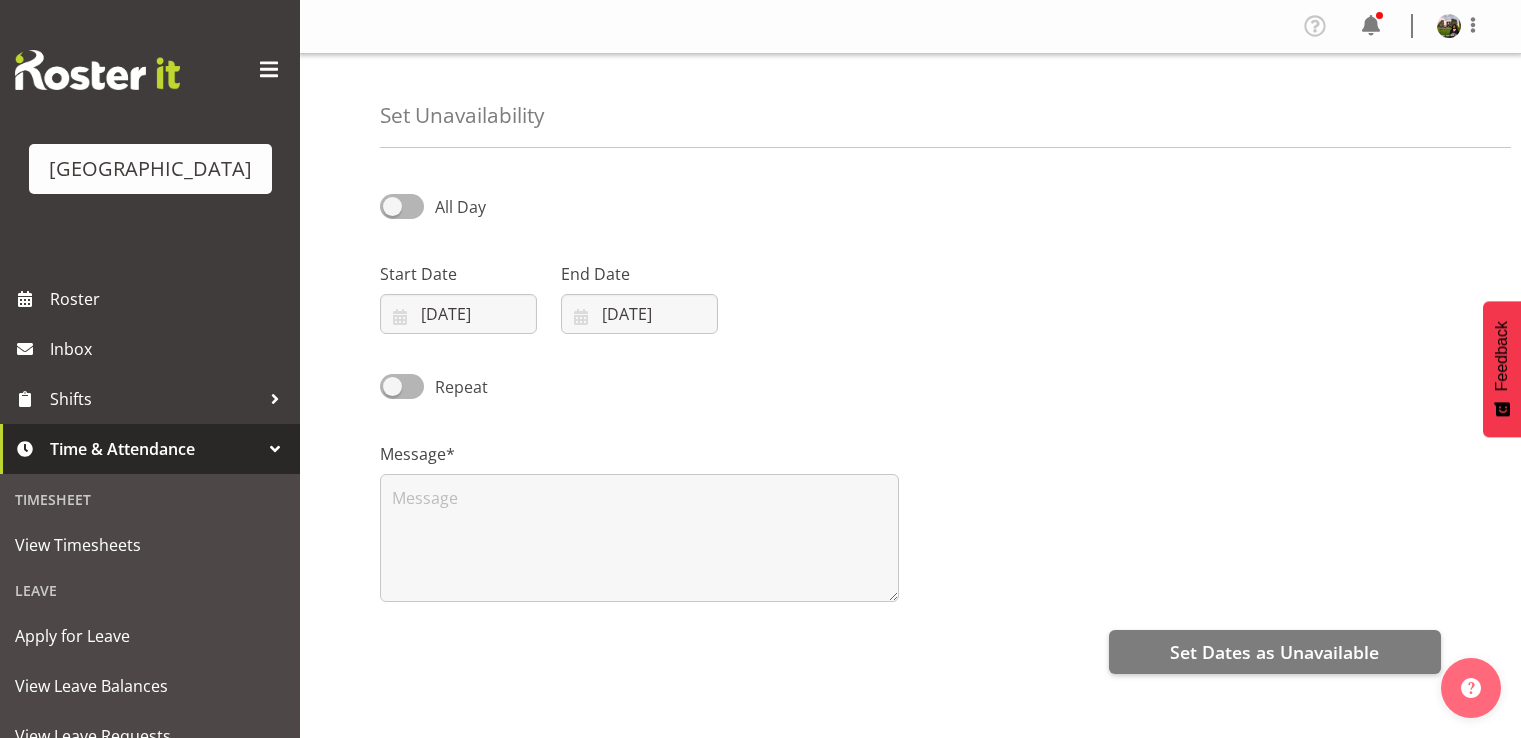 select on "6" 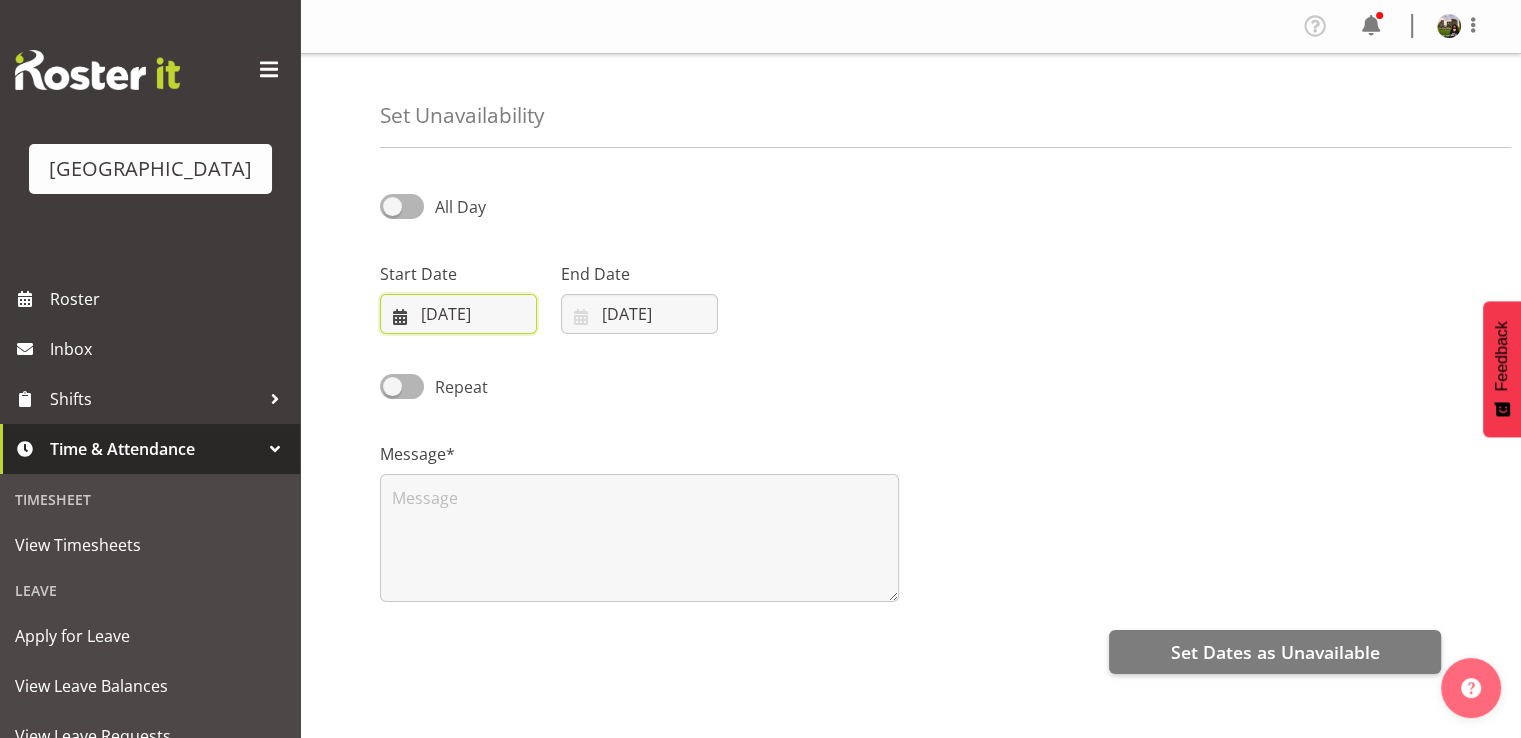 click on "[DATE]" at bounding box center (458, 314) 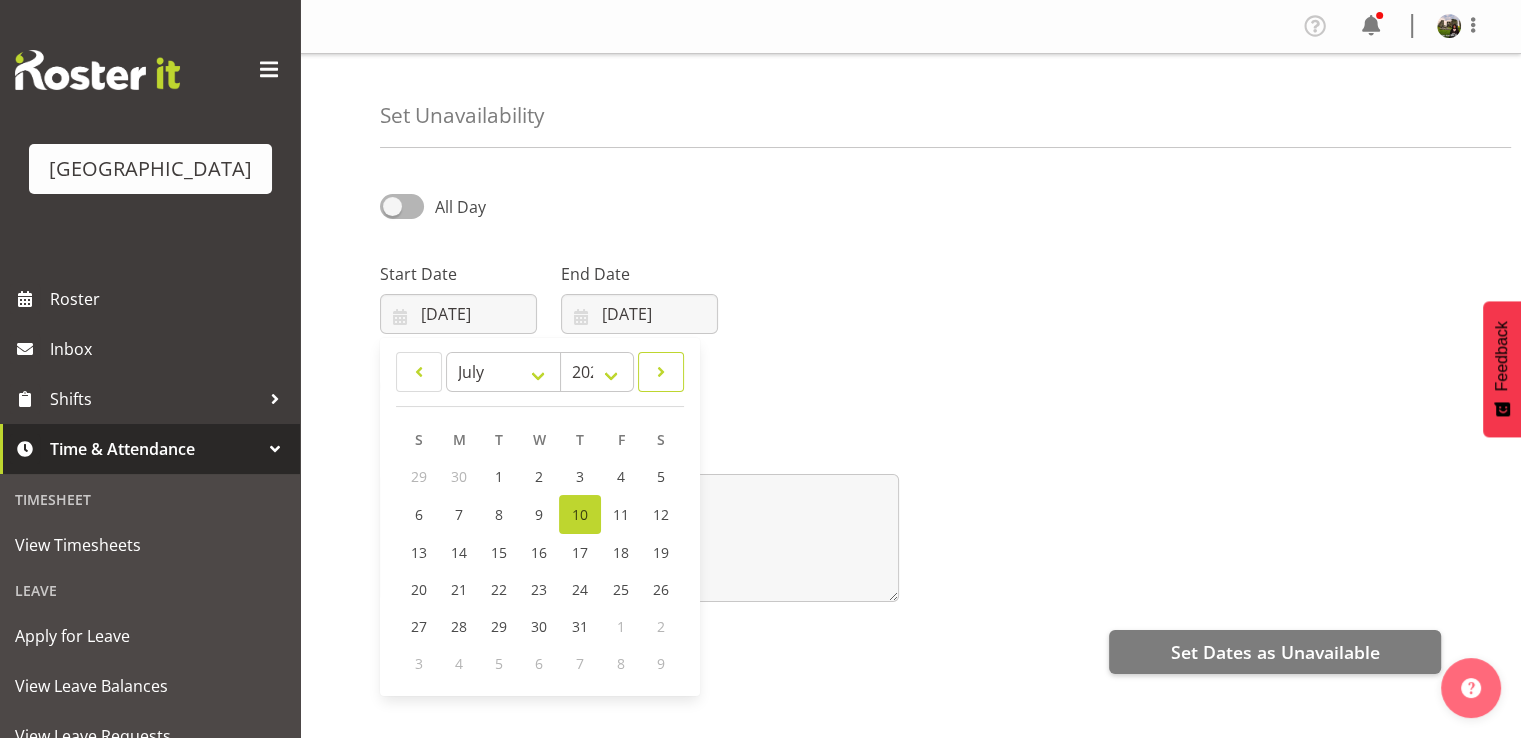 click at bounding box center [661, 372] 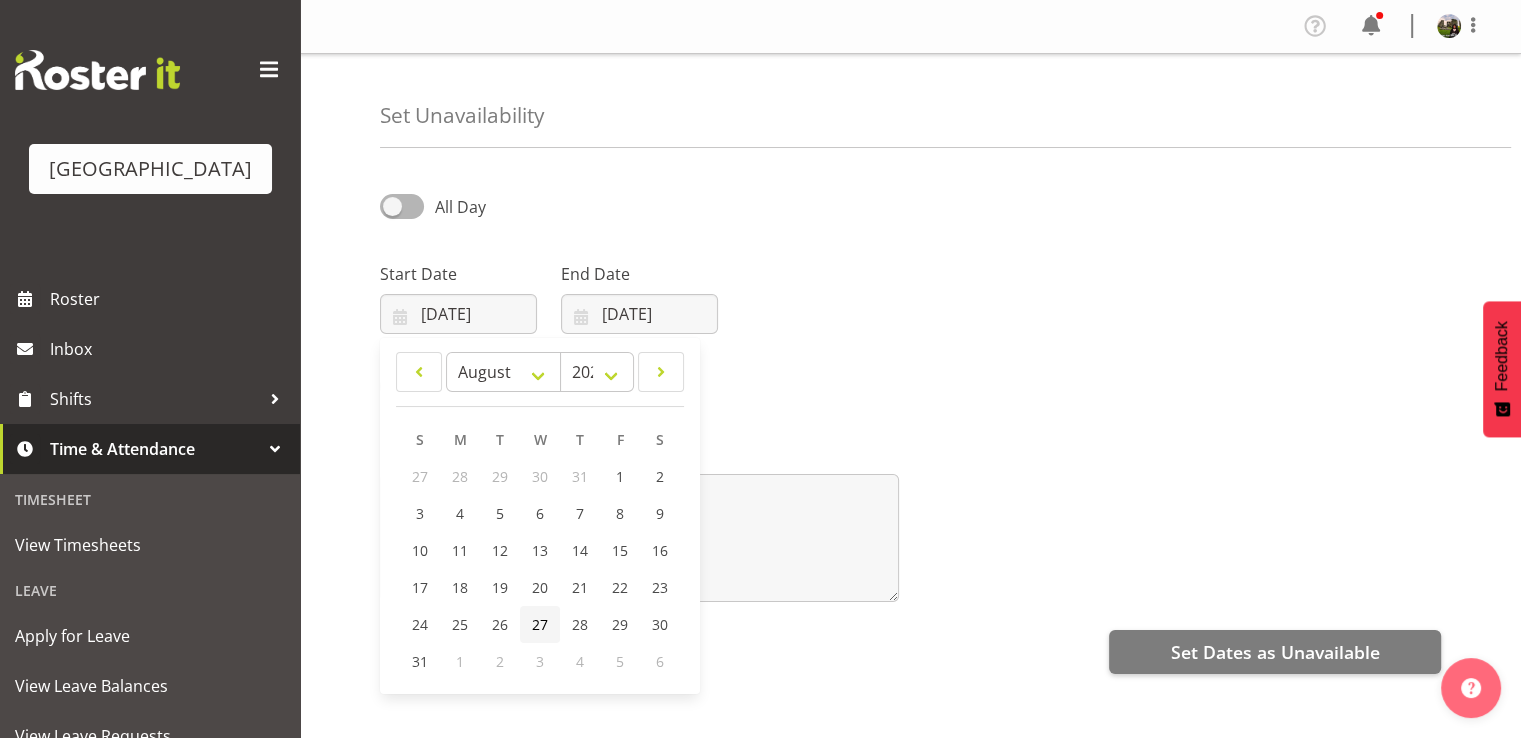 click on "27" at bounding box center (540, 624) 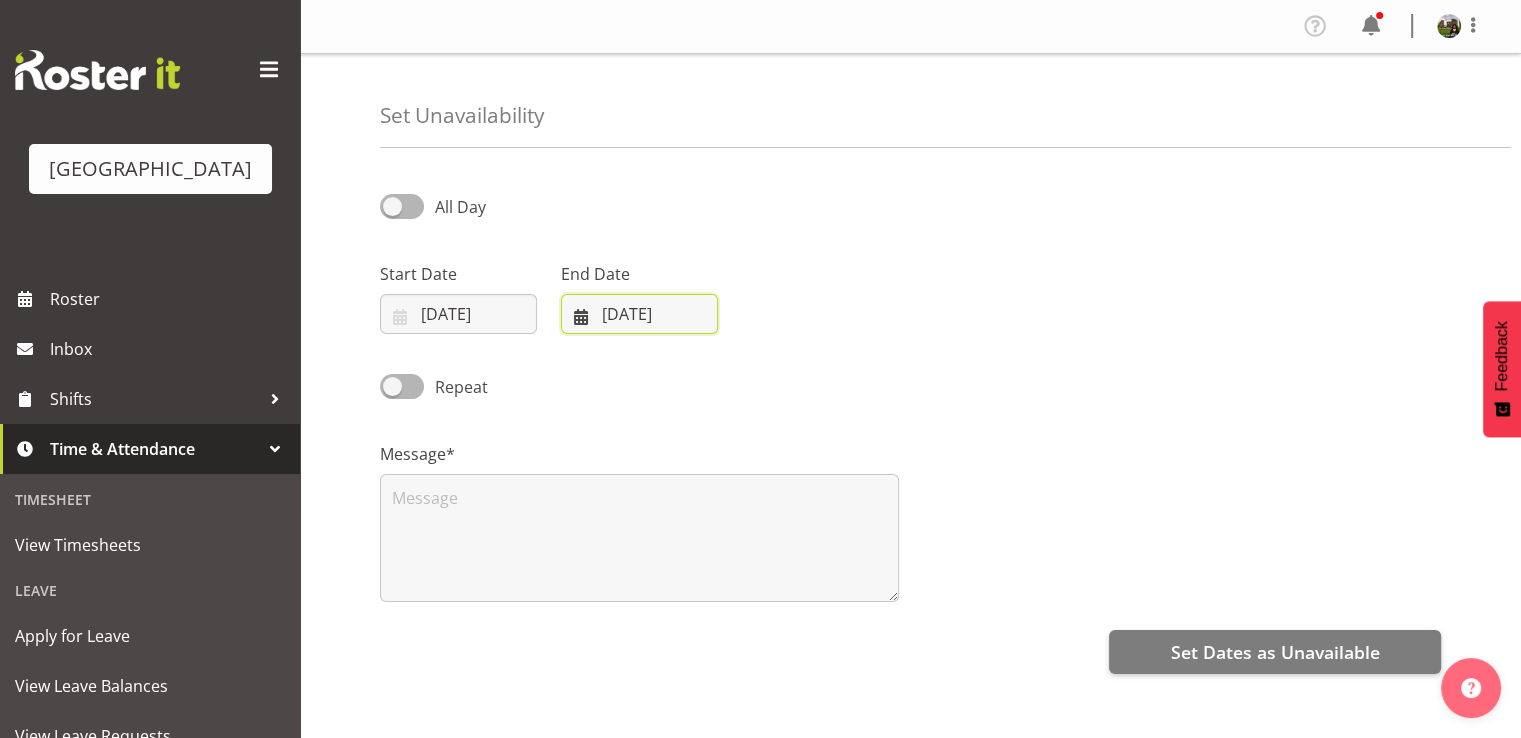 click on "10/07/2025" at bounding box center [639, 314] 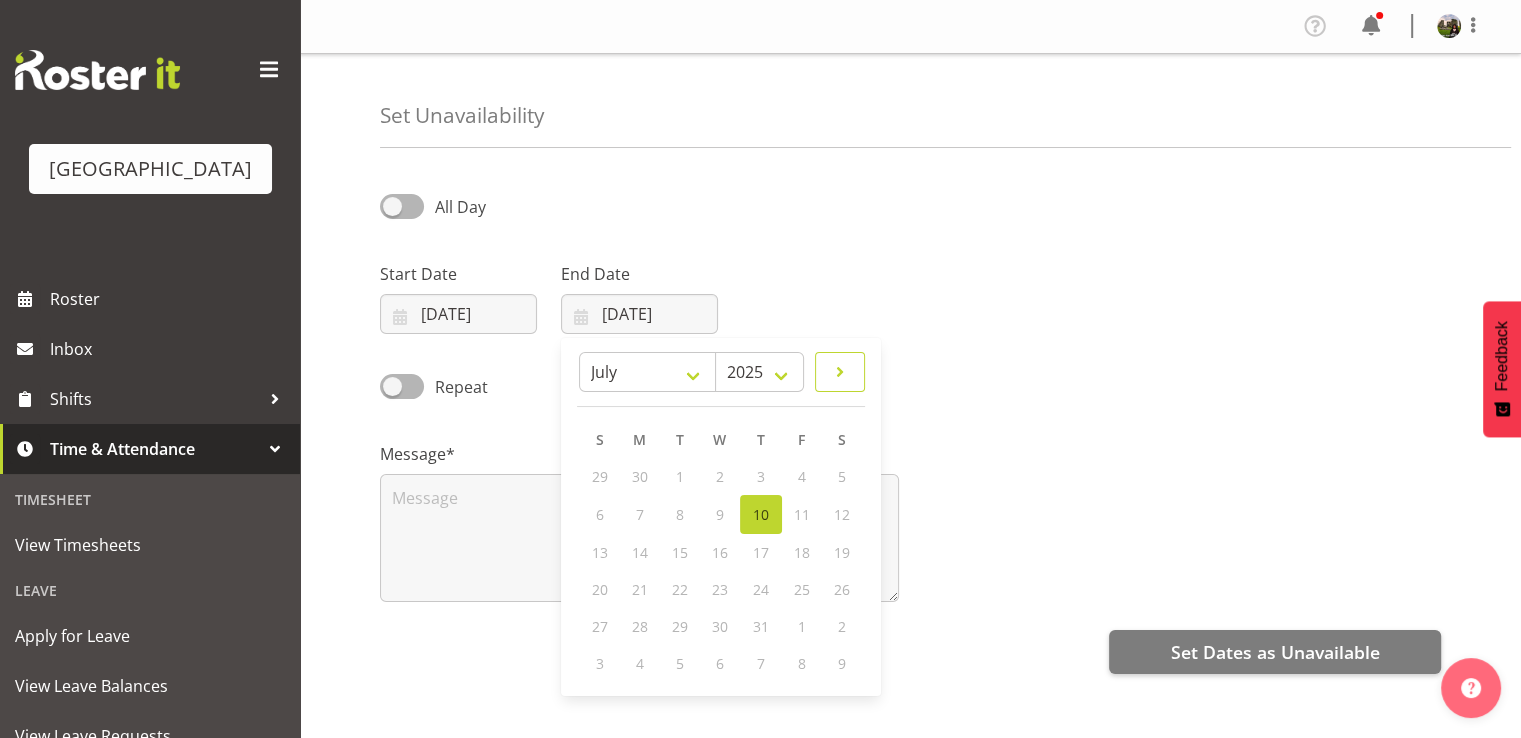 click at bounding box center (840, 372) 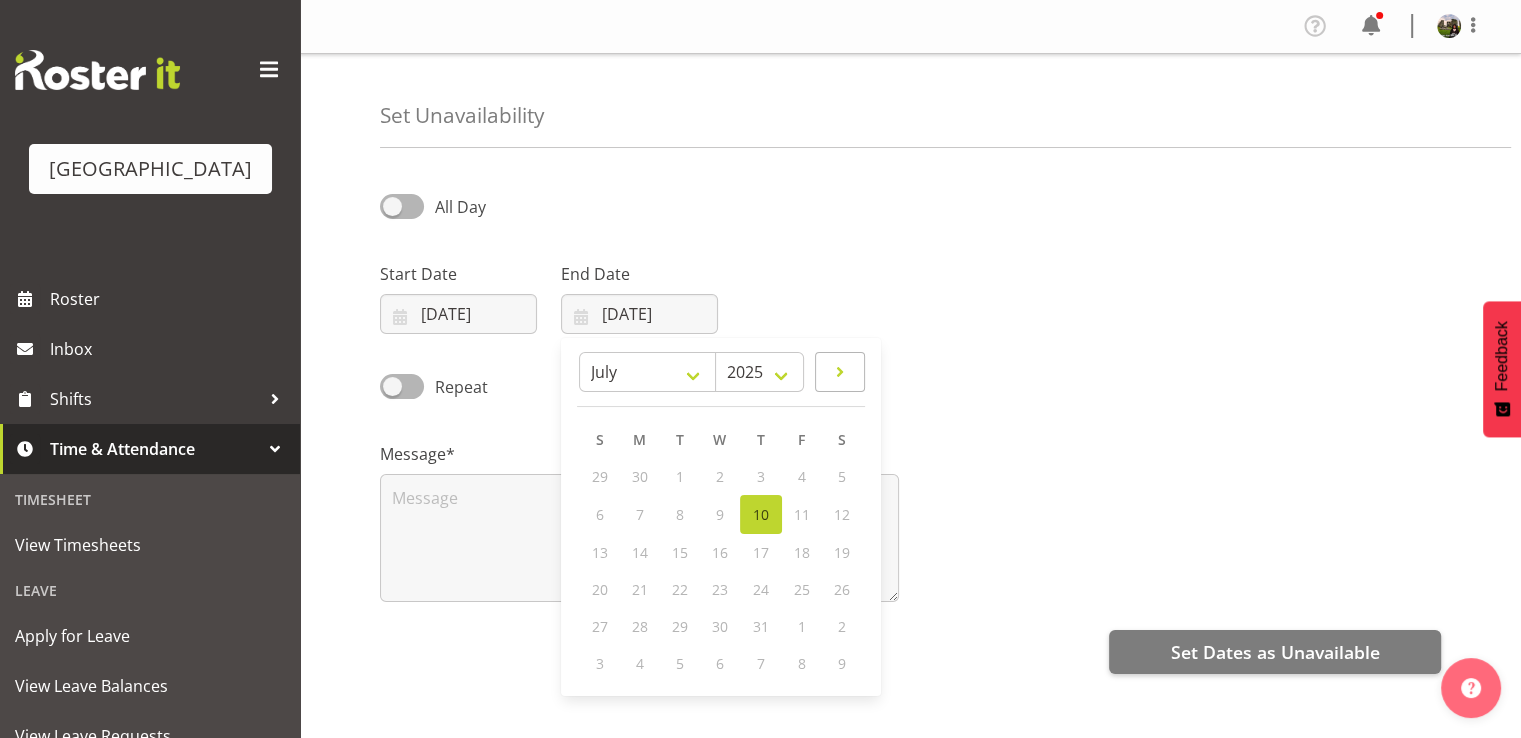 select on "7" 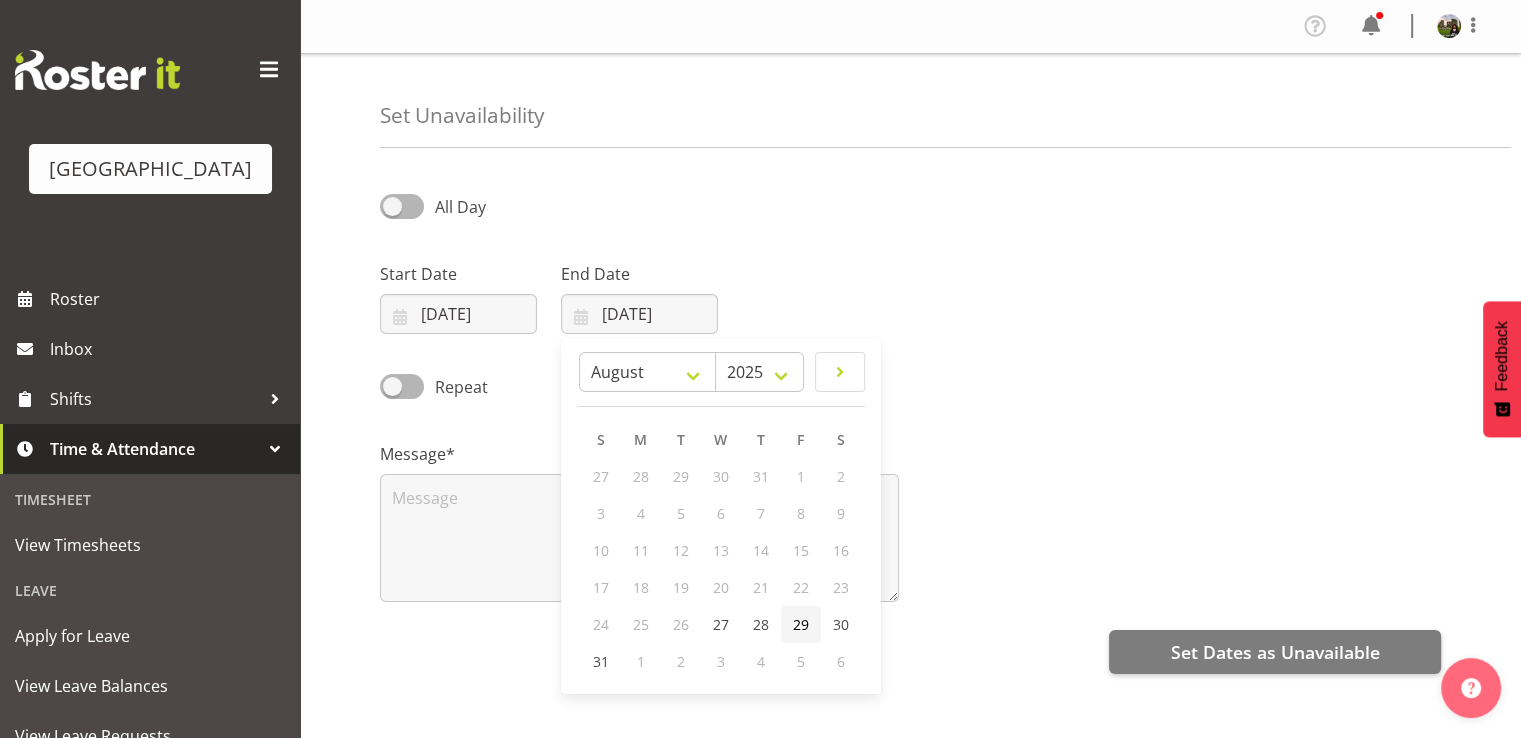 click on "29" at bounding box center (801, 624) 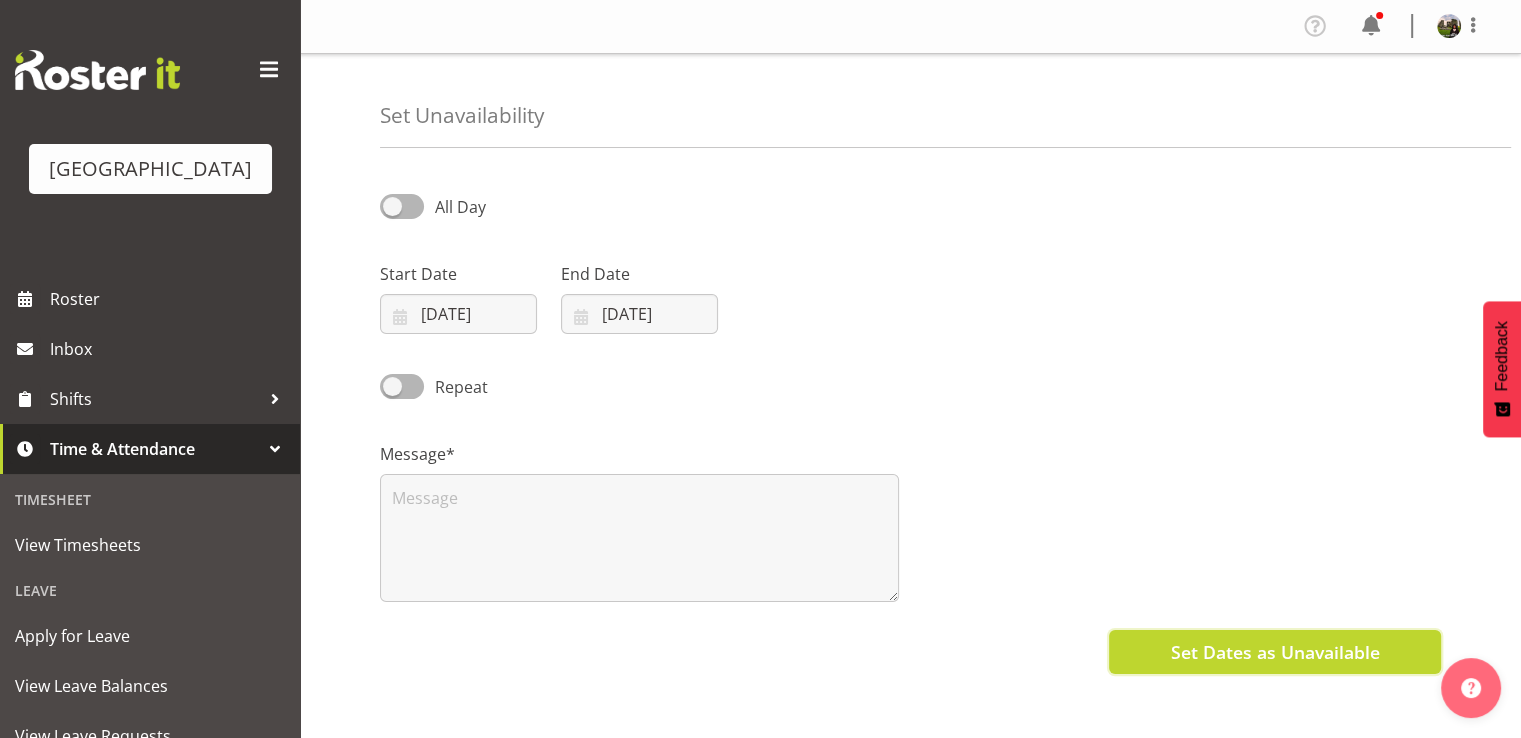 click on "Set Dates as Unavailable" at bounding box center (1274, 652) 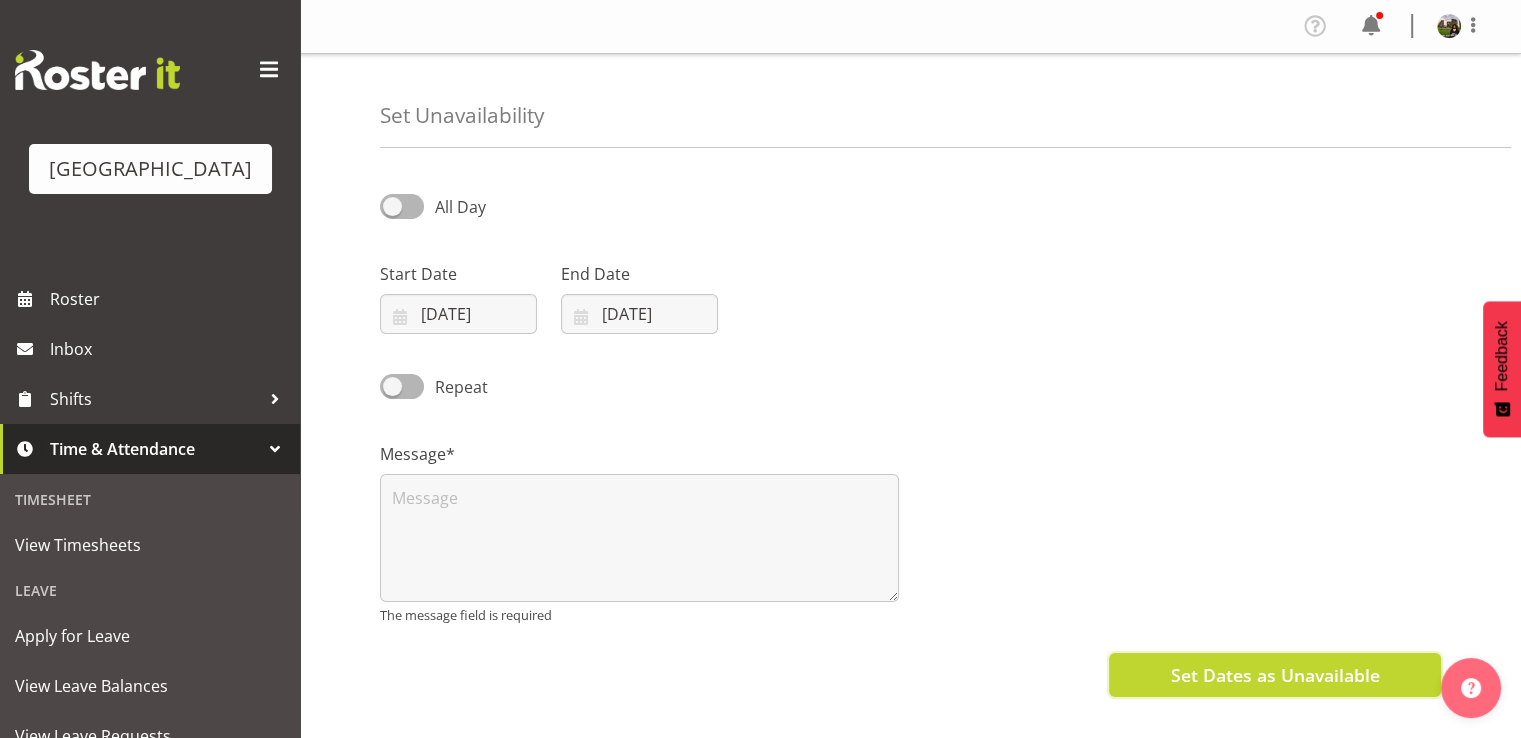 click on "Set Dates as Unavailable" at bounding box center (1274, 675) 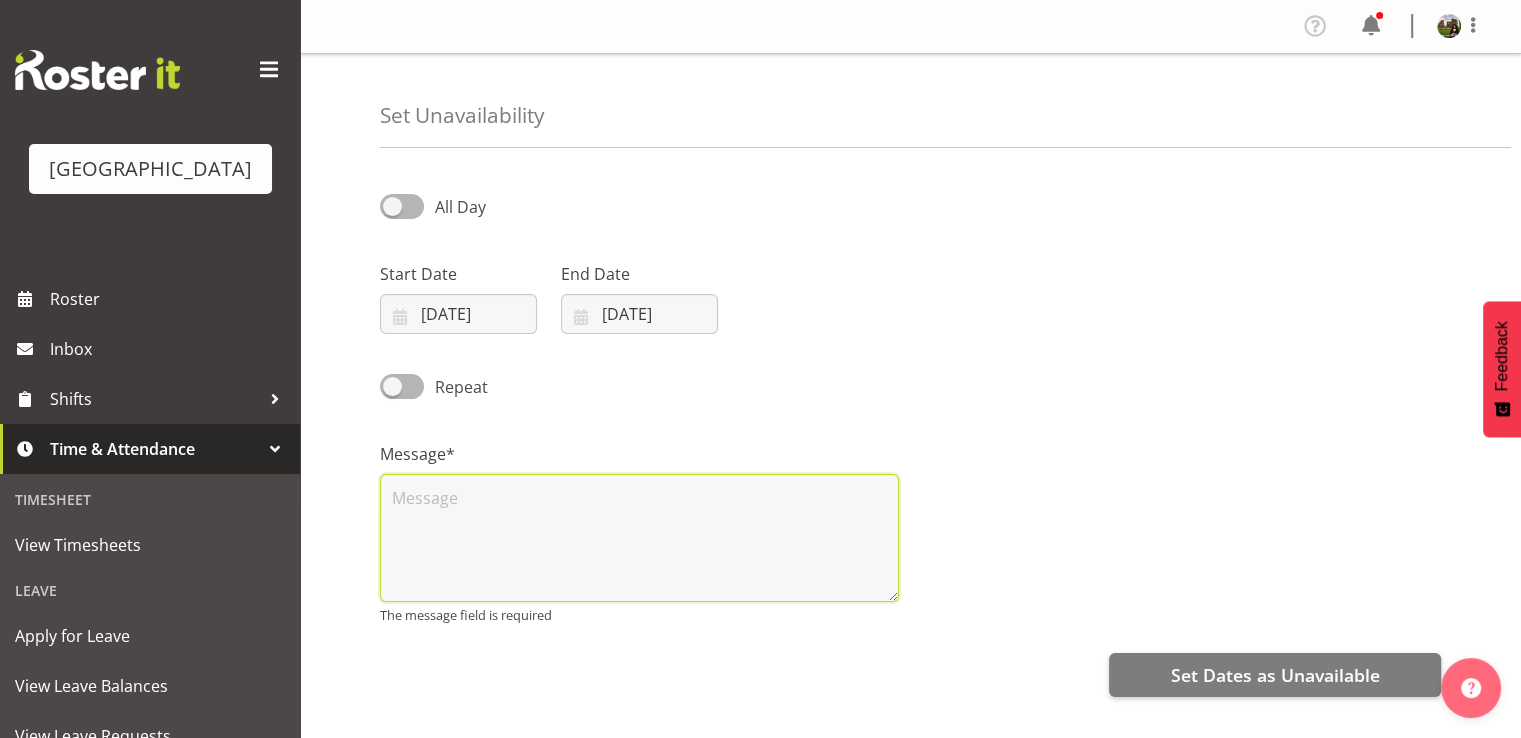 click at bounding box center [639, 538] 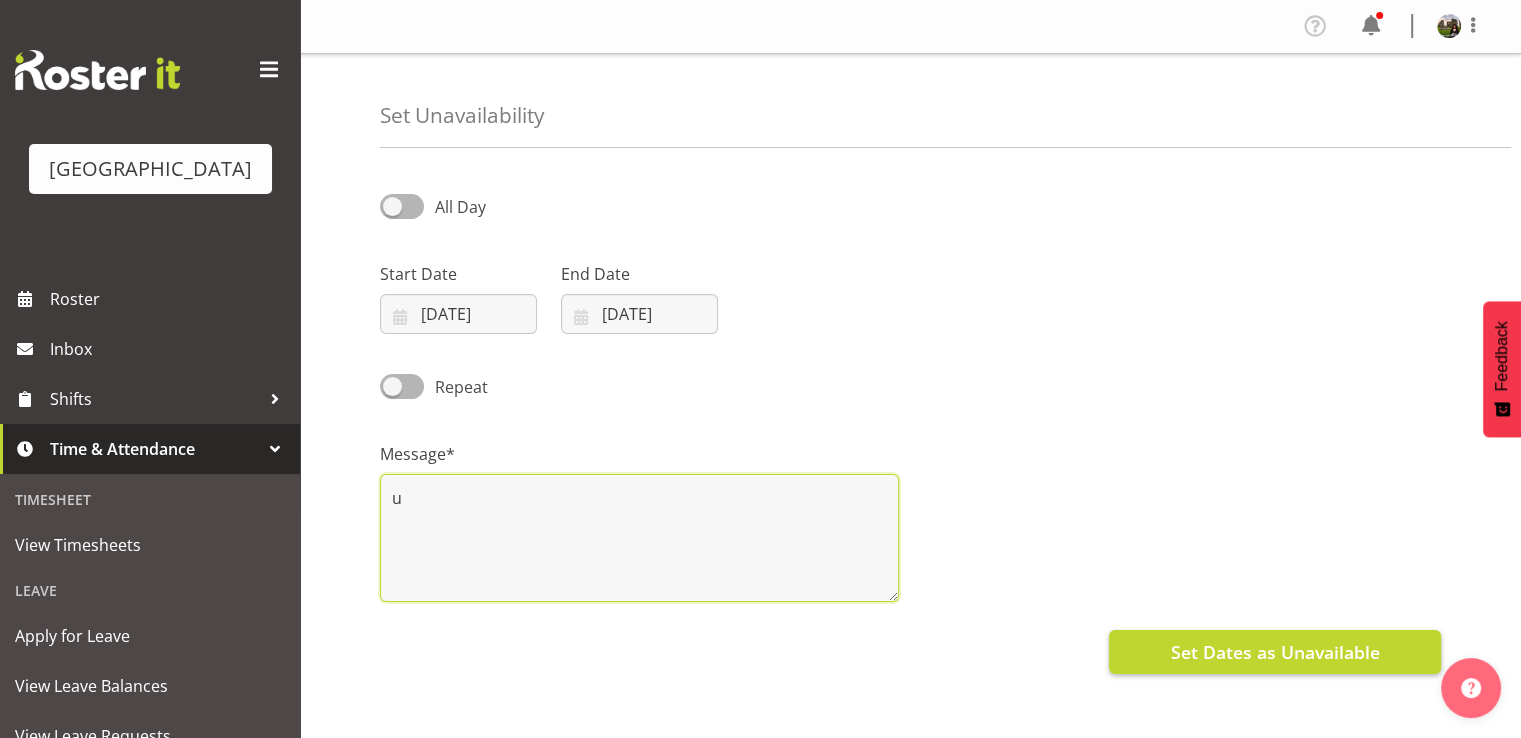 type on "u" 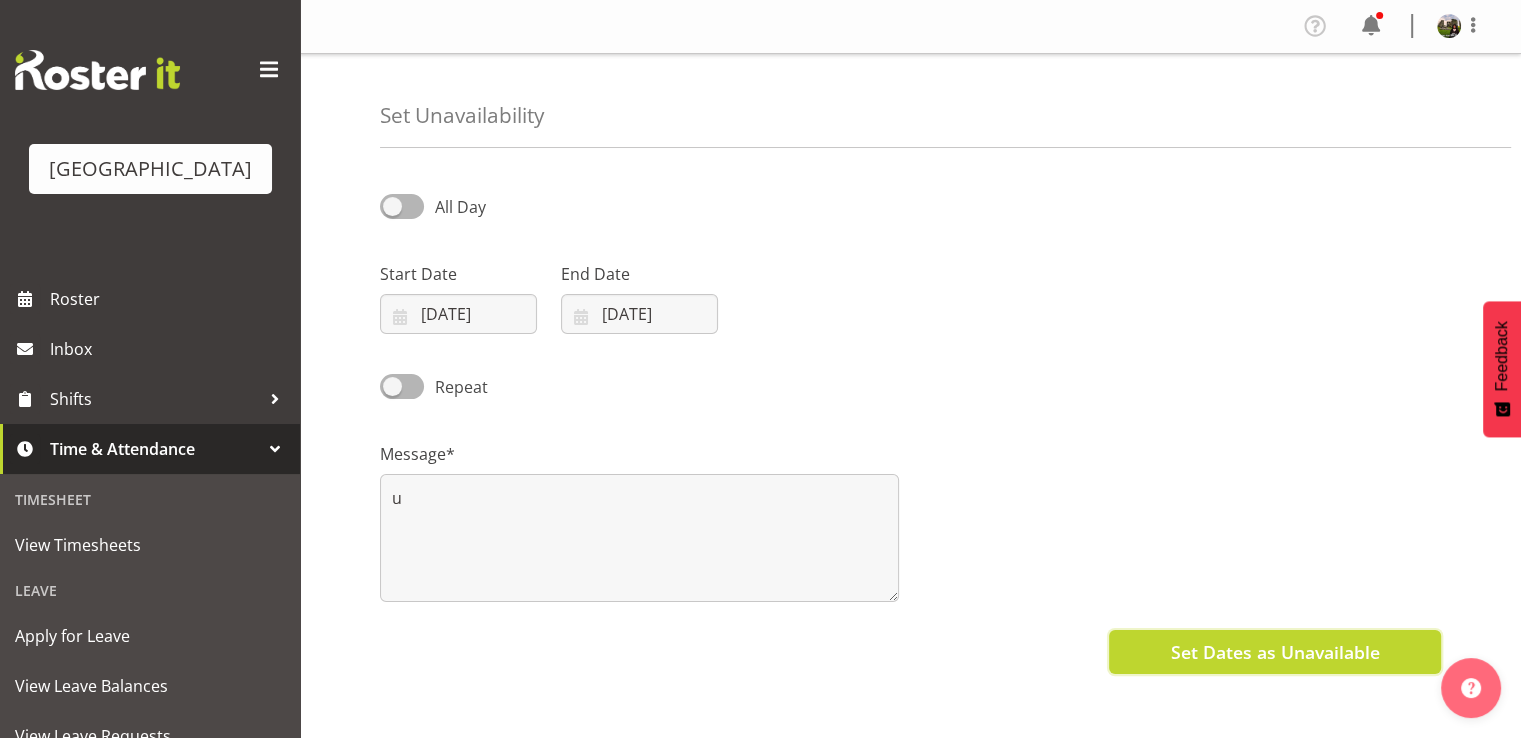 click on "Set Dates as Unavailable" at bounding box center (1274, 652) 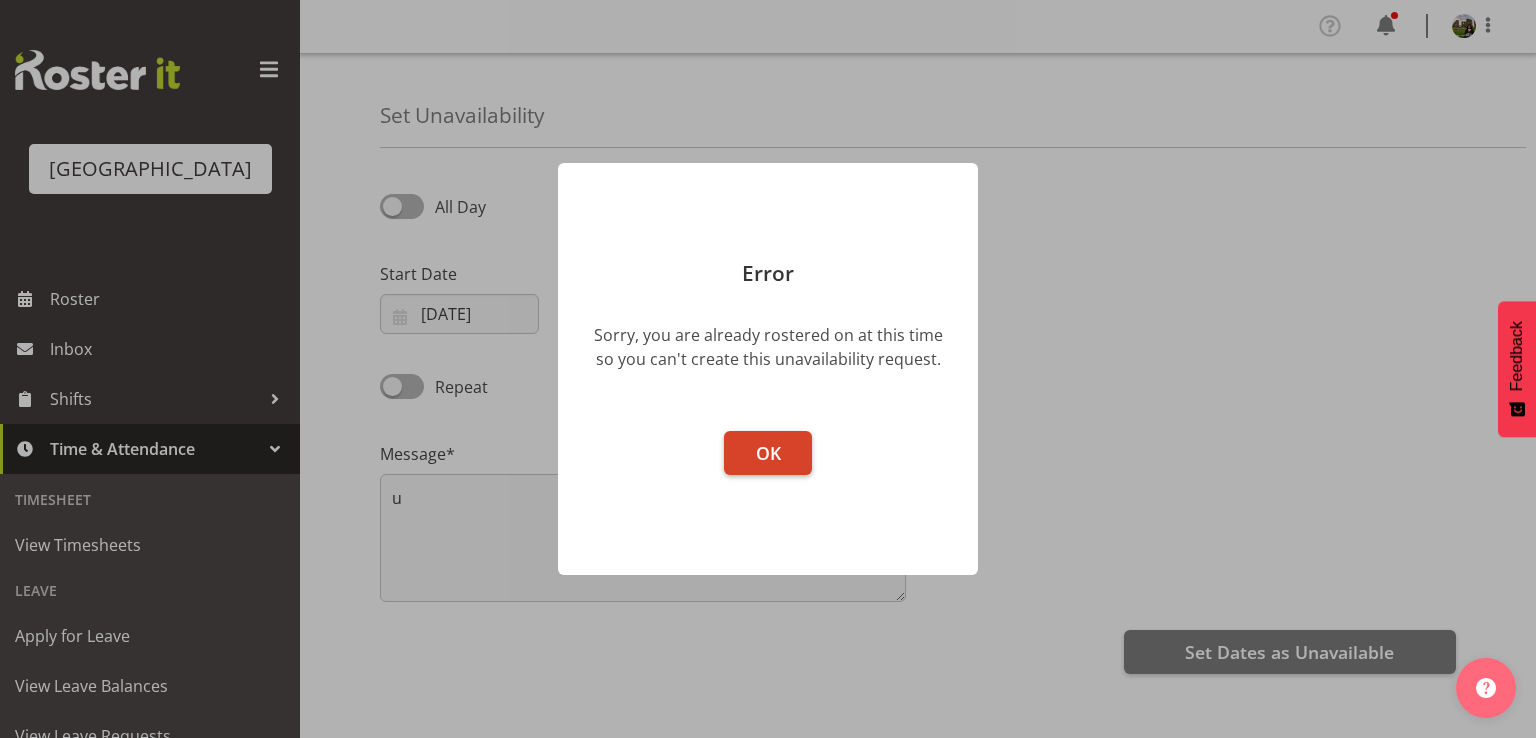 click on "OK" at bounding box center (768, 453) 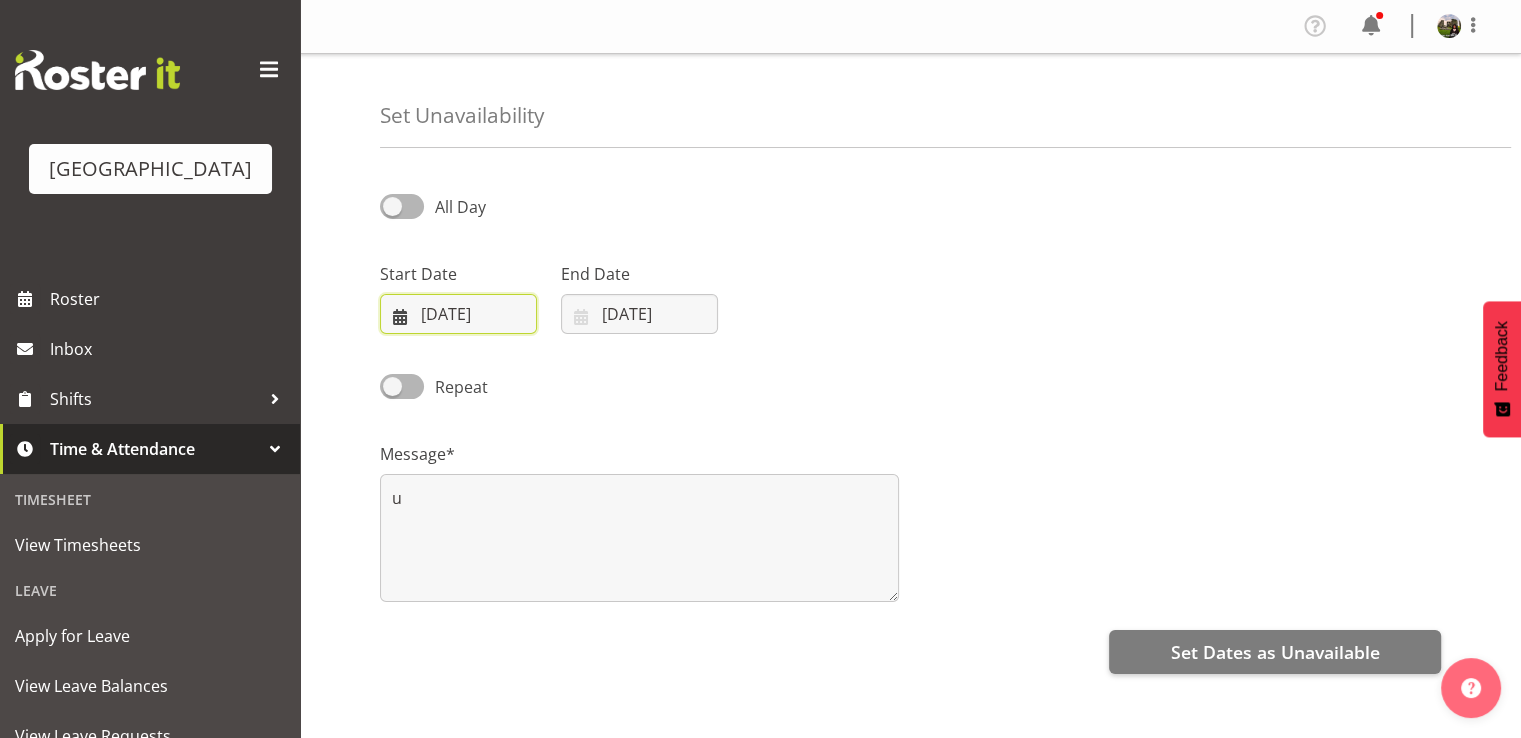 click on "27/08/2025" at bounding box center (458, 314) 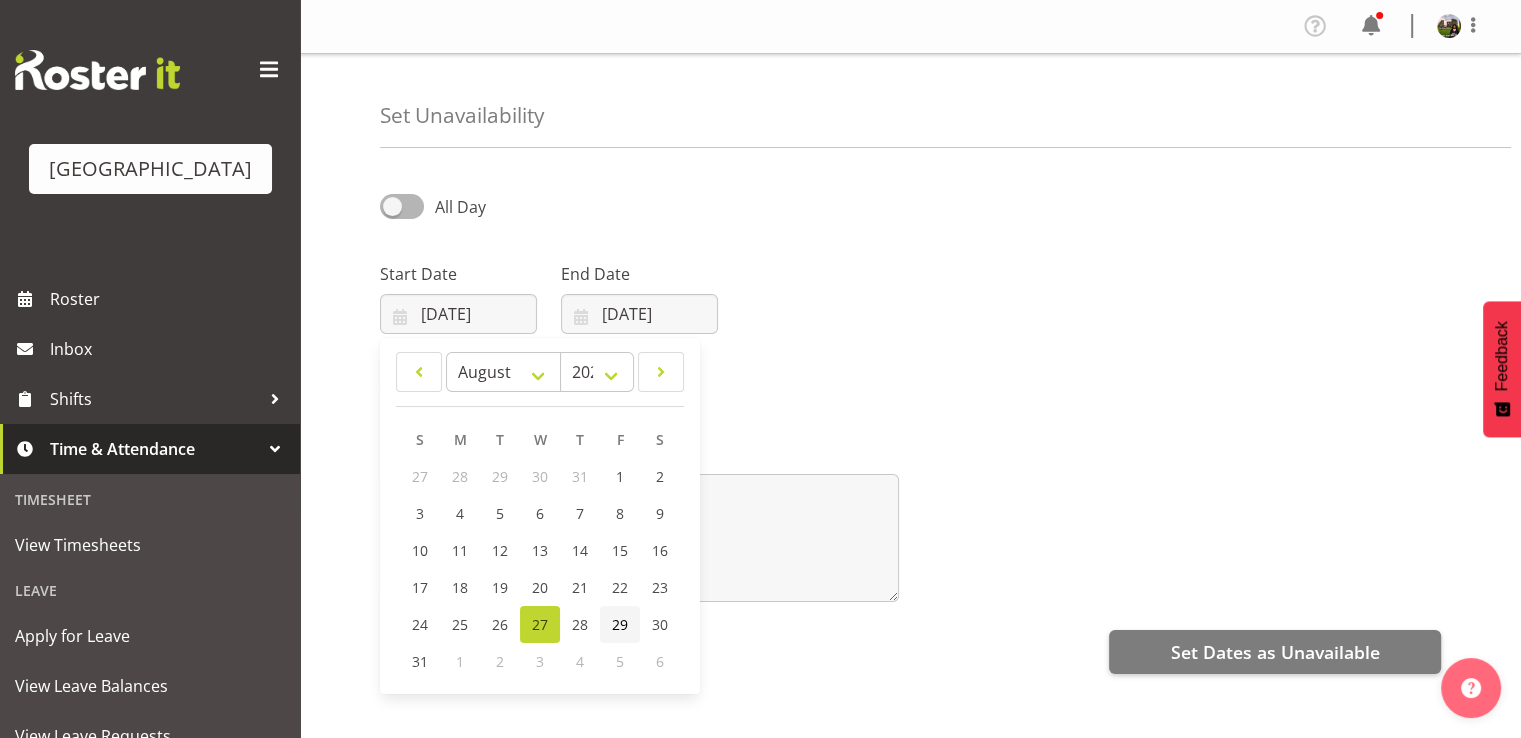 click on "29" at bounding box center (620, 624) 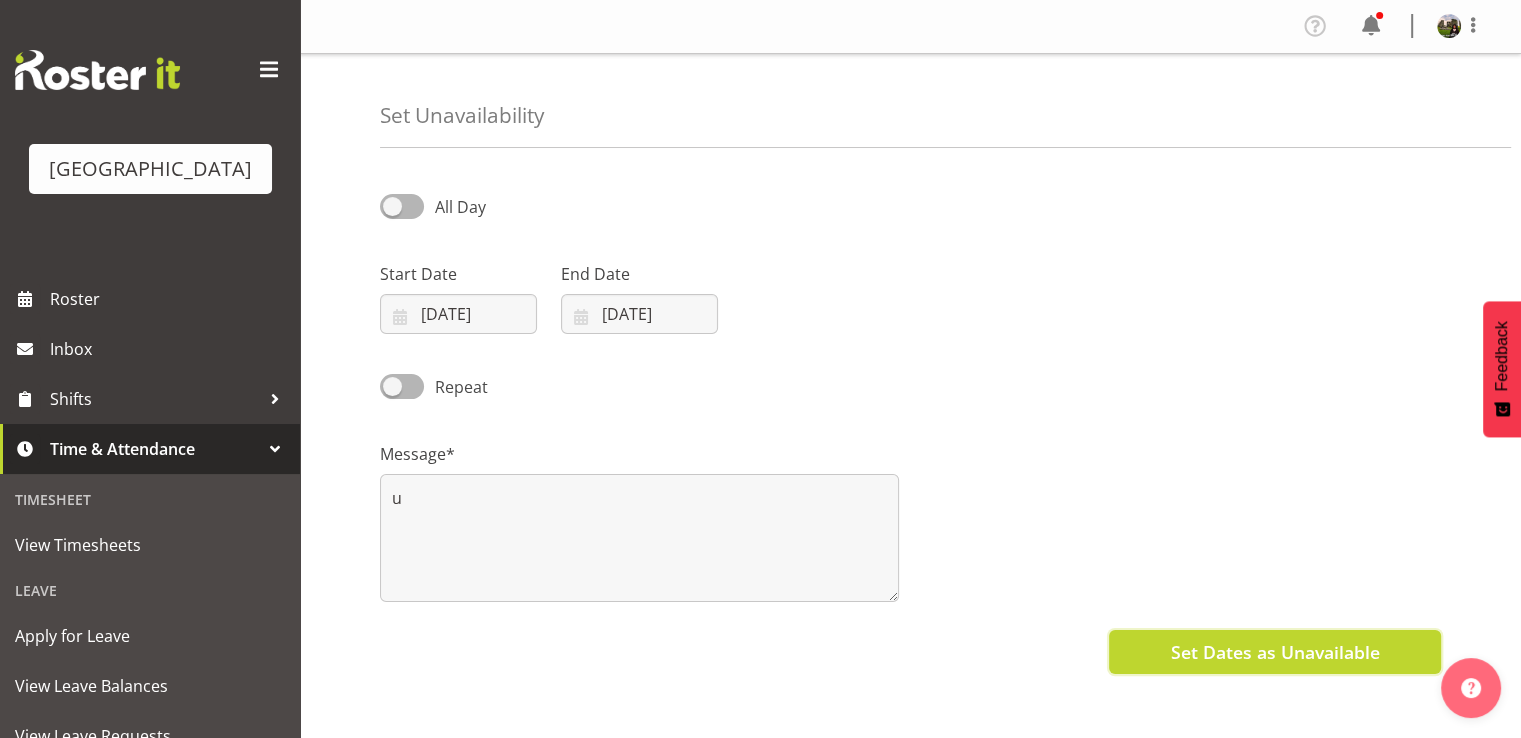 click on "Set Dates as Unavailable" at bounding box center [1274, 652] 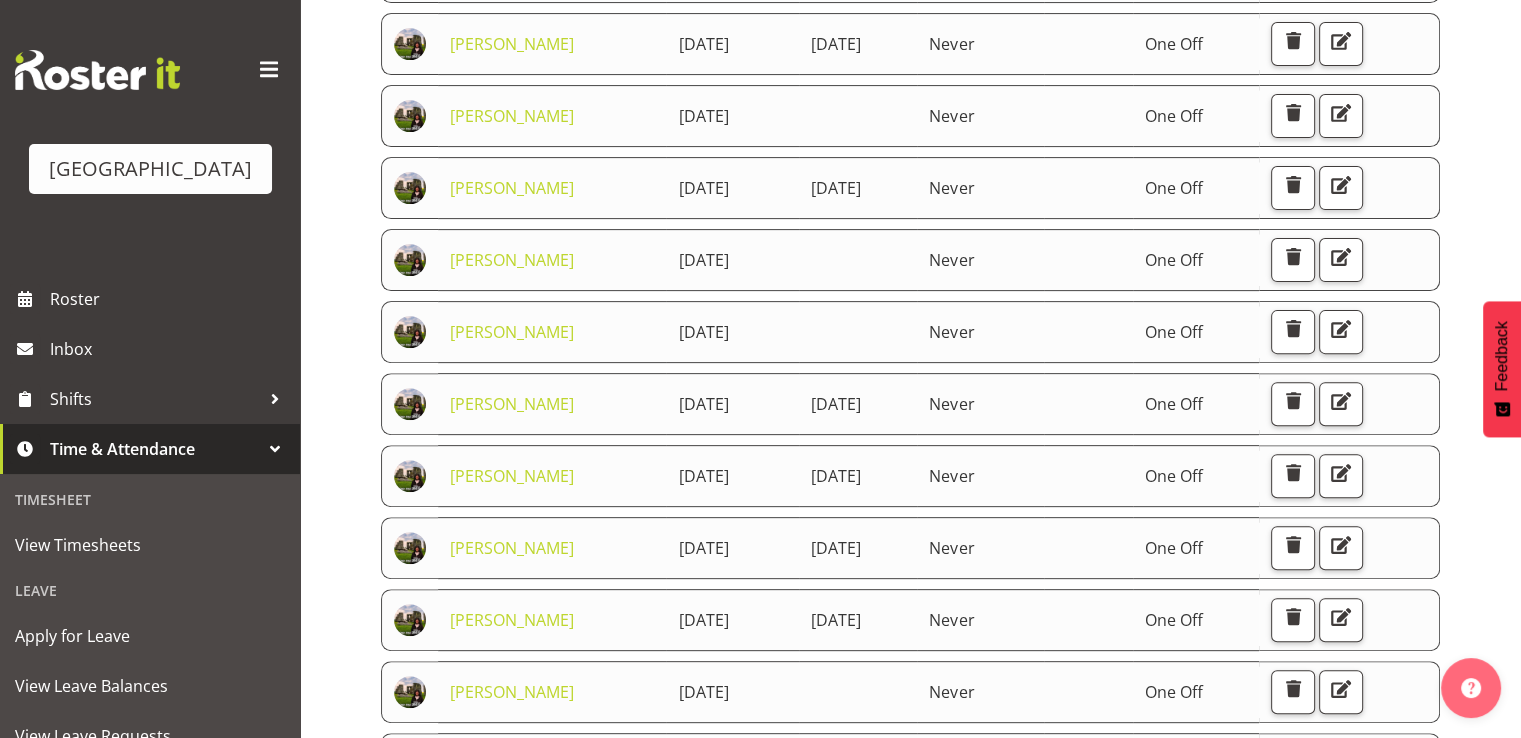 scroll, scrollTop: 542, scrollLeft: 0, axis: vertical 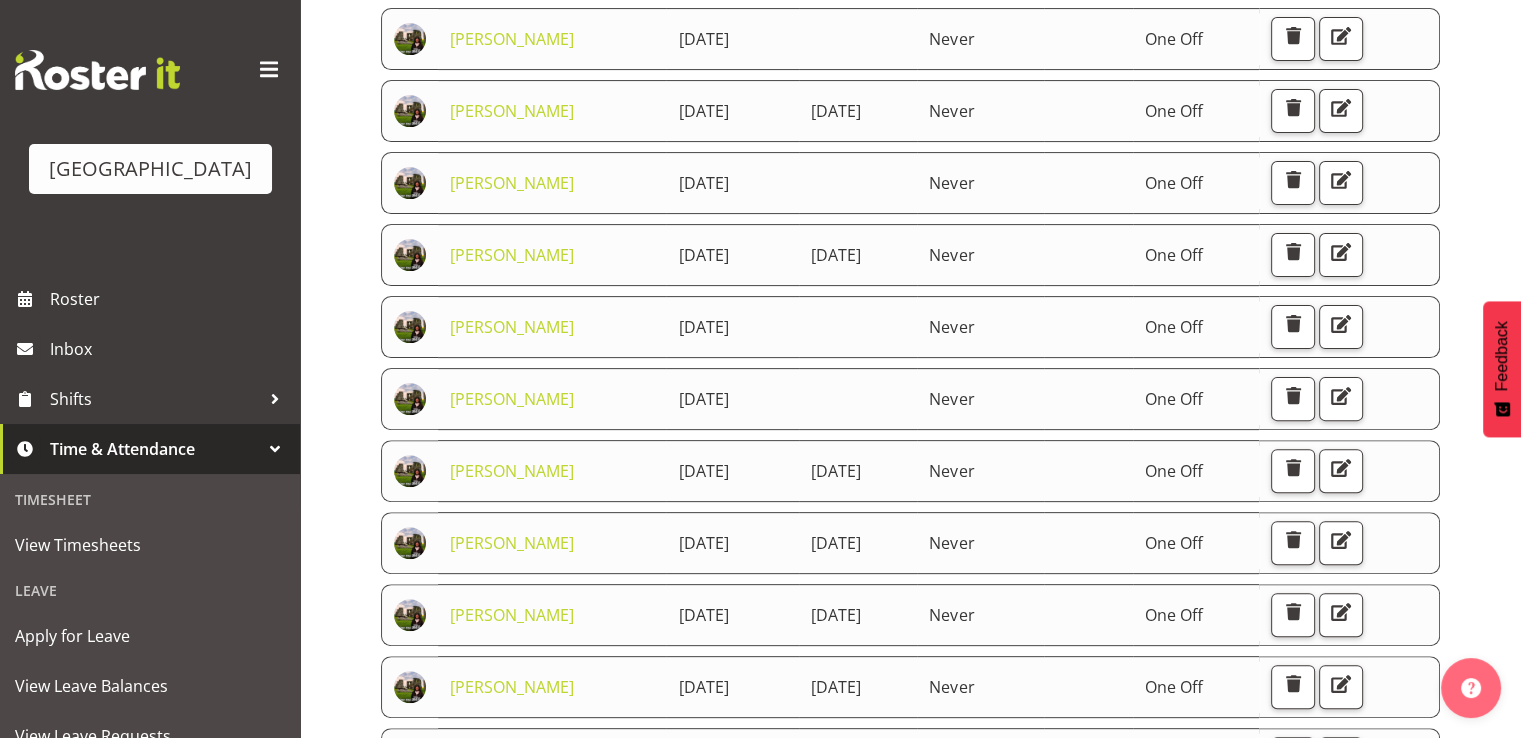 click on "Time & Attendance" at bounding box center (155, 449) 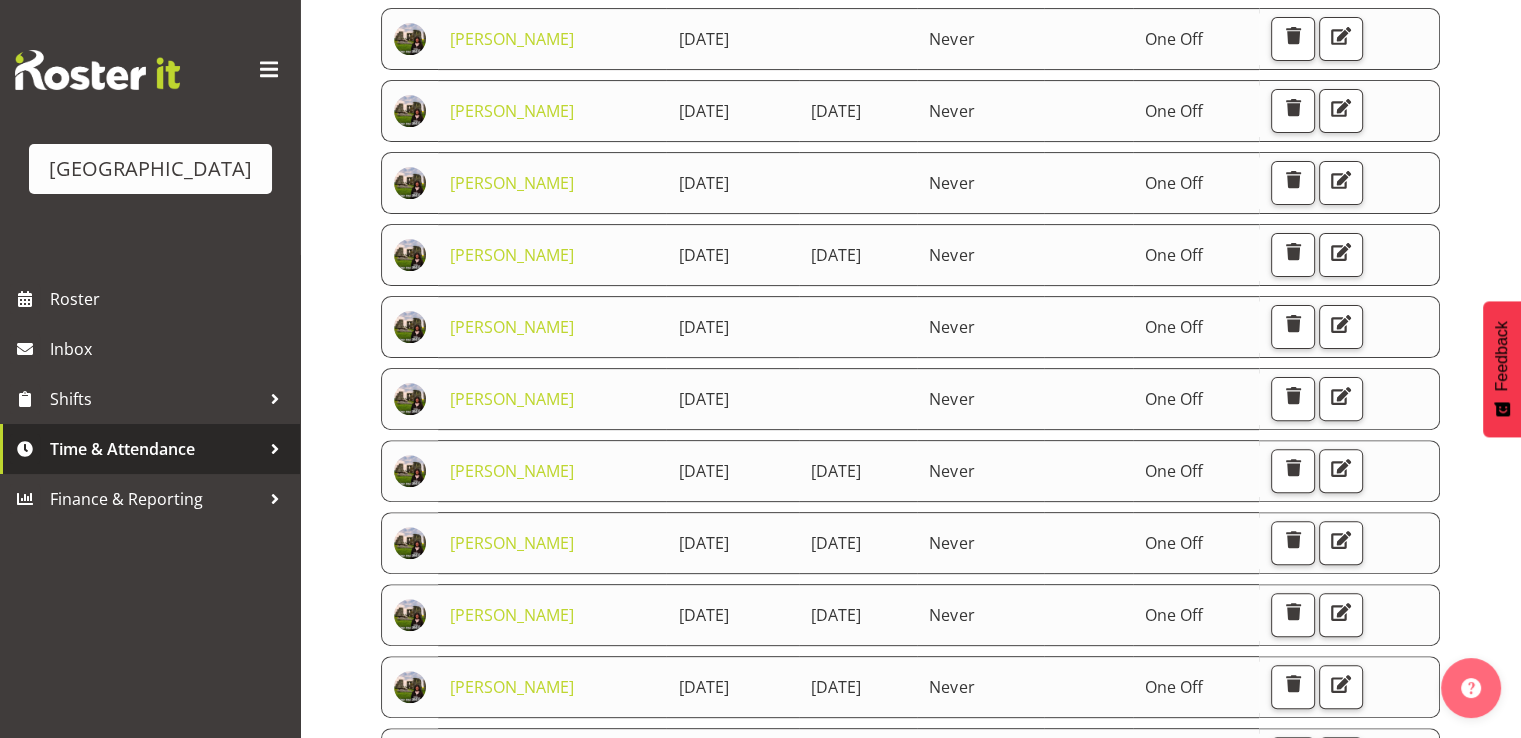 click on "Time & Attendance" at bounding box center (155, 449) 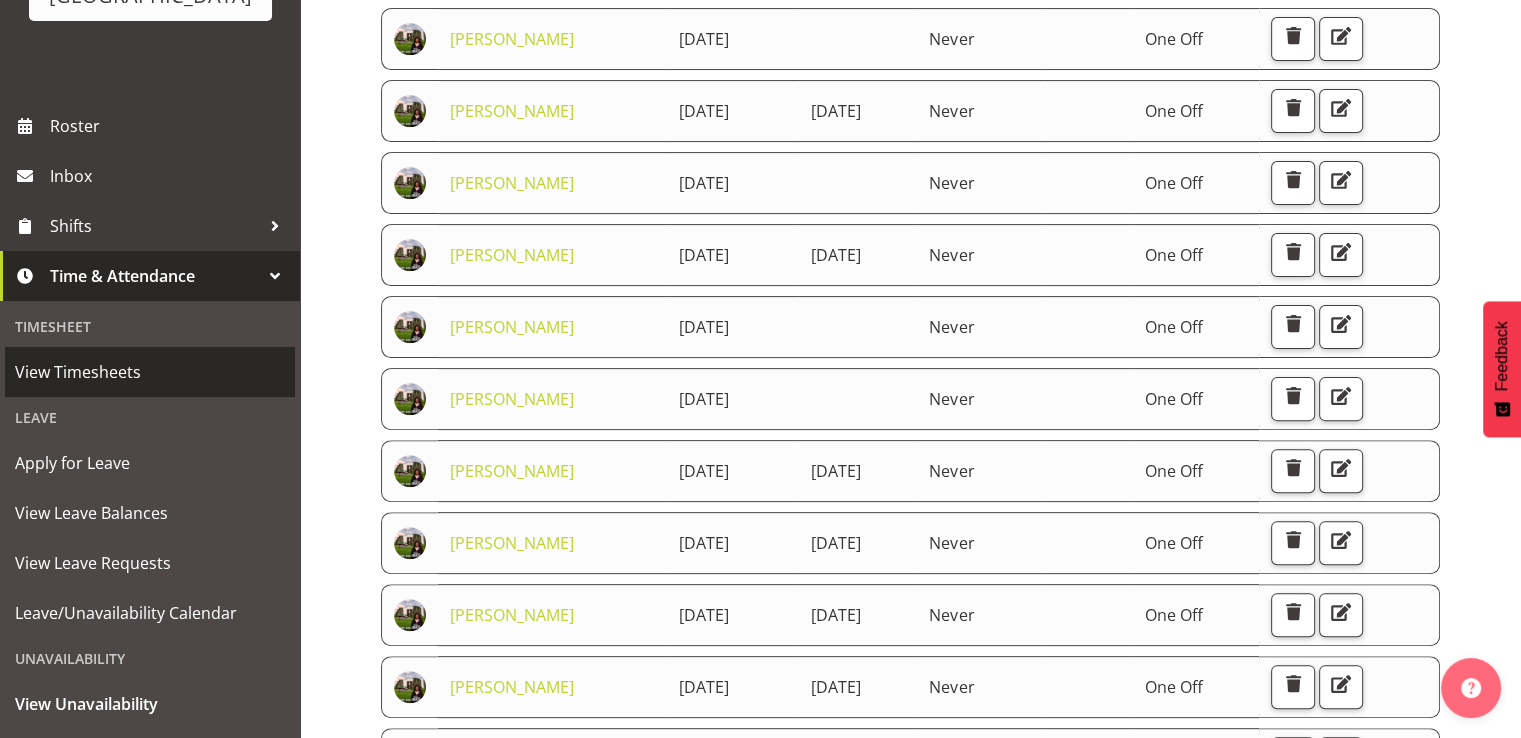 scroll, scrollTop: 299, scrollLeft: 0, axis: vertical 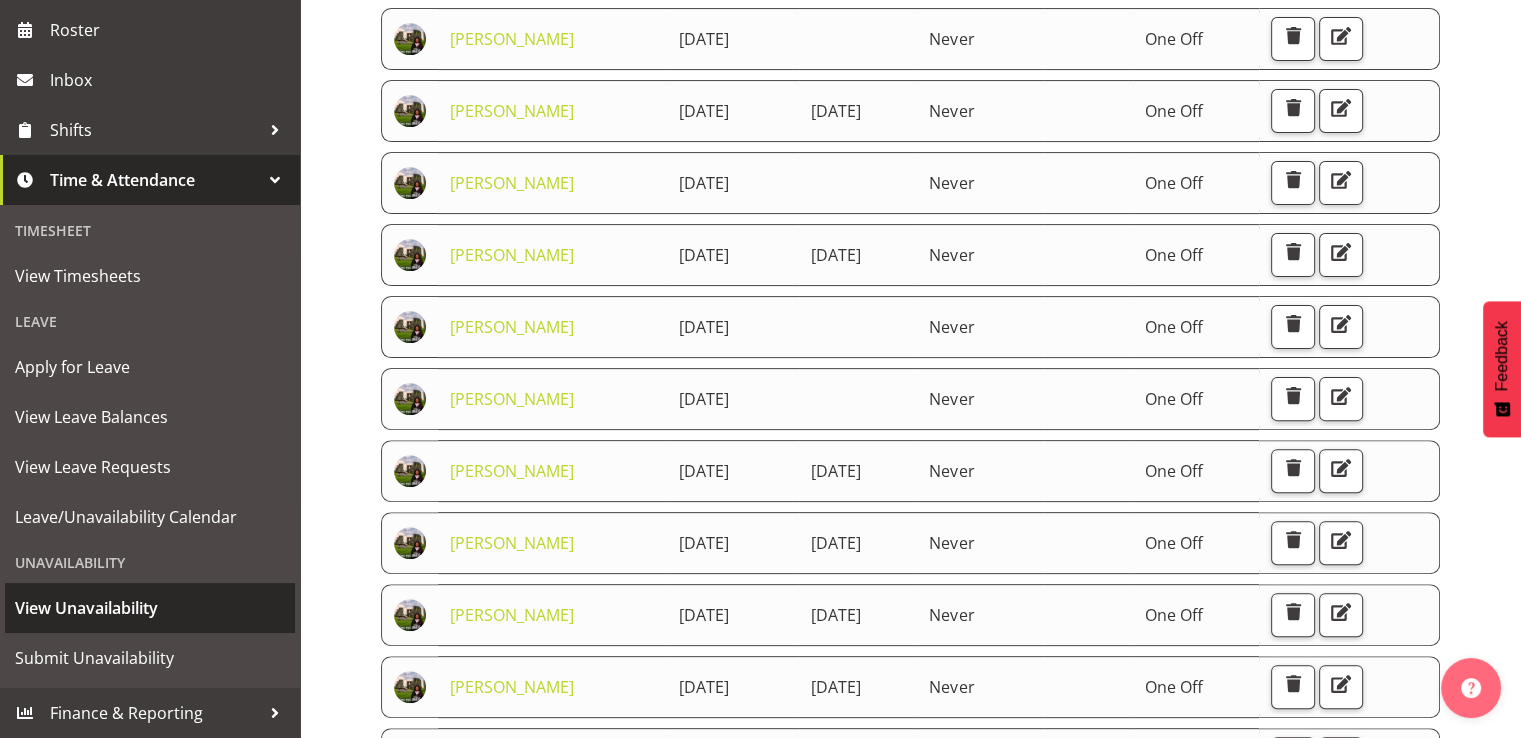 click on "View Unavailability" at bounding box center (150, 608) 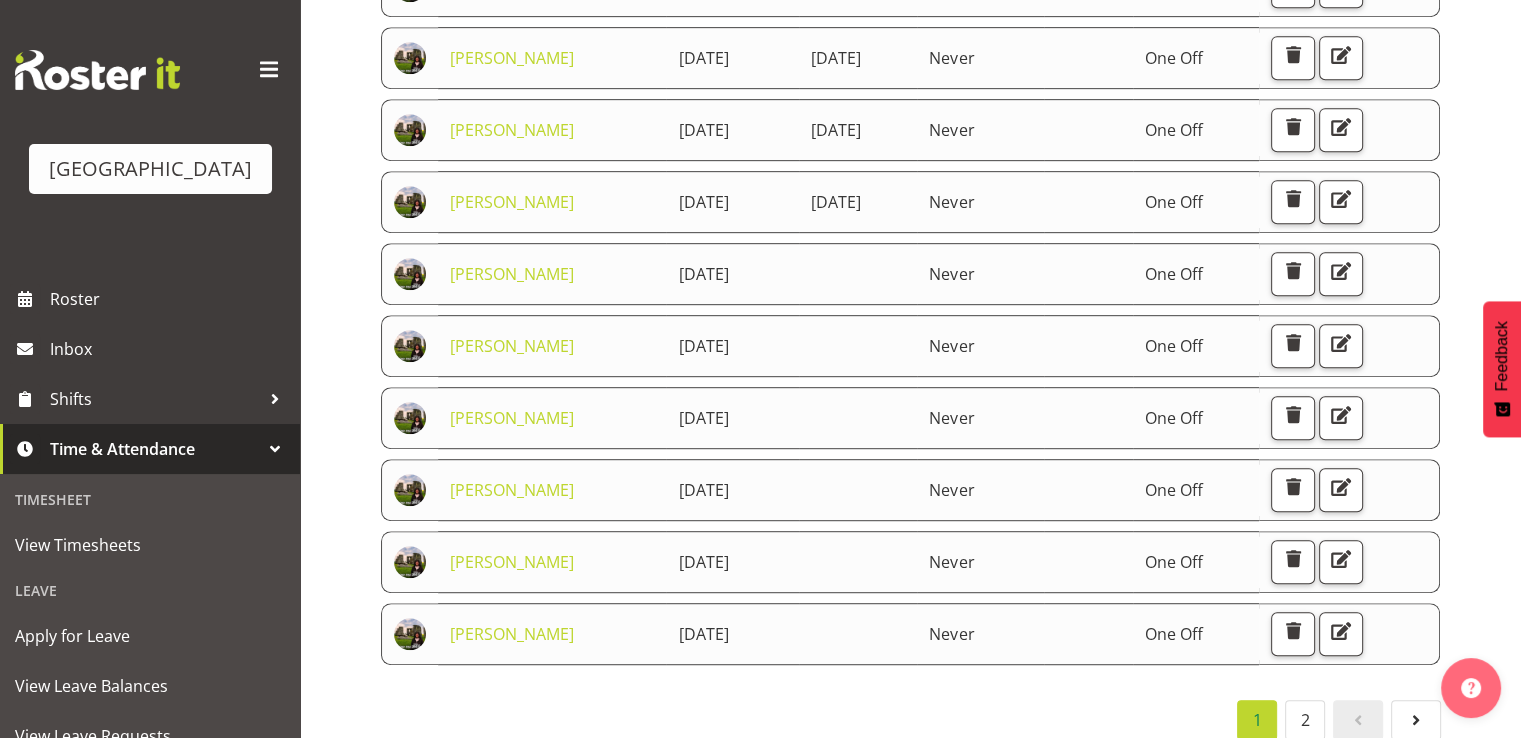 scroll, scrollTop: 1042, scrollLeft: 0, axis: vertical 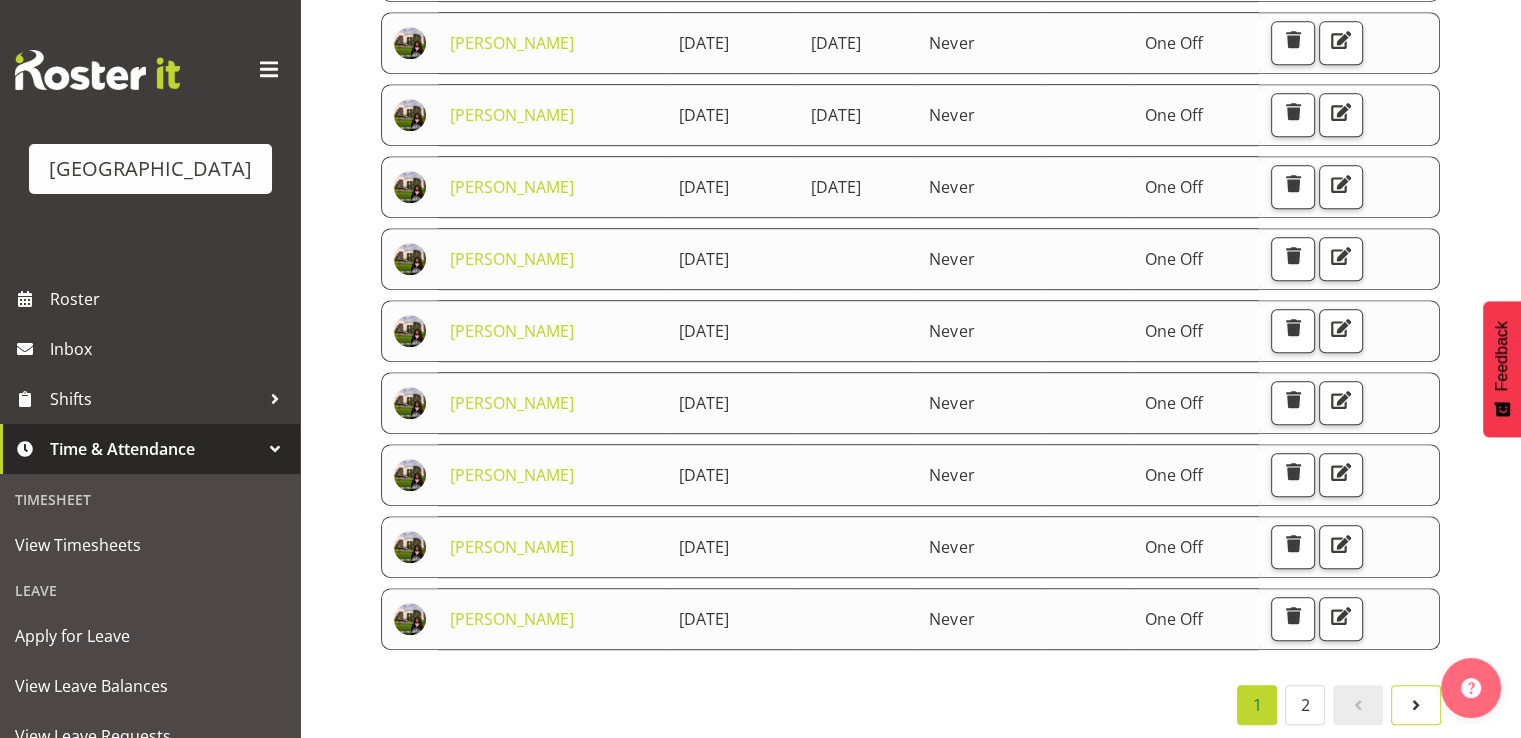 click at bounding box center [1416, 705] 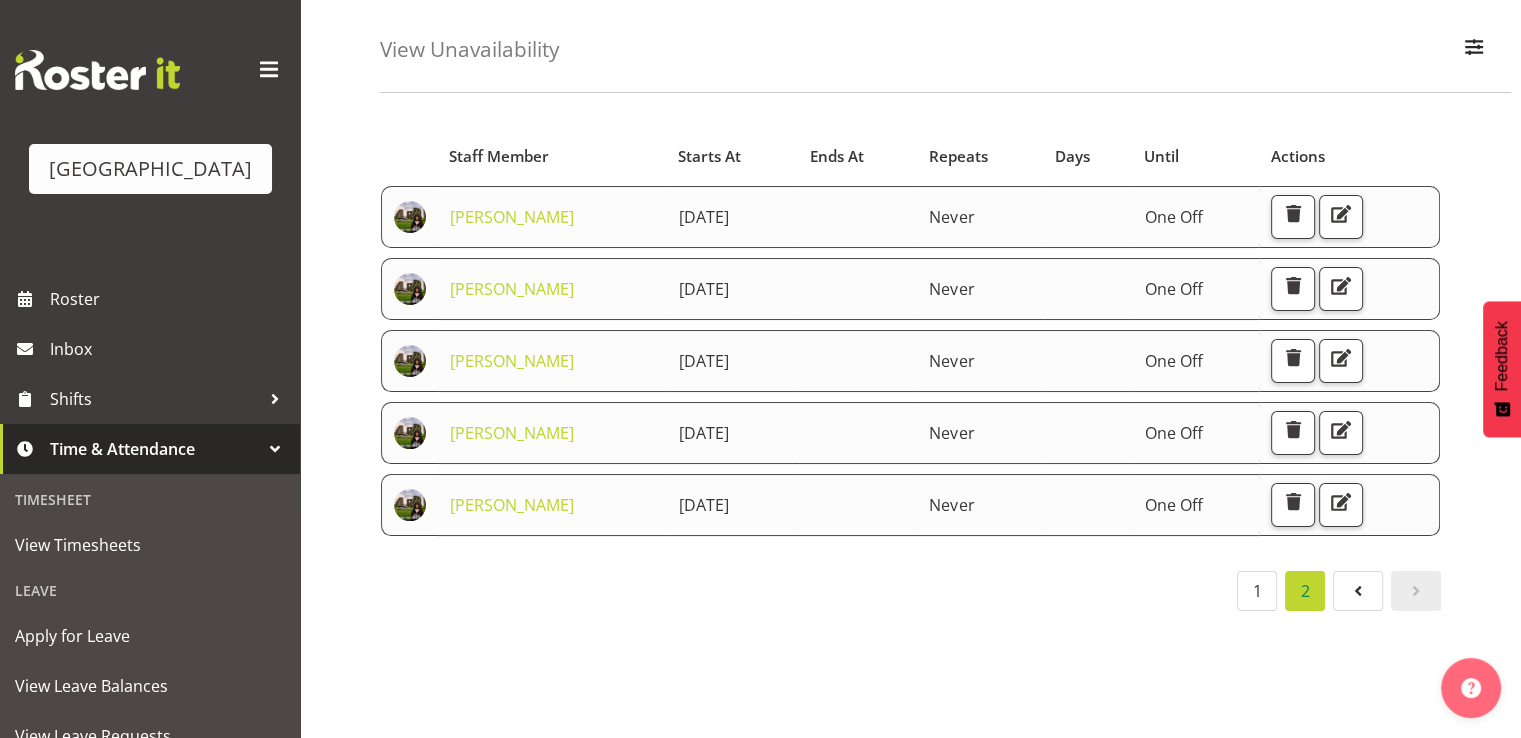 scroll, scrollTop: 61, scrollLeft: 0, axis: vertical 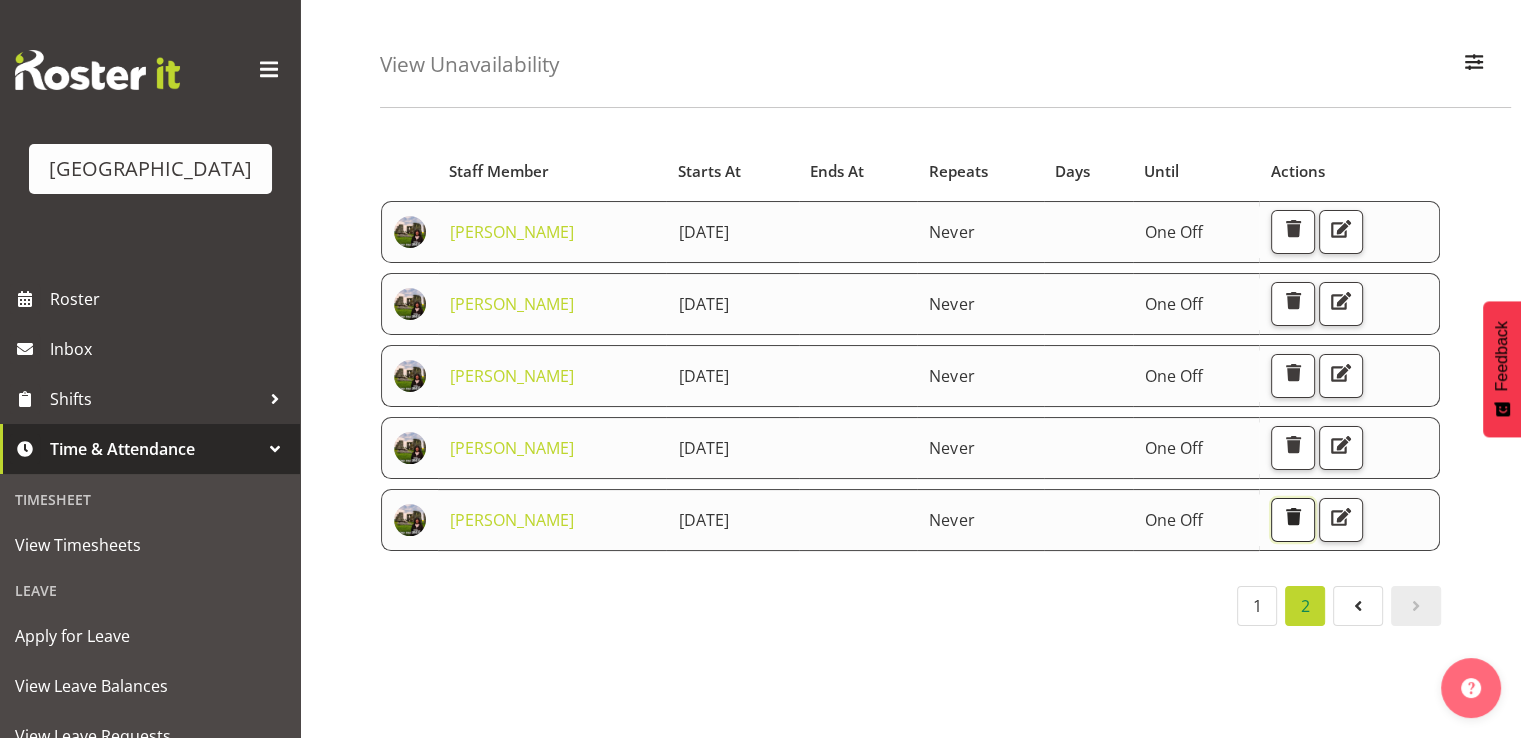 click at bounding box center [1293, 517] 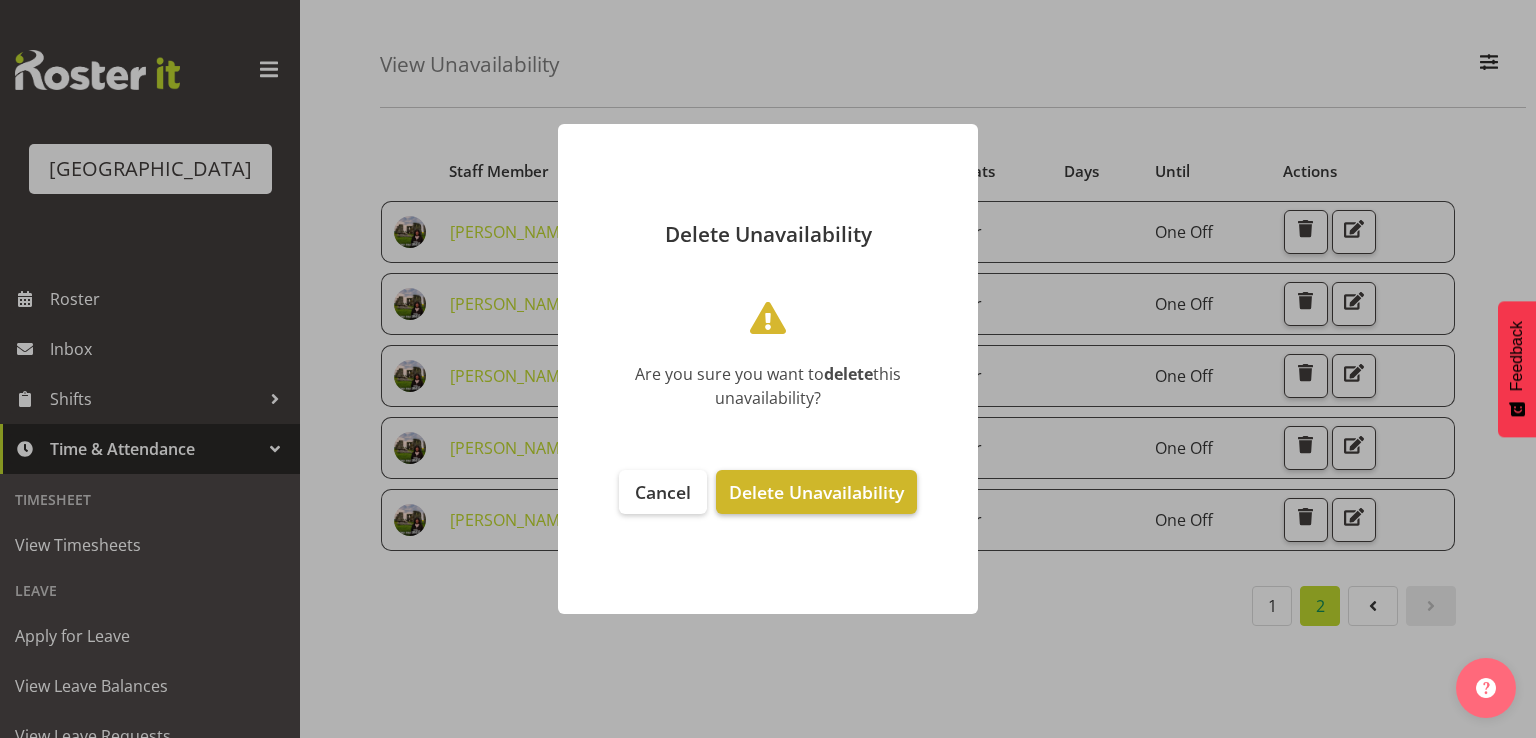 click on "Delete Unavailability" at bounding box center [816, 492] 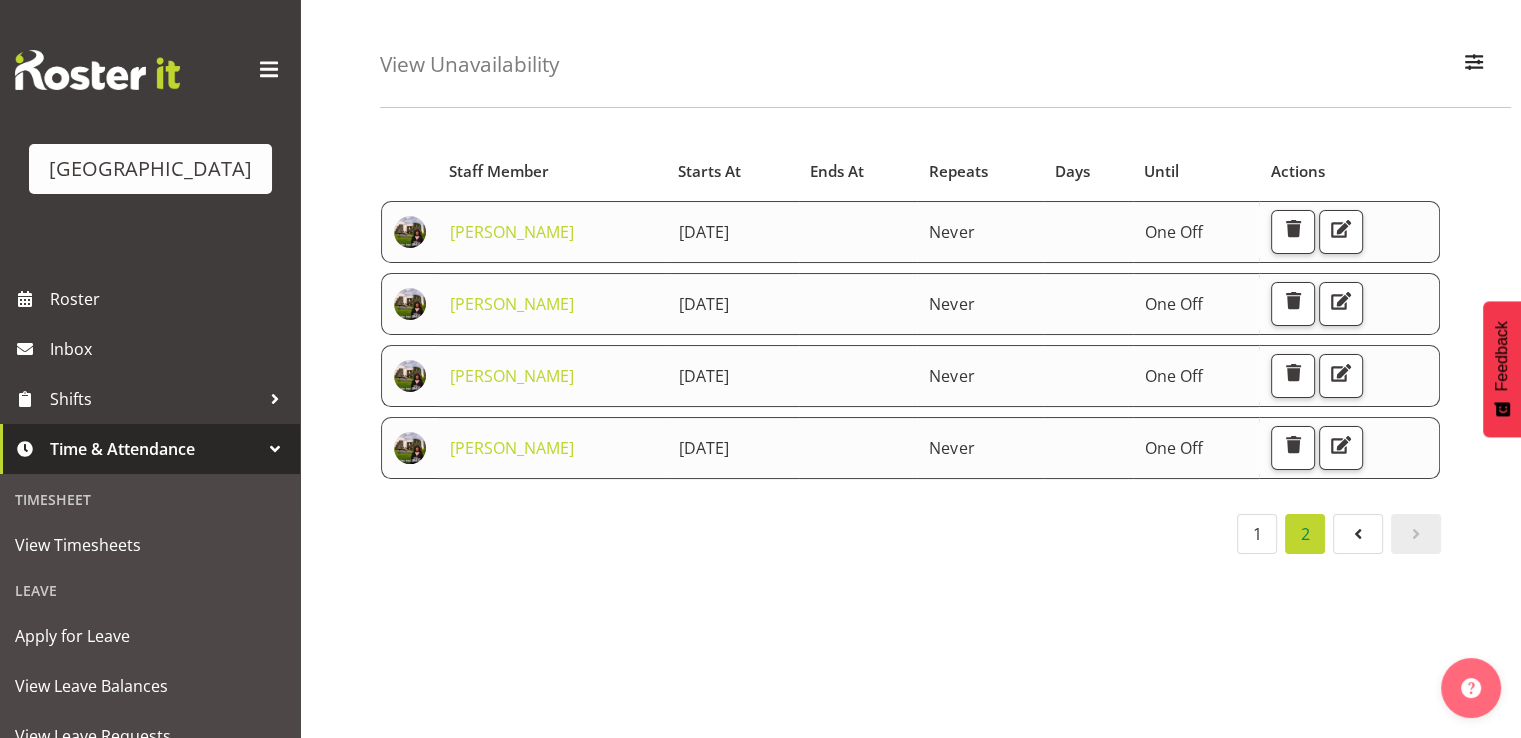 scroll, scrollTop: 0, scrollLeft: 0, axis: both 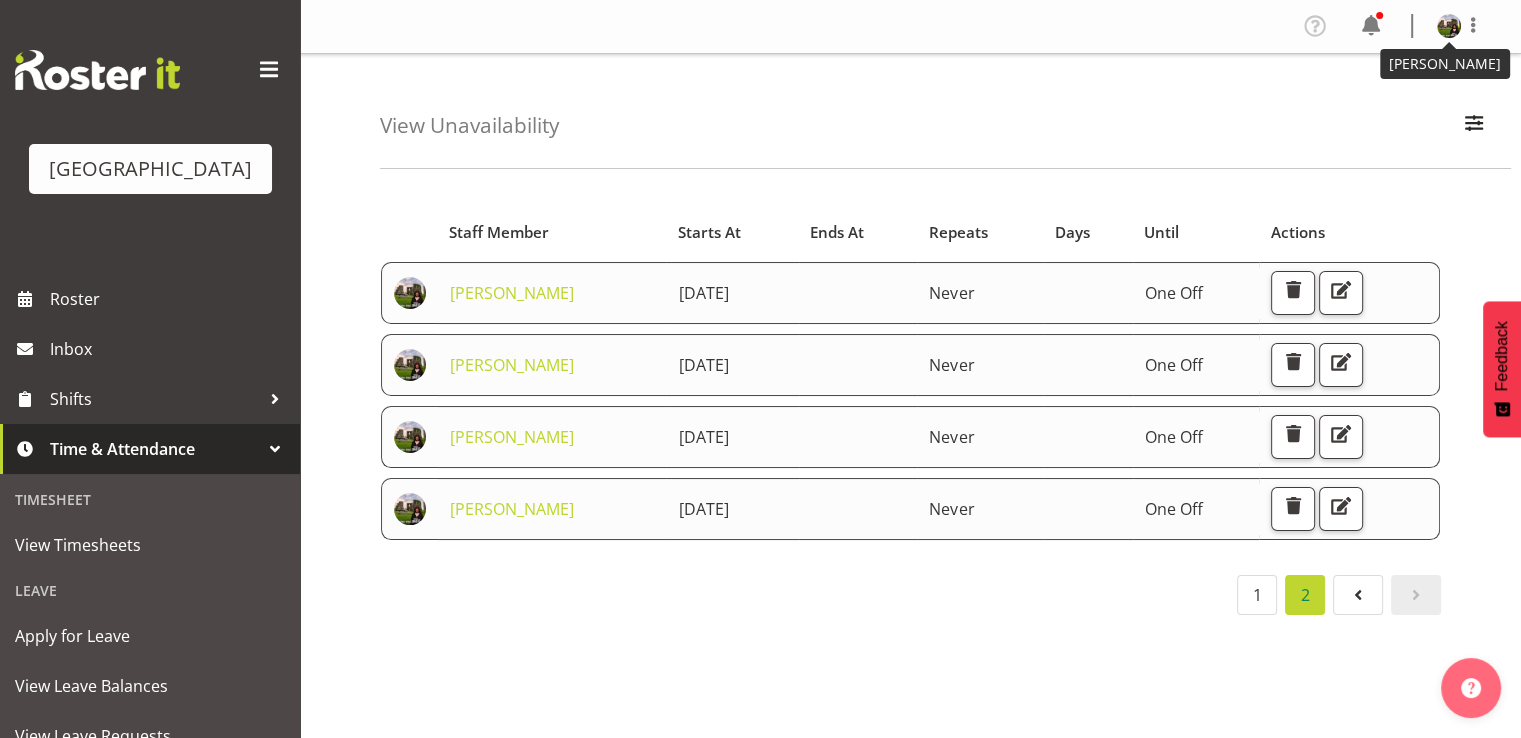 click at bounding box center [1449, 26] 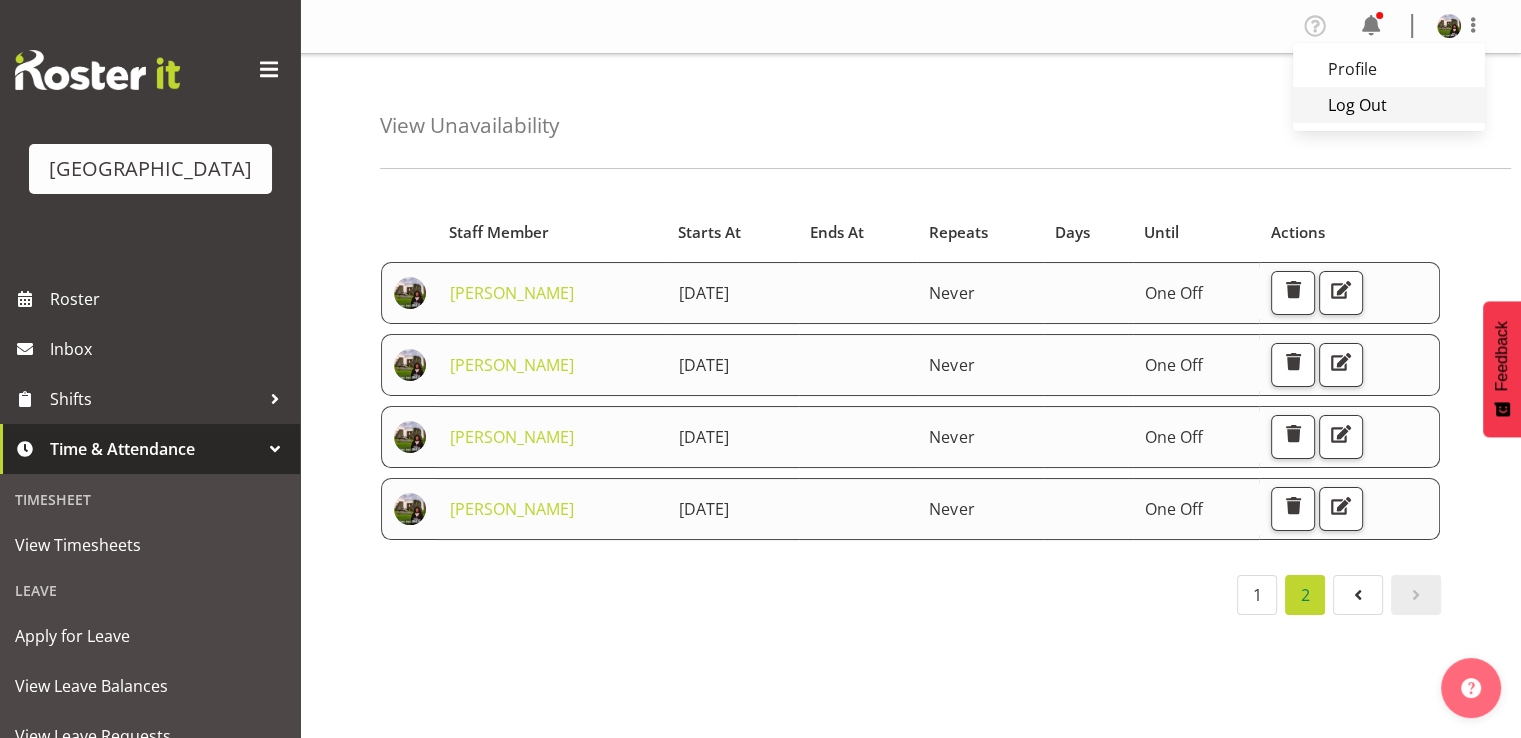 click on "Log Out" at bounding box center (1389, 105) 